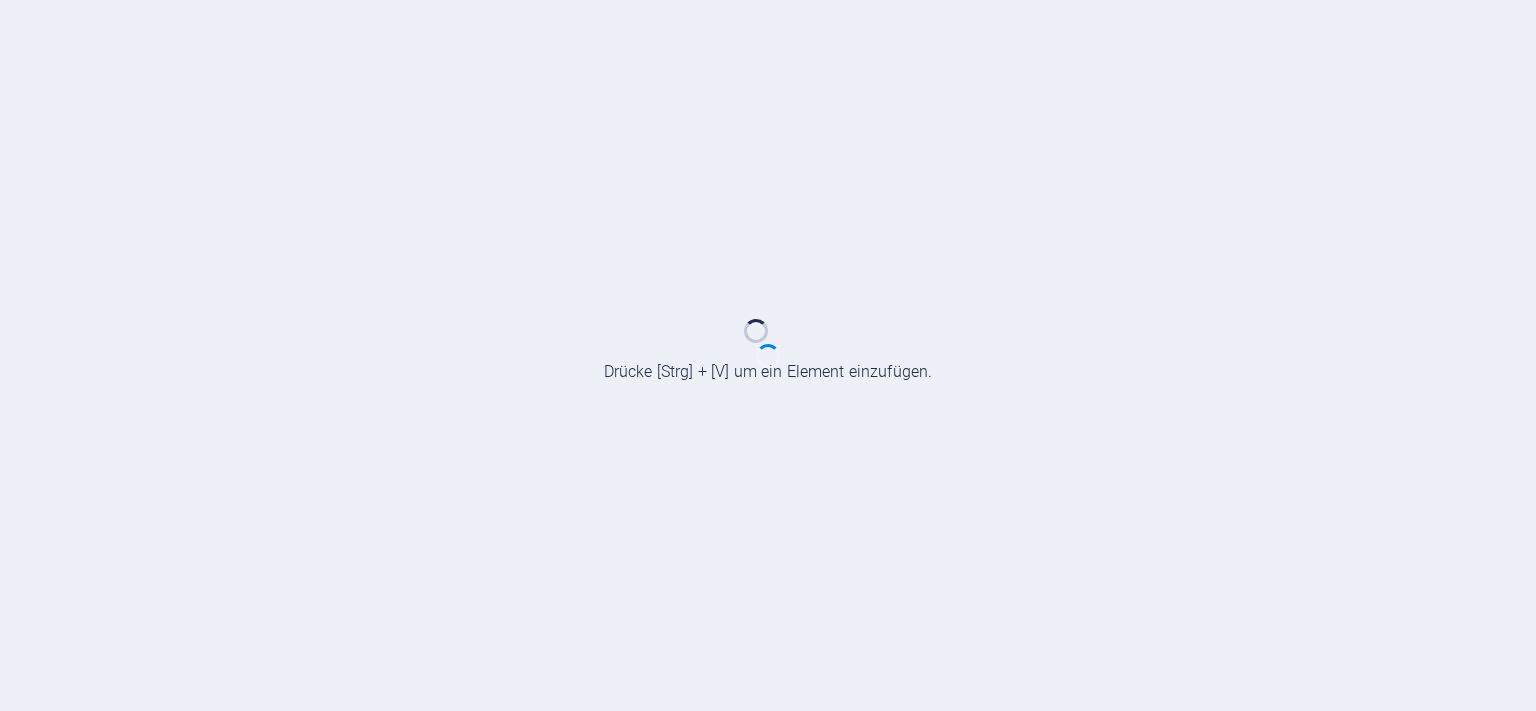 scroll, scrollTop: 0, scrollLeft: 0, axis: both 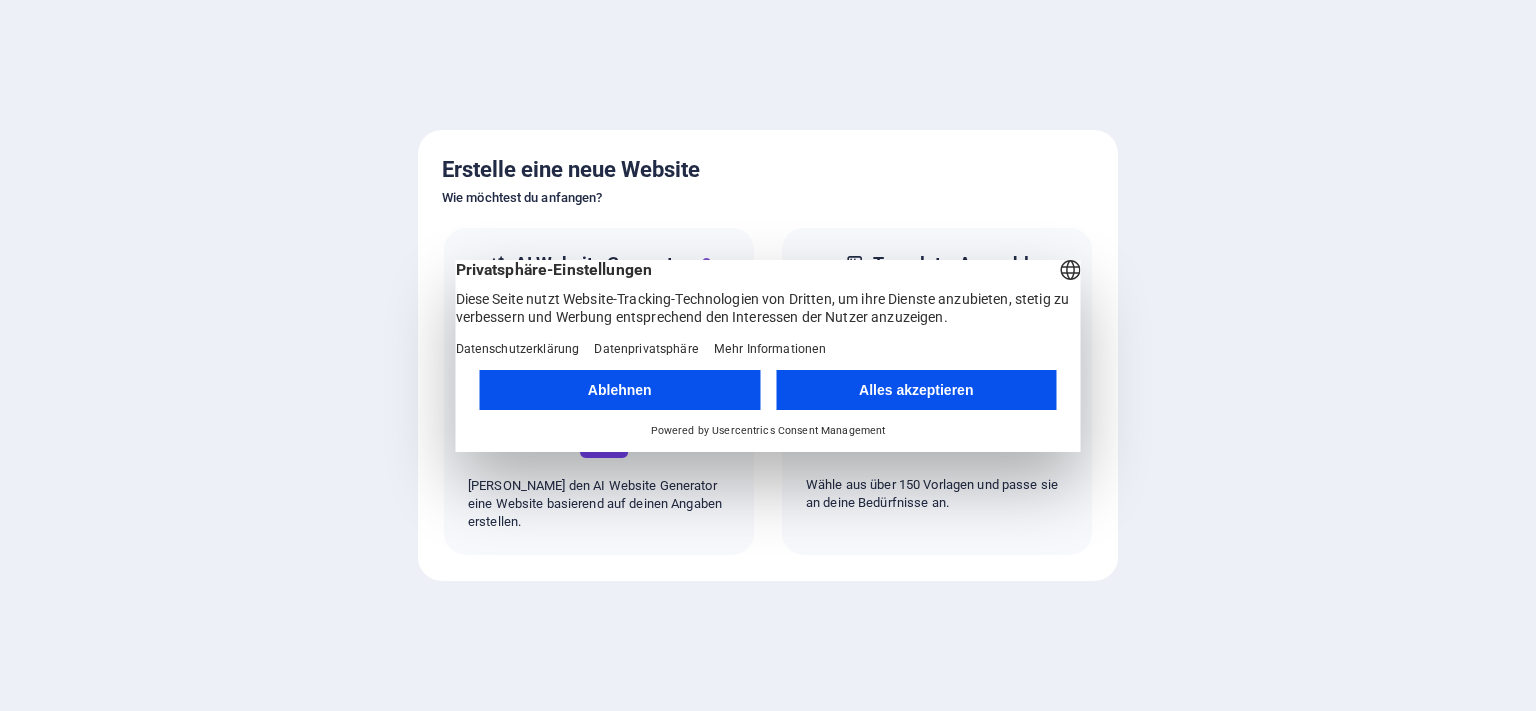 click on "Ablehnen" at bounding box center (620, 390) 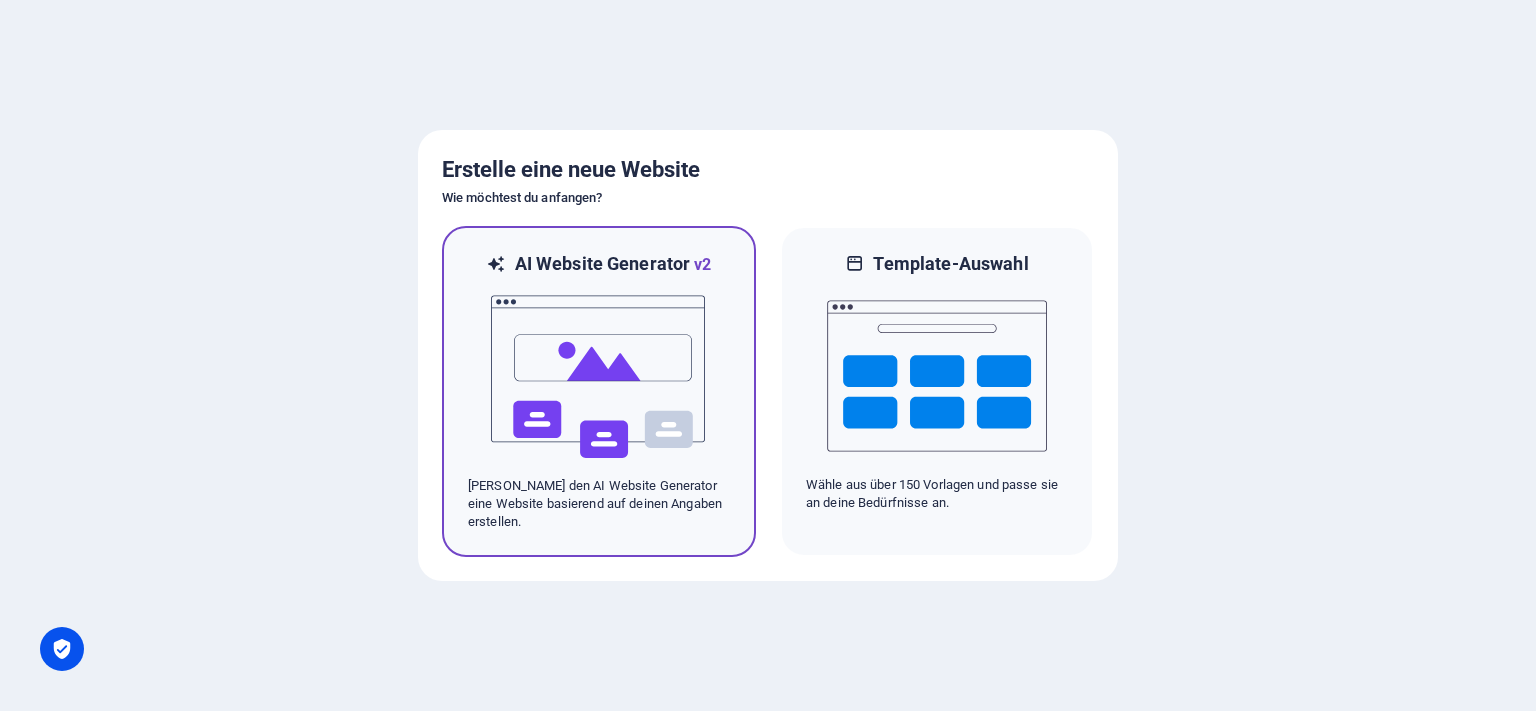 click at bounding box center [599, 377] 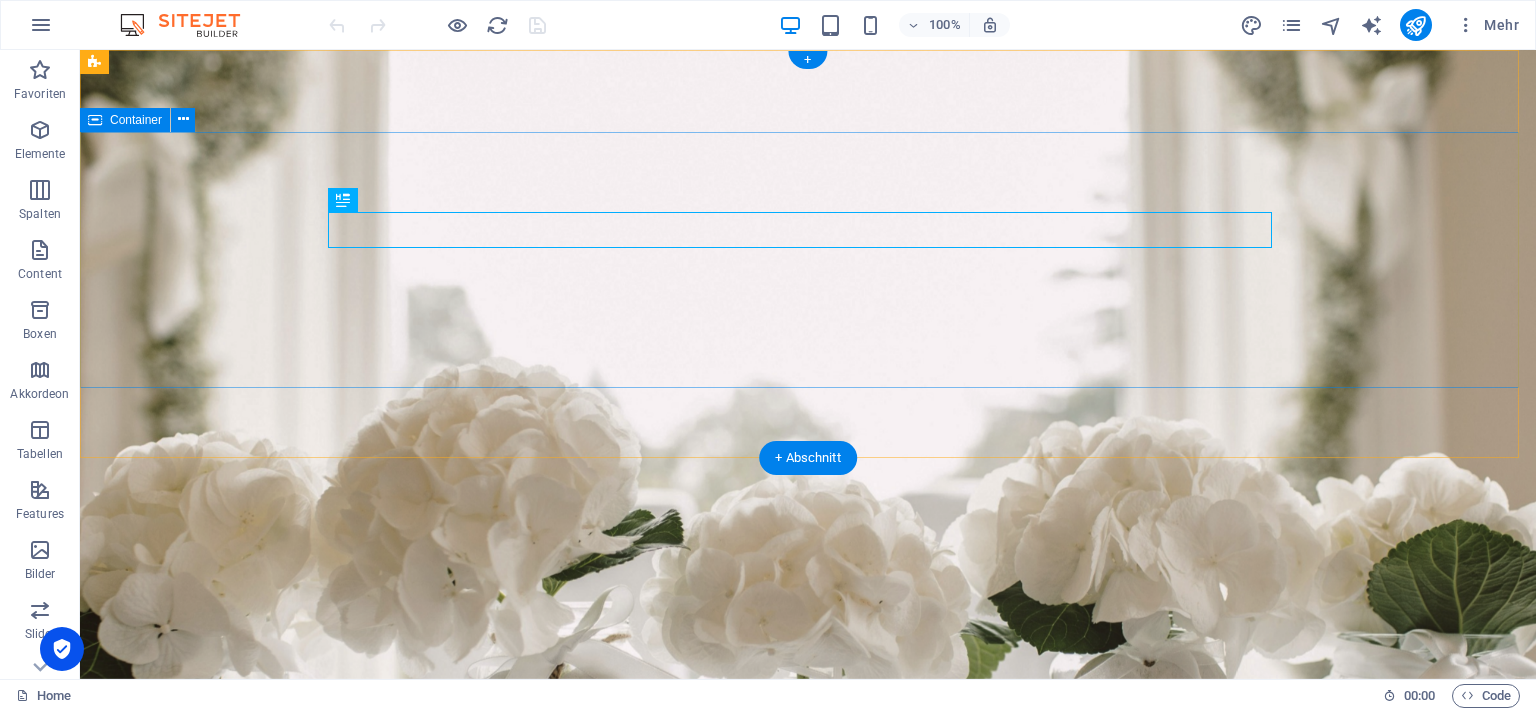 scroll, scrollTop: 0, scrollLeft: 0, axis: both 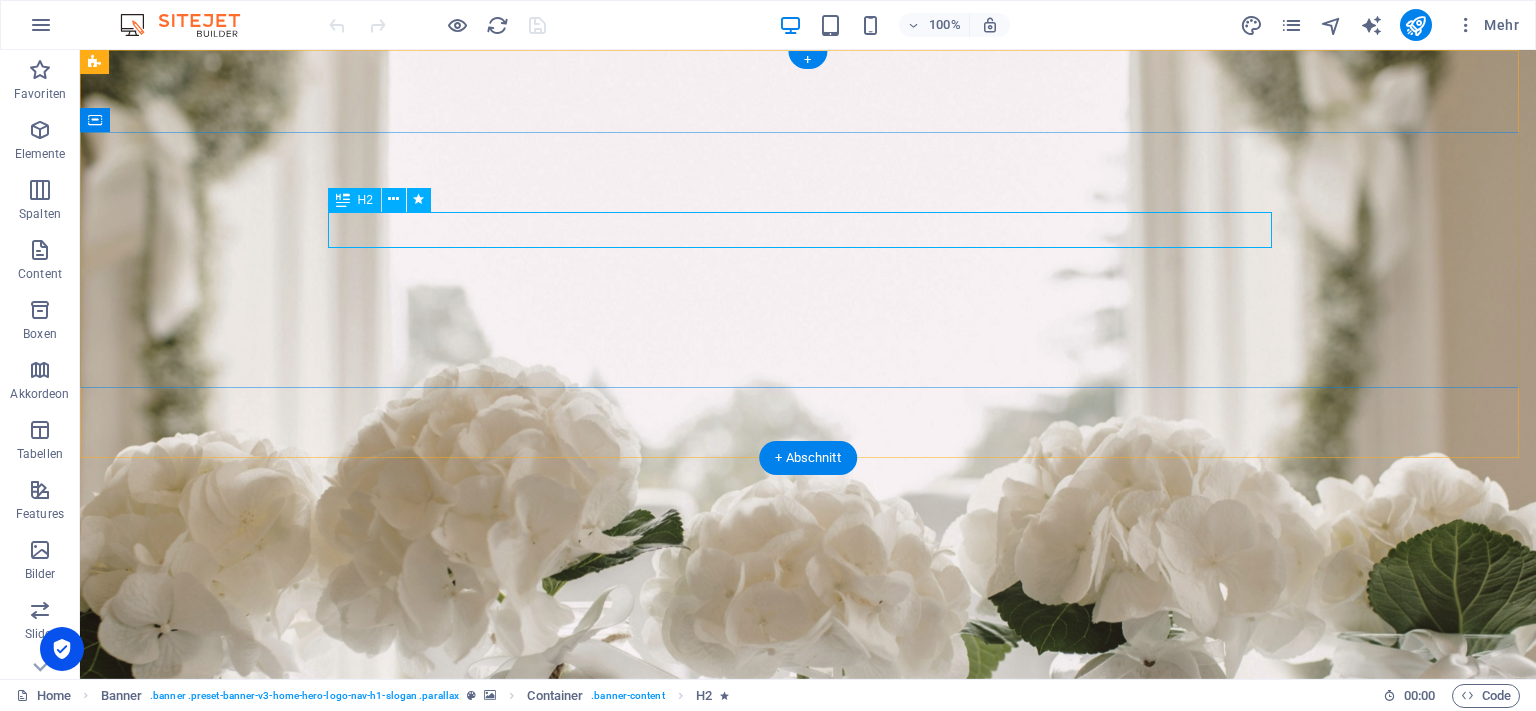 click on "Willkommen bei Fredenbecker Autoruf" at bounding box center (808, 830) 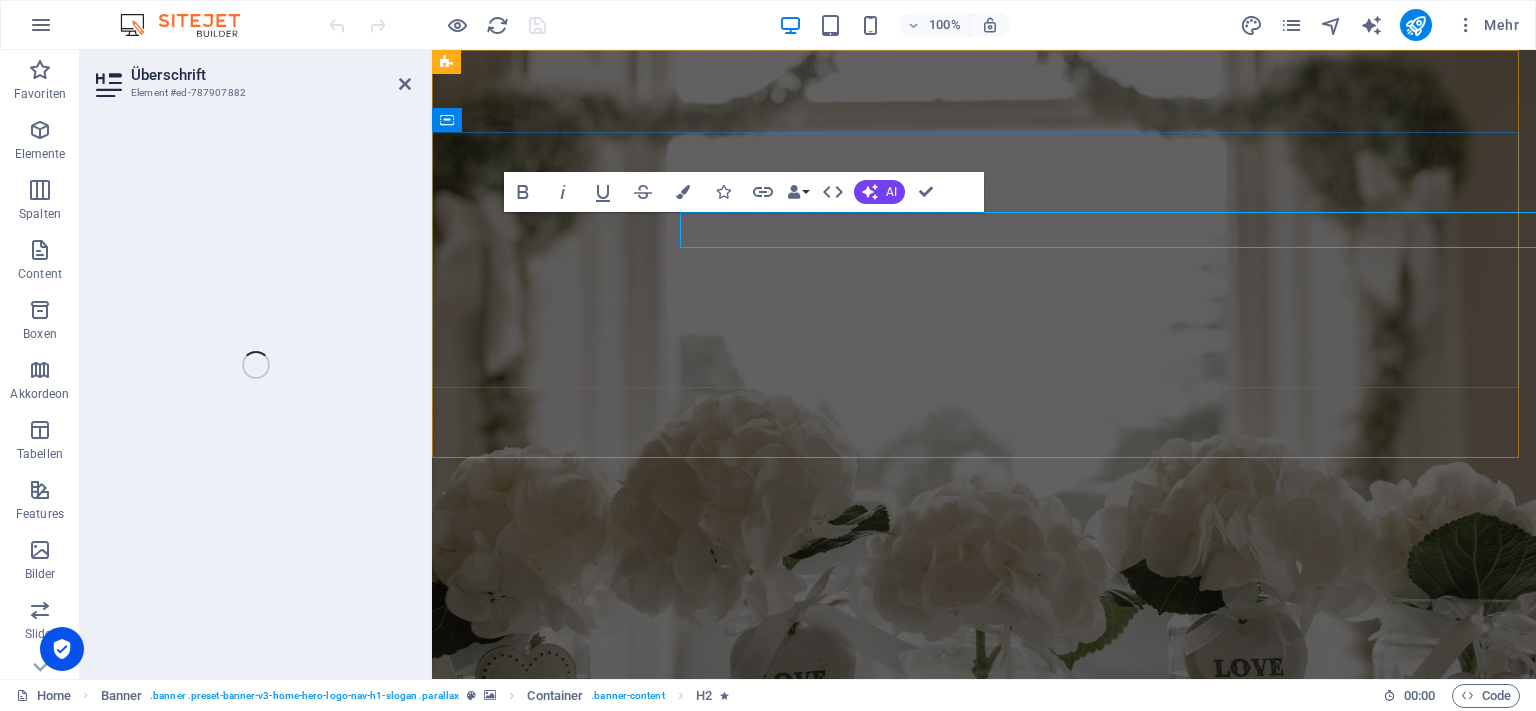 click on "Willkommen bei Fredenbecker Autoruf" at bounding box center (984, 830) 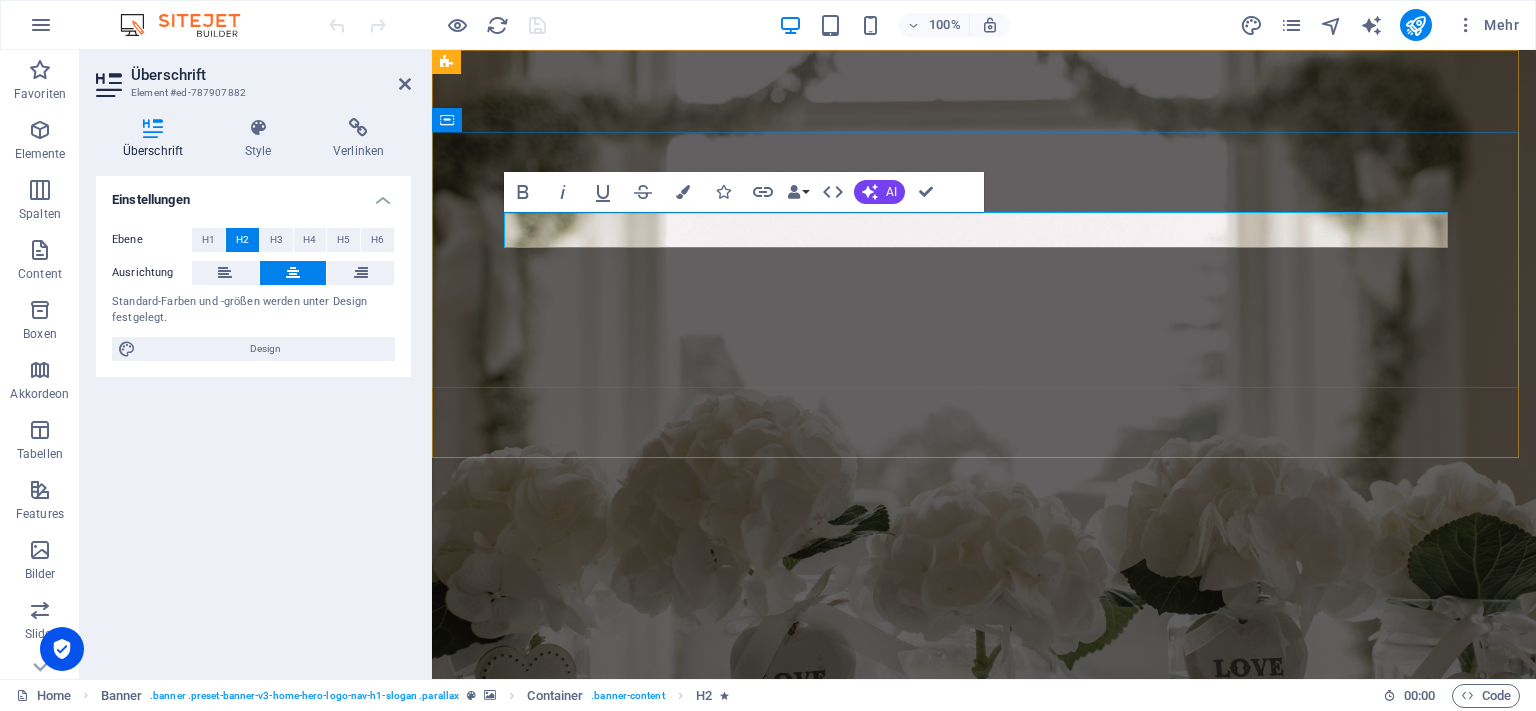 click on "Willkommen bei Fredenbecker Autoruf" at bounding box center (984, 830) 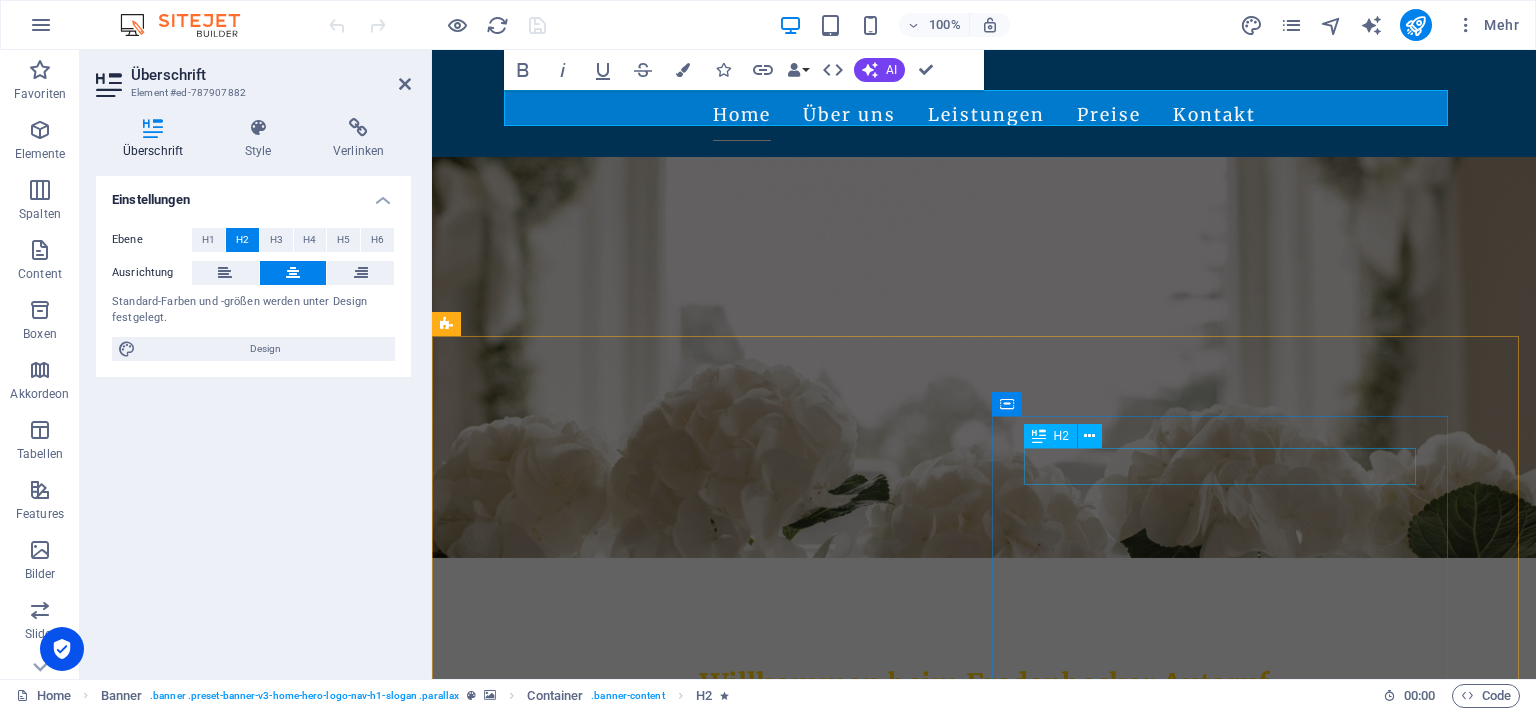scroll, scrollTop: 211, scrollLeft: 0, axis: vertical 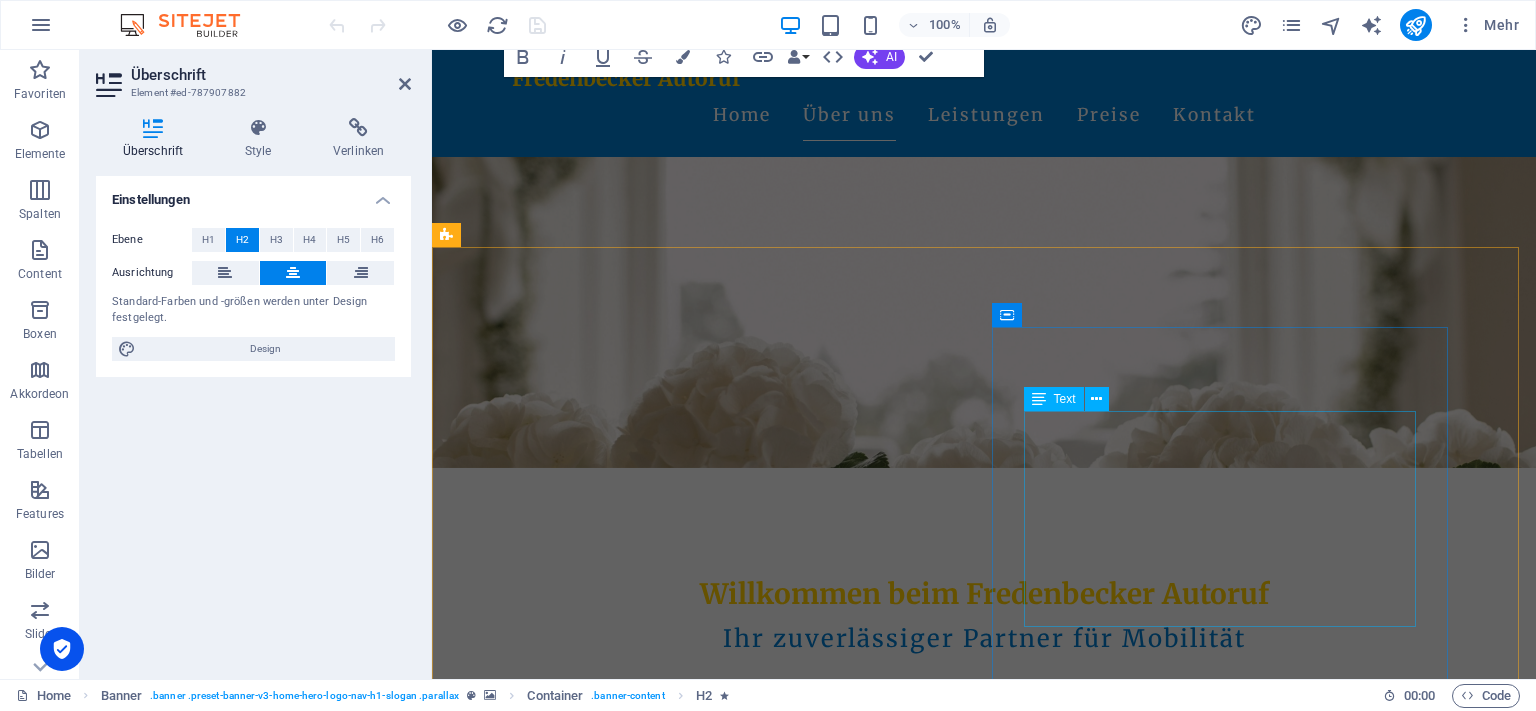 click on "Fredenbecker Autoruf ist seit 2006 Ihr verlässlicher Partner im Bereich Taxi- und Mitfahrdienste. Wir bieten Ihnen nicht nur herkömmliche Taxis, sondern auch Mietwagen, Kurierservice, sowie spezielle Dienstleistungen wie Flughafentransfer und Krankenfahrten. Unsere modernen E-Fahrzeuge und 7-Sitzer Busse gewährleisten, dass Sie umweltfreundlich und komfortabel reisen." at bounding box center (920, 1582) 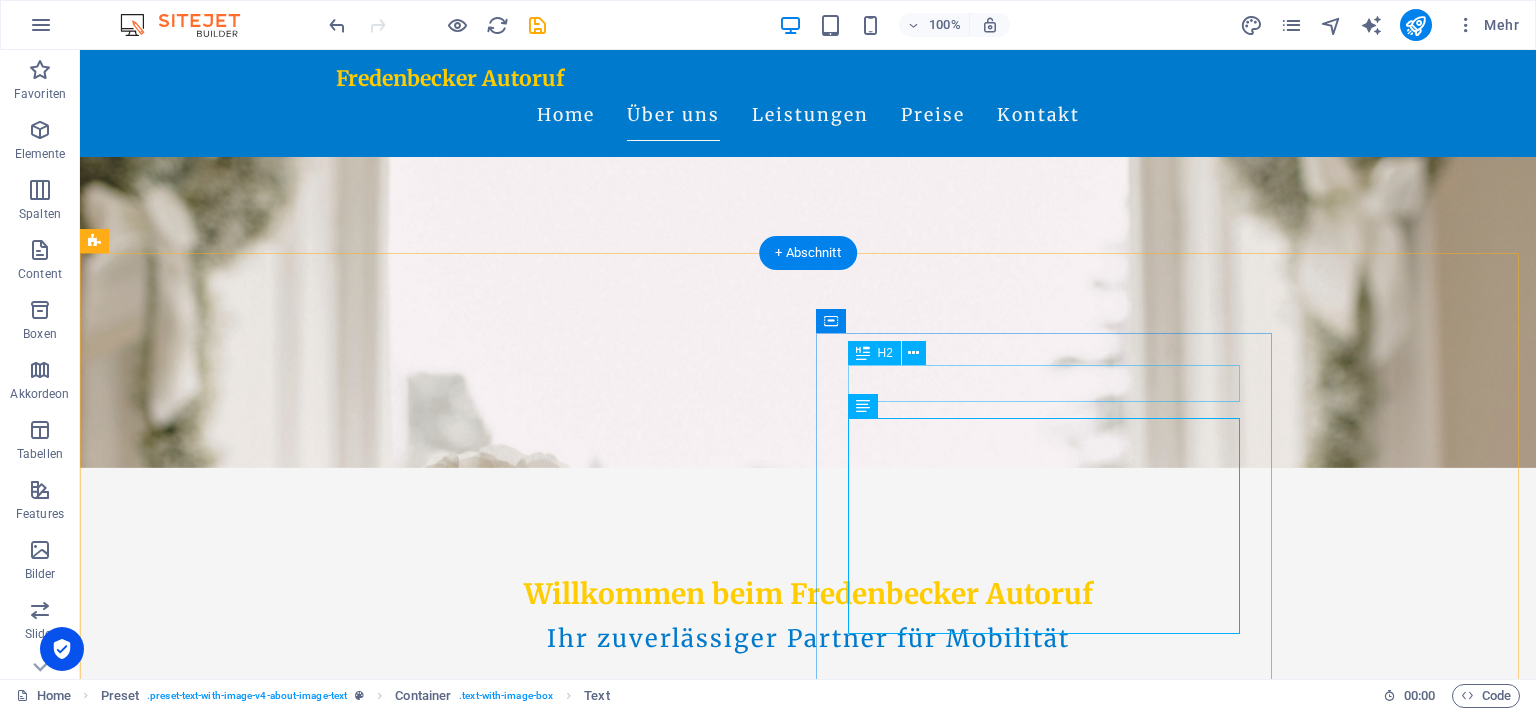 scroll, scrollTop: 0, scrollLeft: 0, axis: both 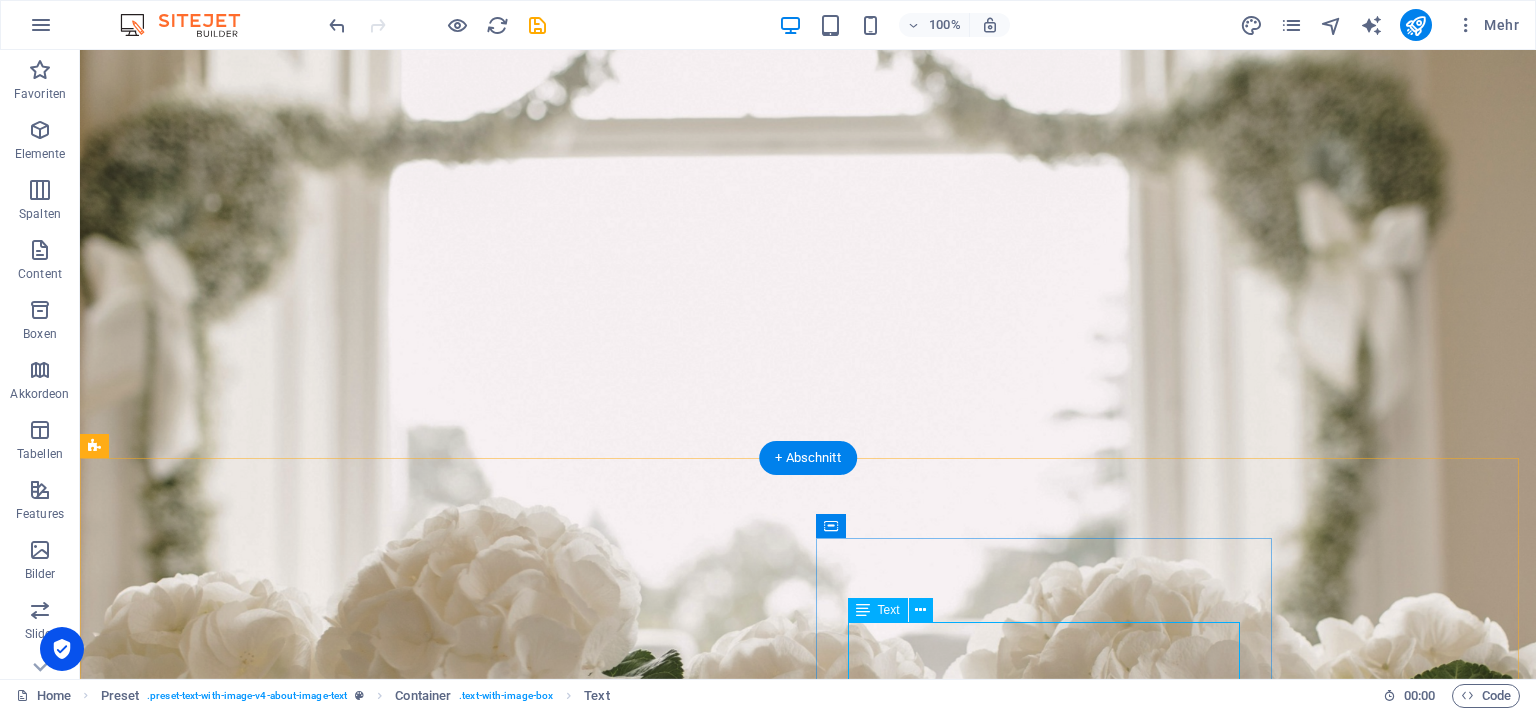click on "Fredenbecker Autoruf ist seit 2006 Ihr verlässlicher Partner im Bereich Taxi- und Mitfahrdienste. Wir bieten Ihnen nicht nur herkömmliche Taxis, sondern auch Mietwagen, Kurierservice, sowie spezielle Dienstleistungen wie Flughafentransfer und Krankenfahrten. Unsere modernen E-Fahrzeuge und 7-Sitzer Busse gewährleisten, dass Sie umweltfreundlich und komfortabel reisen." at bounding box center [568, 1818] 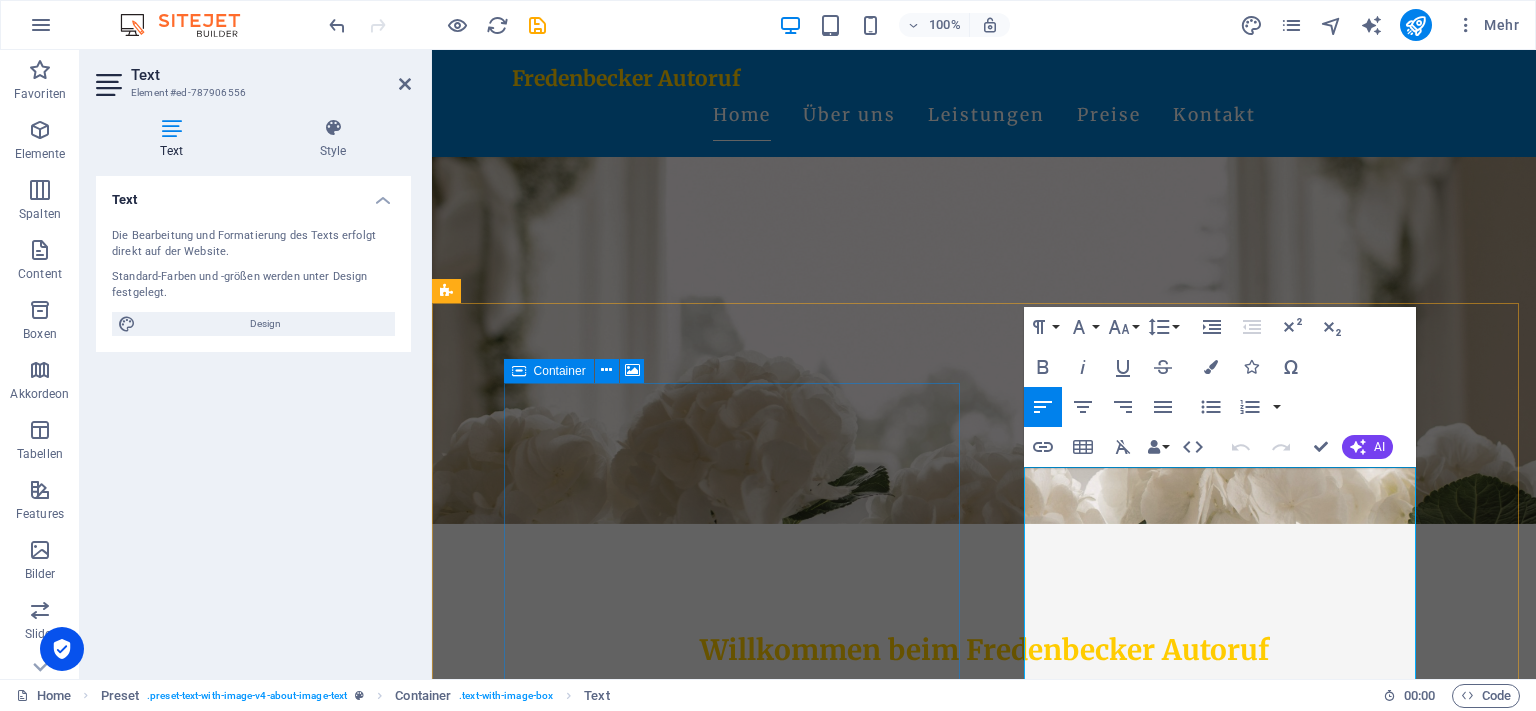 scroll, scrollTop: 211, scrollLeft: 0, axis: vertical 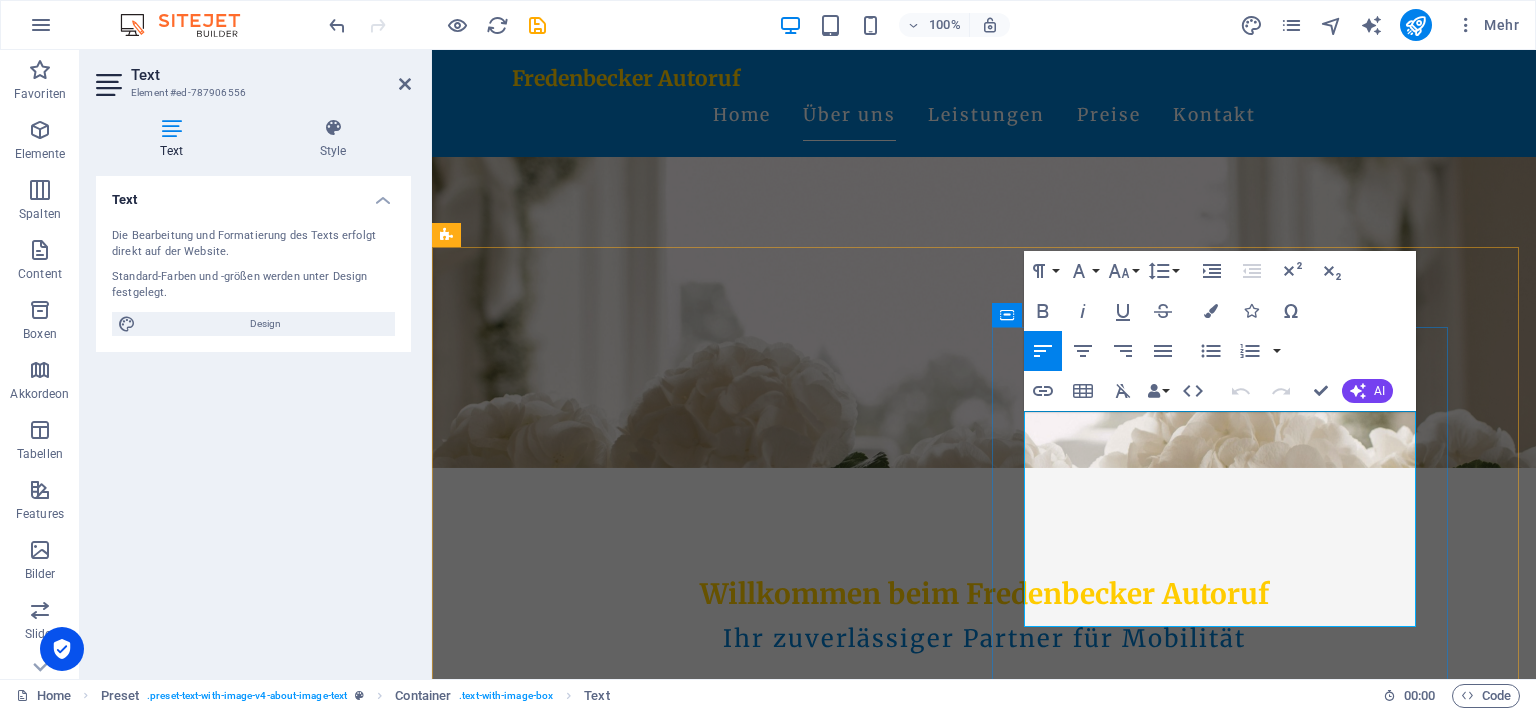 click on "Fredenbecker Autoruf ist seit 2006 Ihr verlässlicher Partner im Bereich Taxi- und Mitfahrdienste. Wir bieten Ihnen nicht nur herkömmliche Taxis, sondern auch Mietwagen, Kurierservice, sowie spezielle Dienstleistungen wie Flughafentransfer und Krankenfahrten. Unsere modernen E-Fahrzeuge und 7-Sitzer Busse gewährleisten, dass Sie umweltfreundlich und komfortabel reisen." at bounding box center [920, 1582] 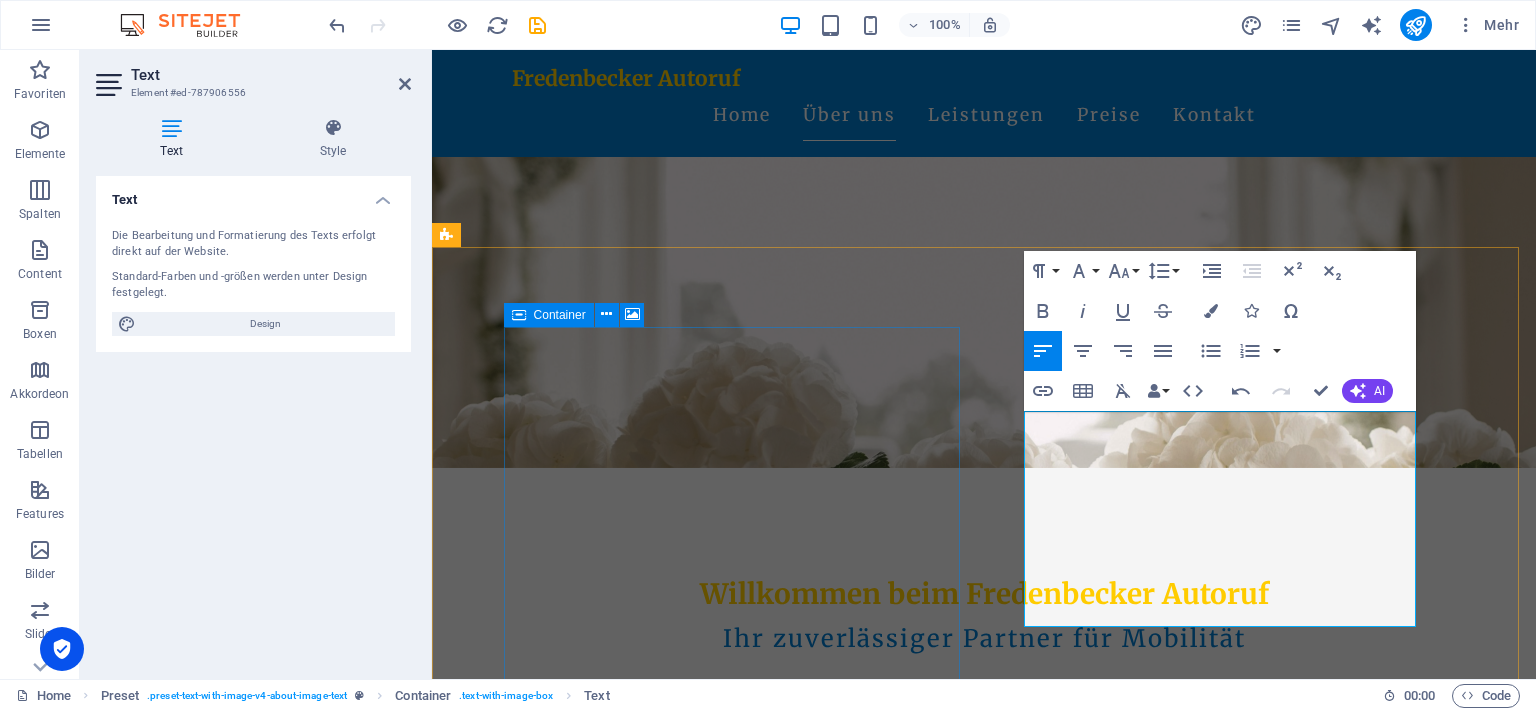 click on "Ziehe hier Inhalte hinein oder  Elemente hinzufügen  Zwischenablage einfügen" at bounding box center (920, 1363) 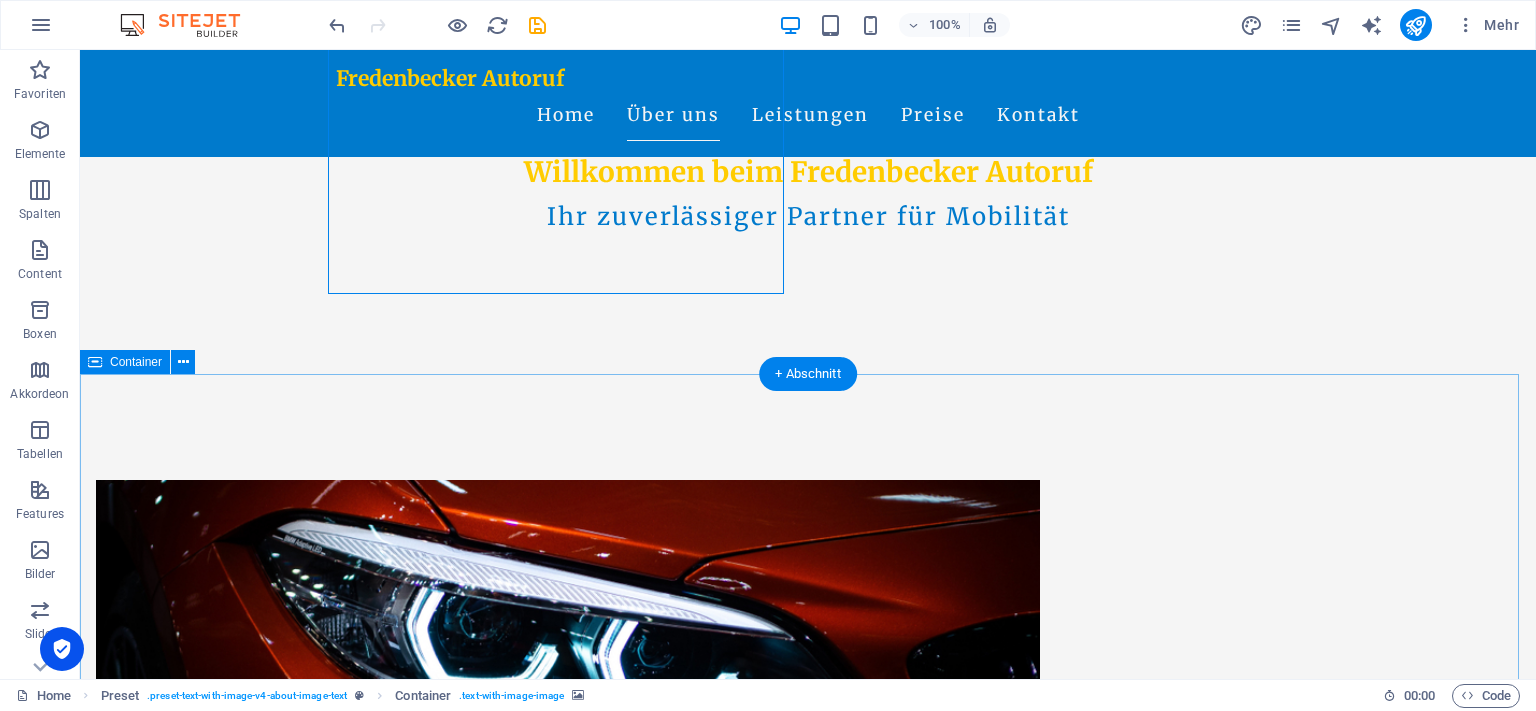 scroll, scrollTop: 739, scrollLeft: 0, axis: vertical 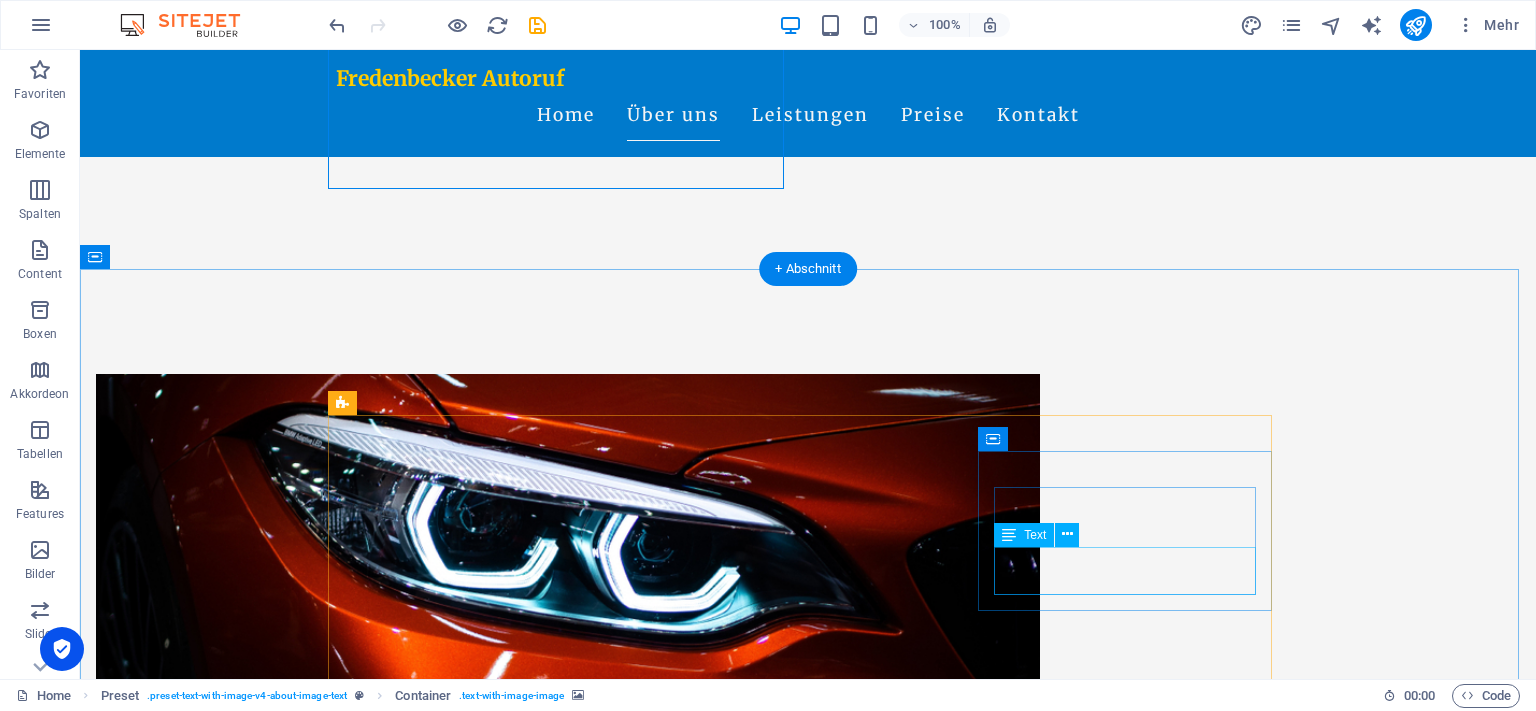 click on "Zuverlässige Transportlösungen für Ihre Pakete." at bounding box center (482, 1998) 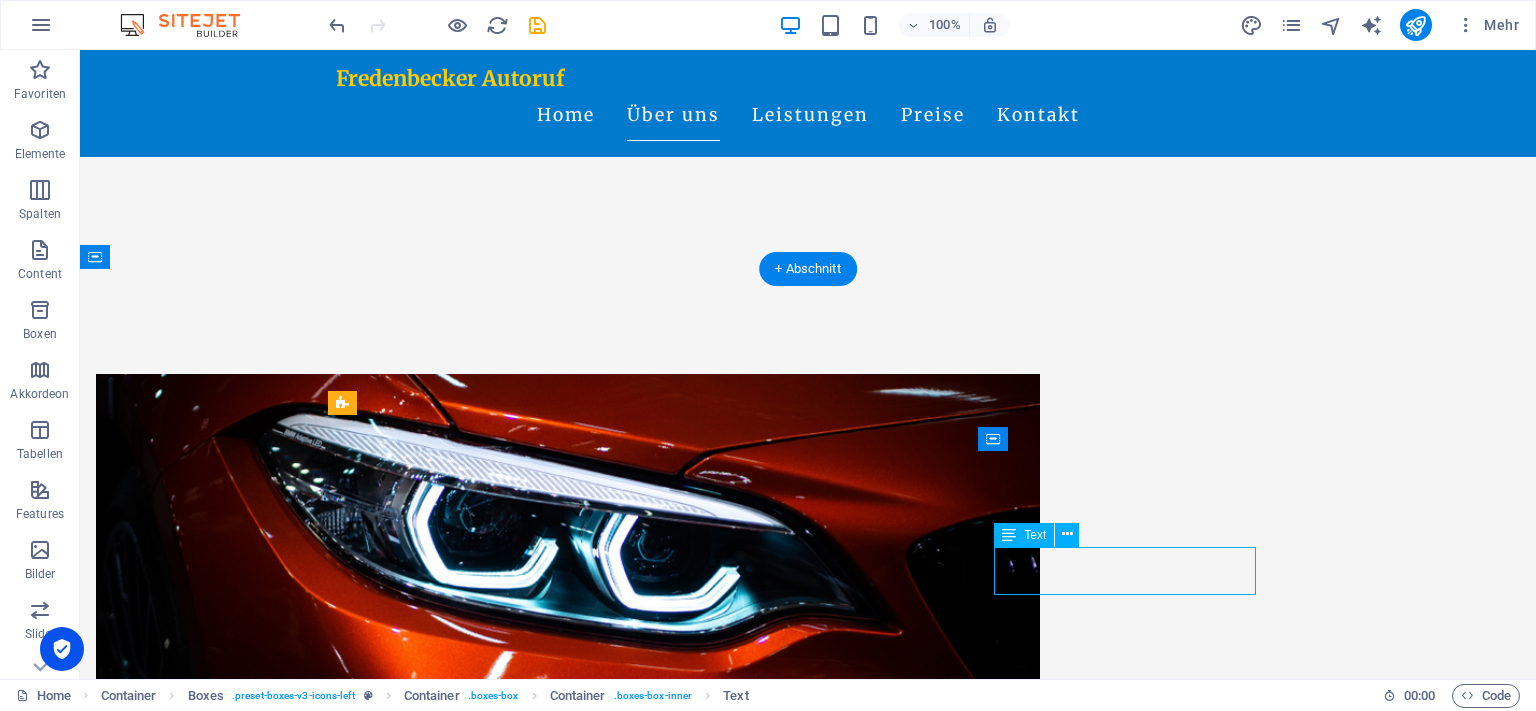 click on "Zuverlässige Transportlösungen für Ihre Pakete." at bounding box center (482, 1998) 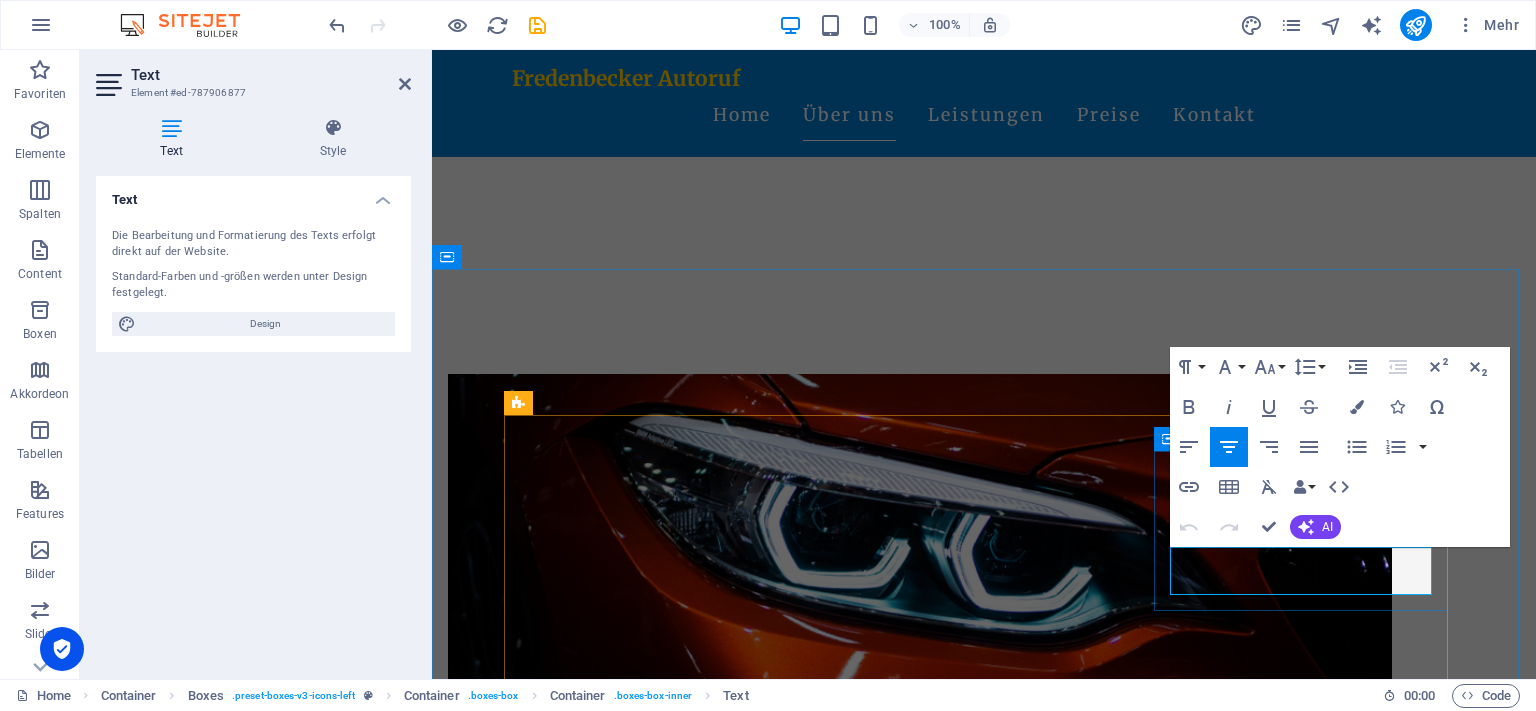 click on "Zuverlässige Transportlösungen für Ihre Pakete." at bounding box center (658, 1998) 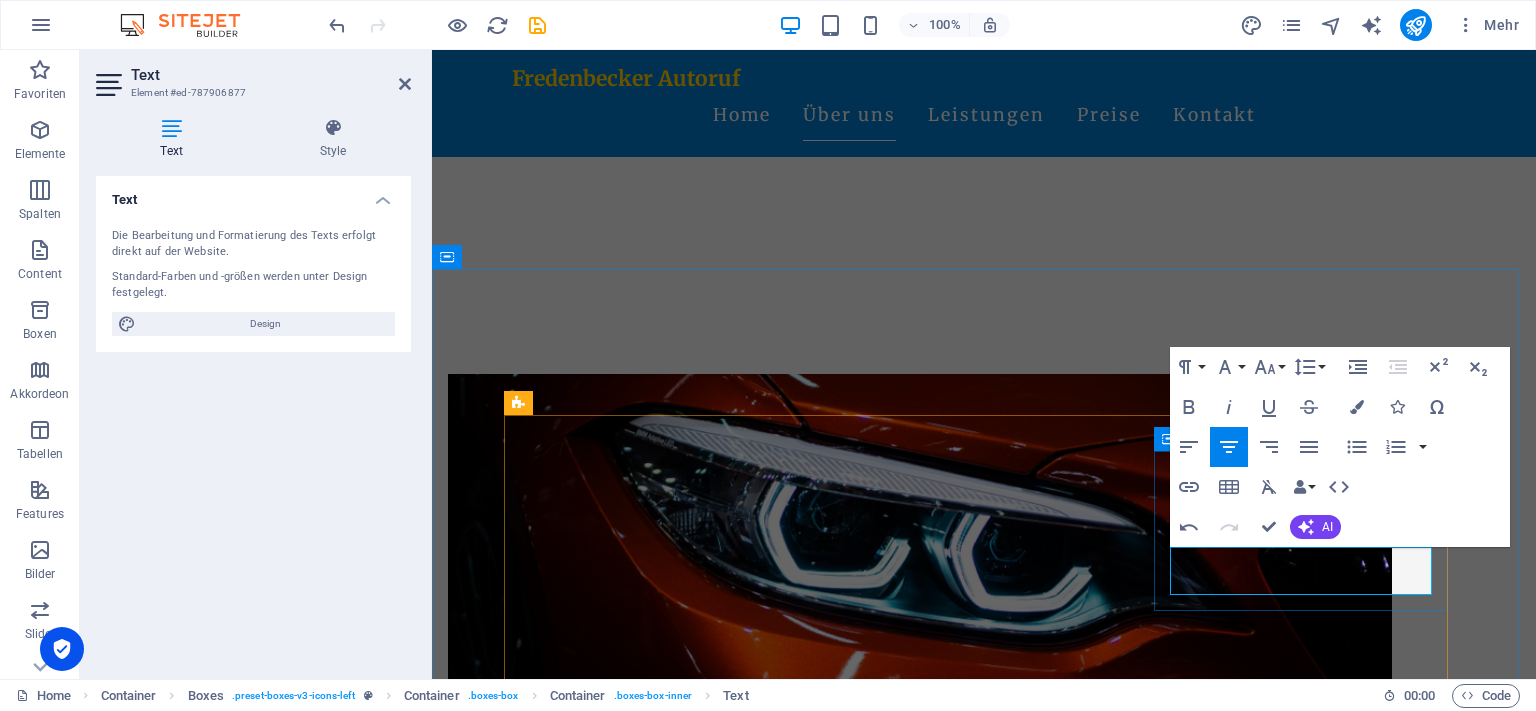 type 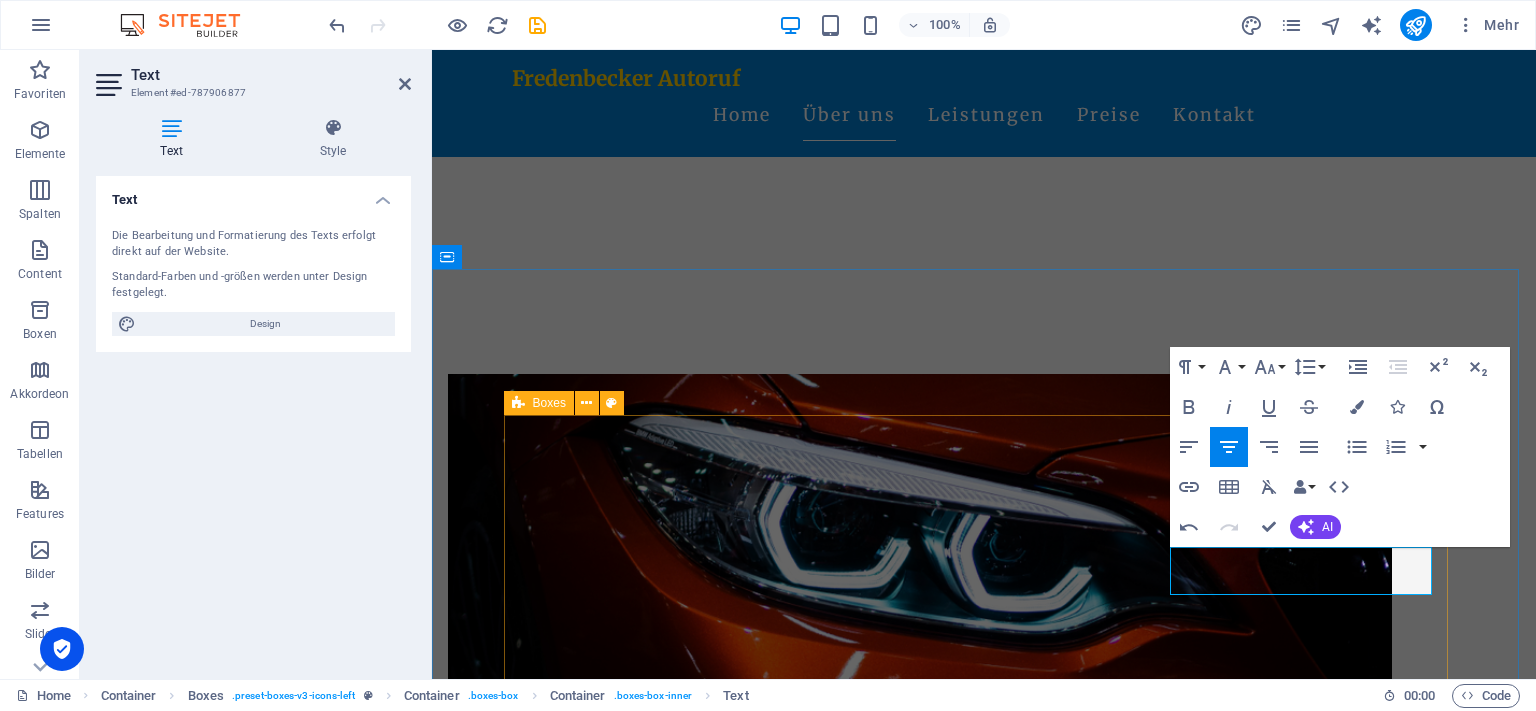 click on "Taxi-Service Schnelle und sichere Beförderung zu jedem Ziel. Mietwagen Flexibel und unabhängig mit unseren Mietwagen unterwegs. Kurierservice Zuverlässige Transportlösungen für Ihre Anforderungen. E-Mobilität Umweltfreundliche Fahrten mit unseren Elektrofahrzeugen. 7-Sitzer Busse Ideal für Gruppenfahrten und Veranstaltungen. Krankenfahrten Sichere Transporte zu Ärzten und Kliniken." at bounding box center [984, 2046] 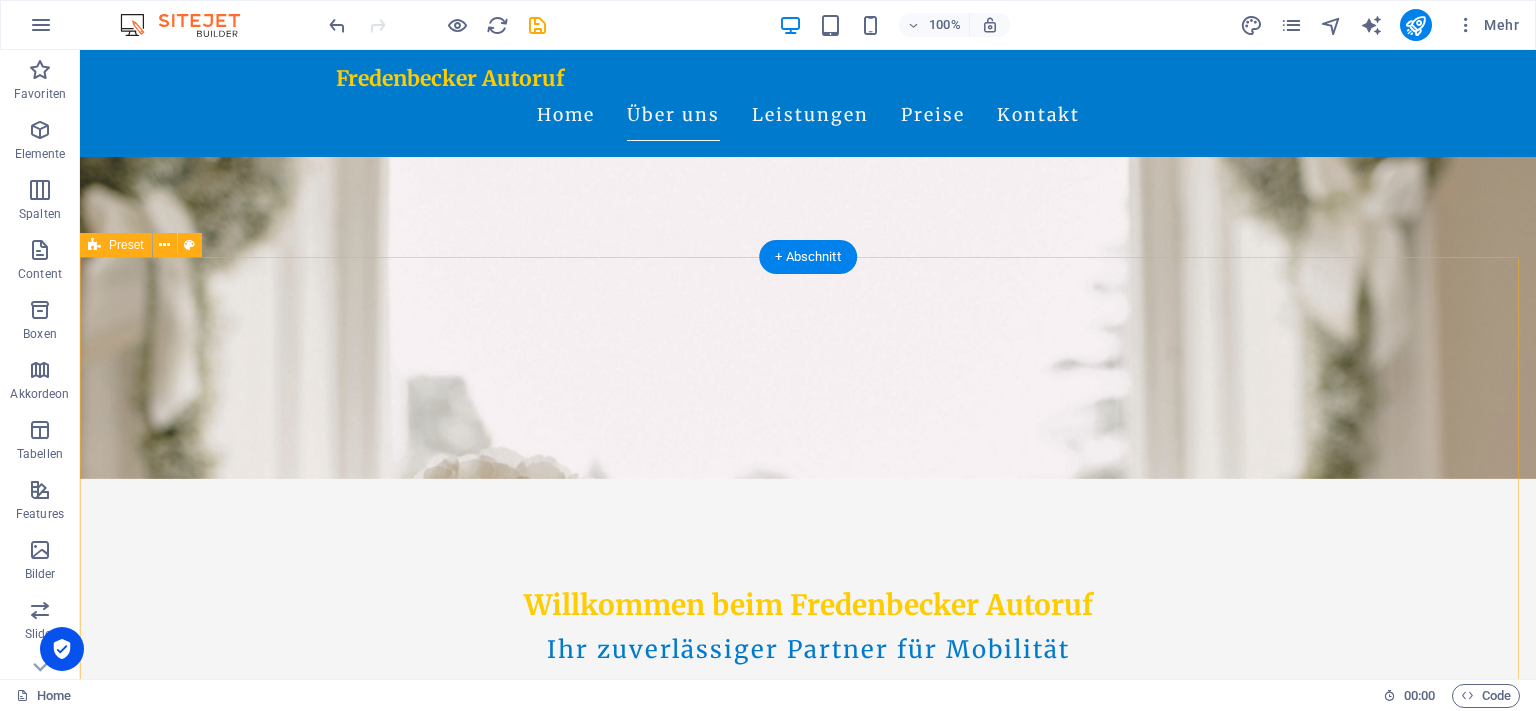 scroll, scrollTop: 0, scrollLeft: 0, axis: both 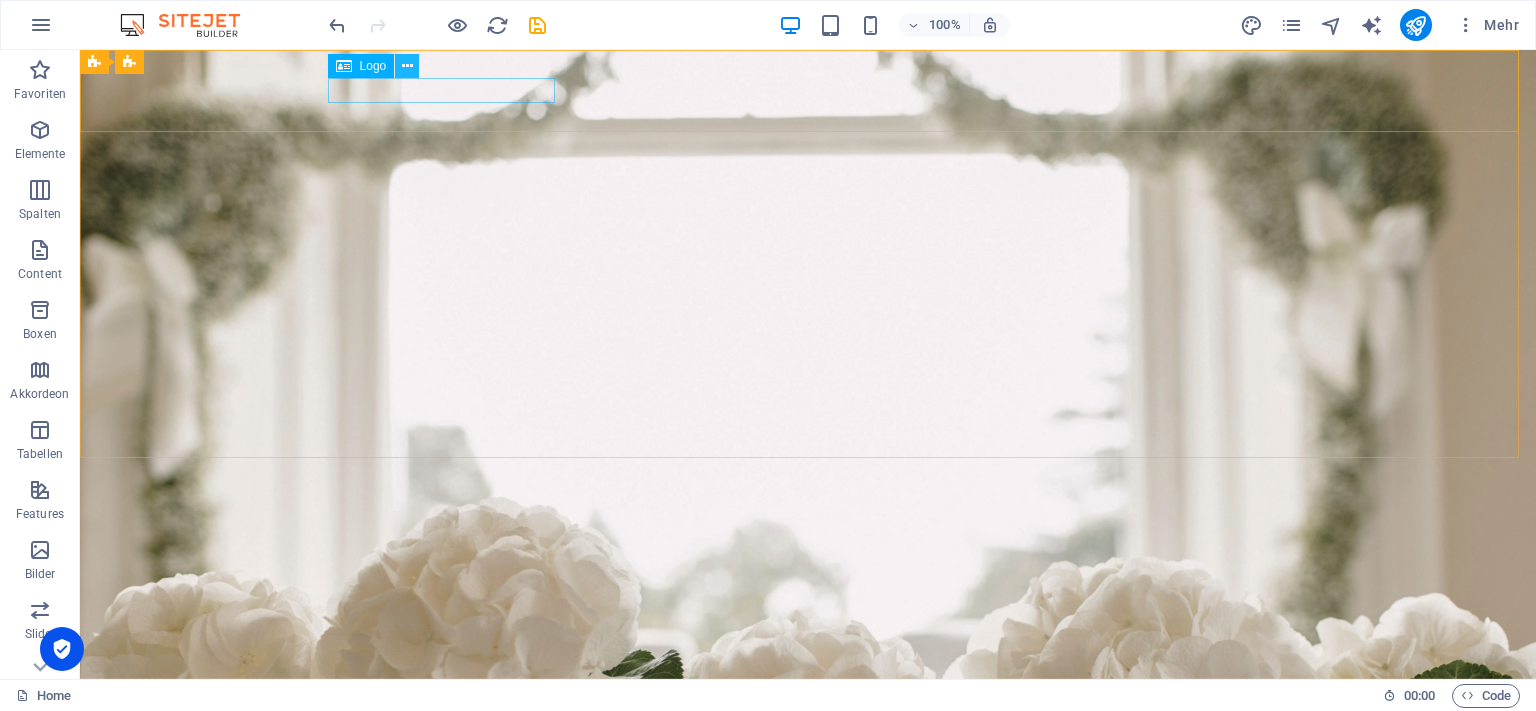 click at bounding box center (407, 66) 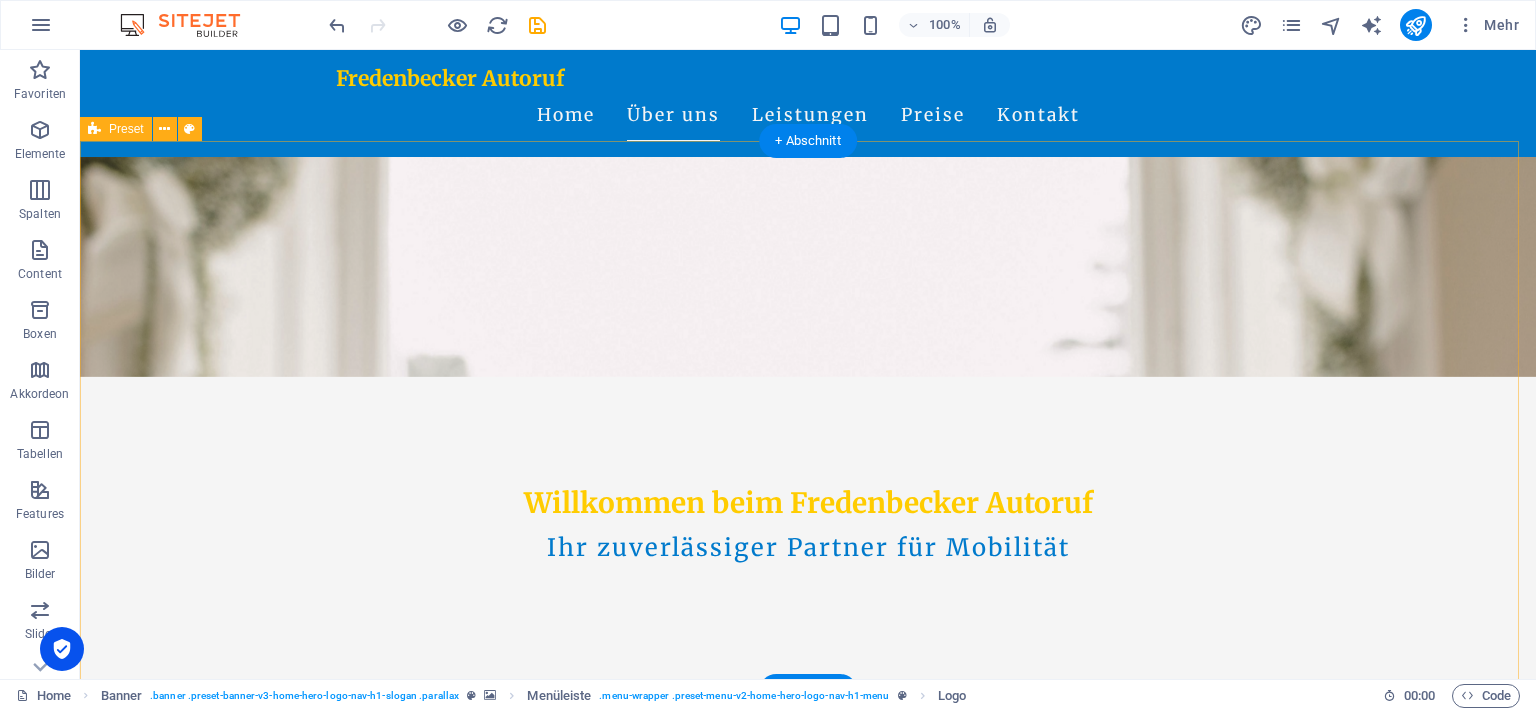 scroll, scrollTop: 316, scrollLeft: 0, axis: vertical 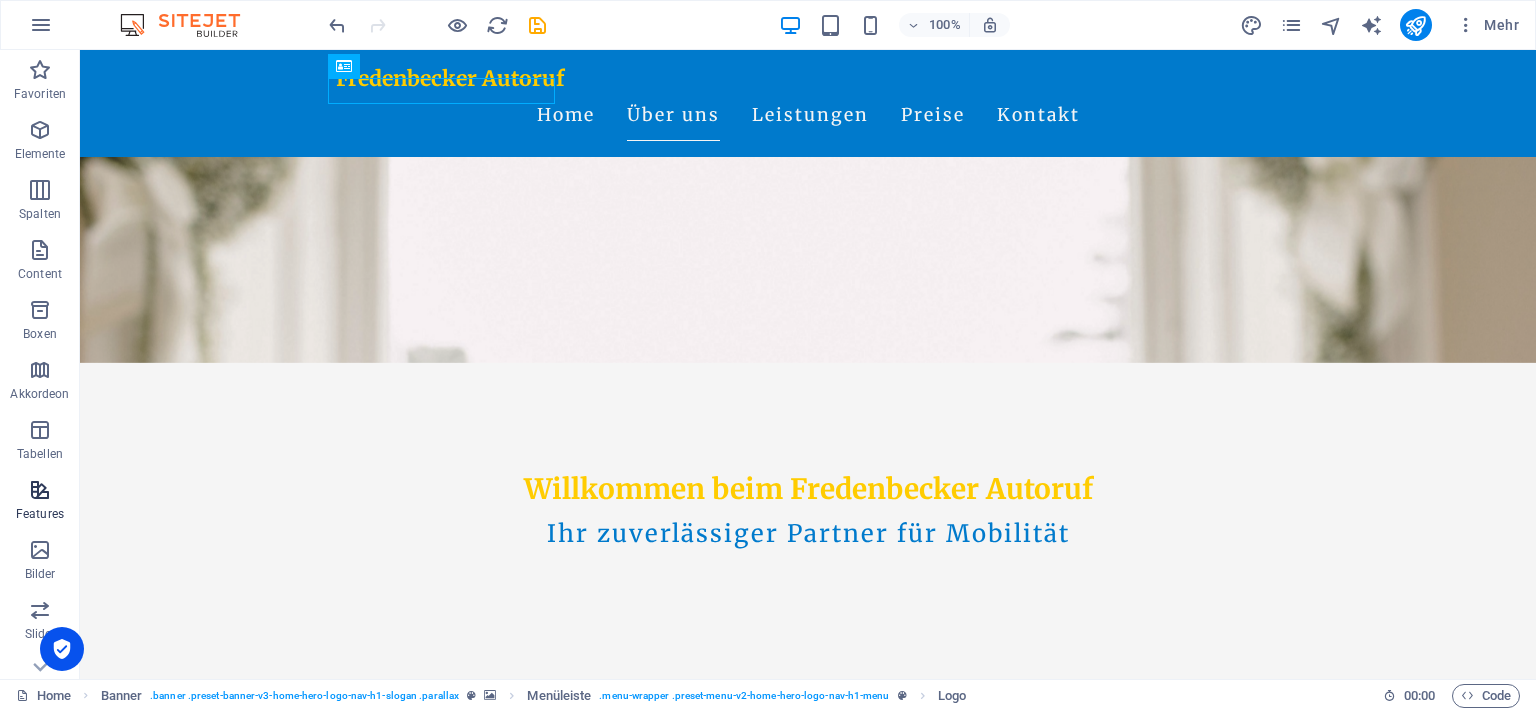 click at bounding box center [40, 490] 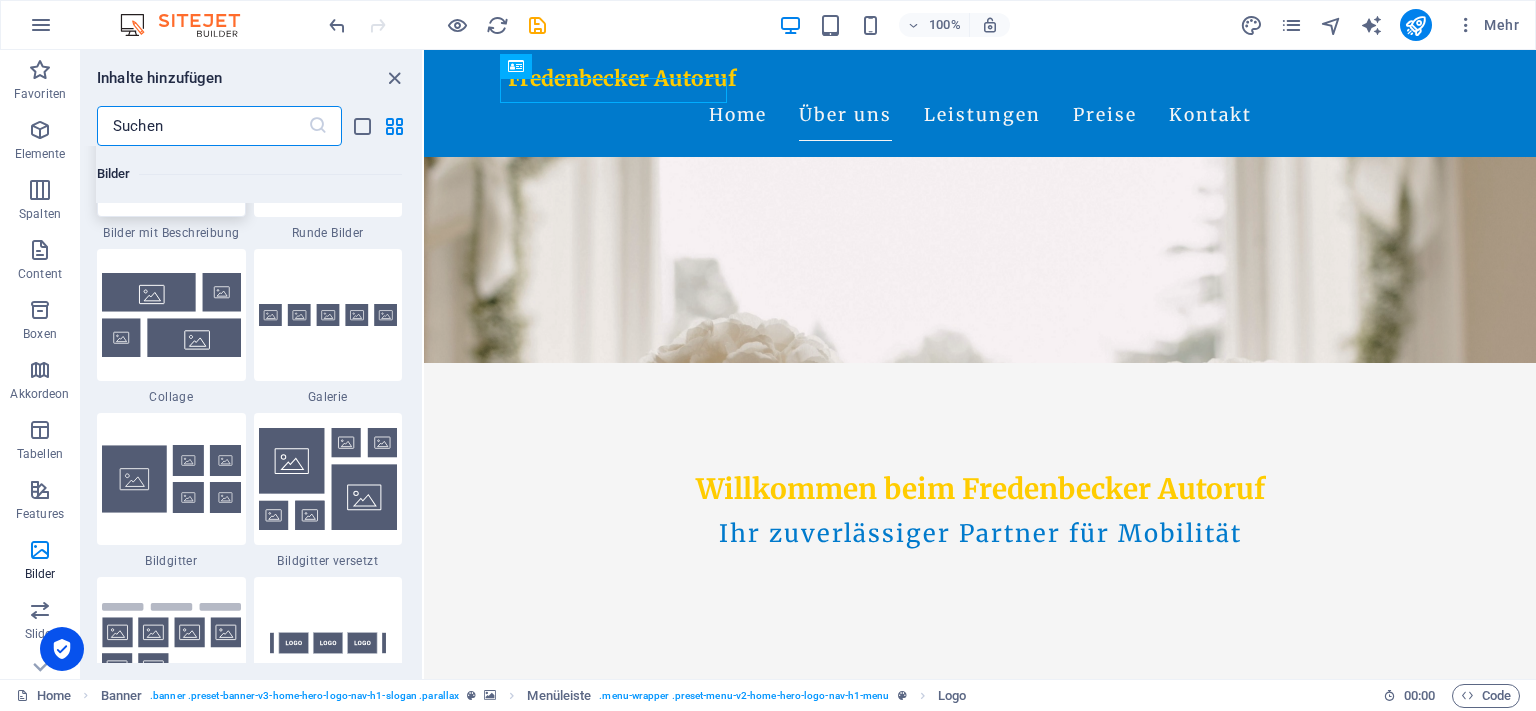 scroll, scrollTop: 10185, scrollLeft: 0, axis: vertical 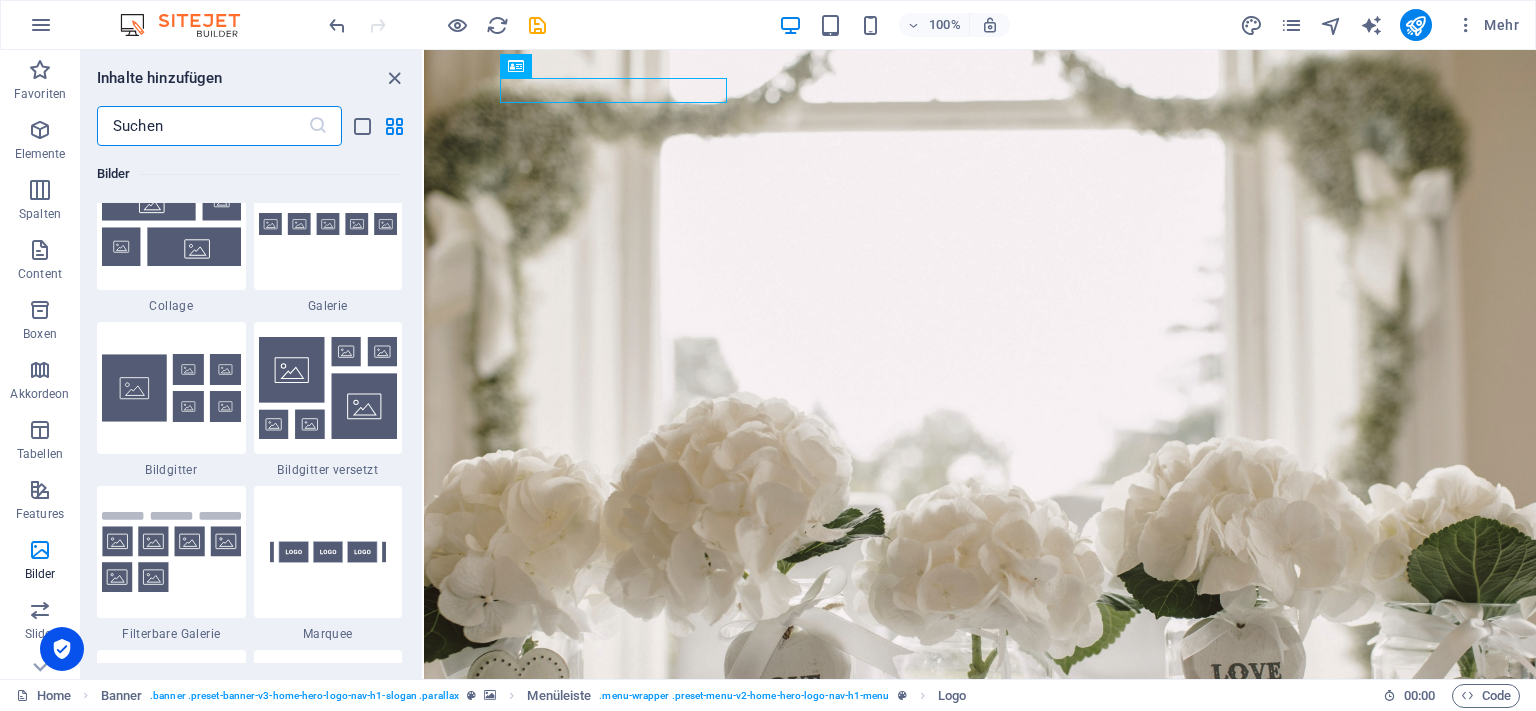 click at bounding box center (202, 126) 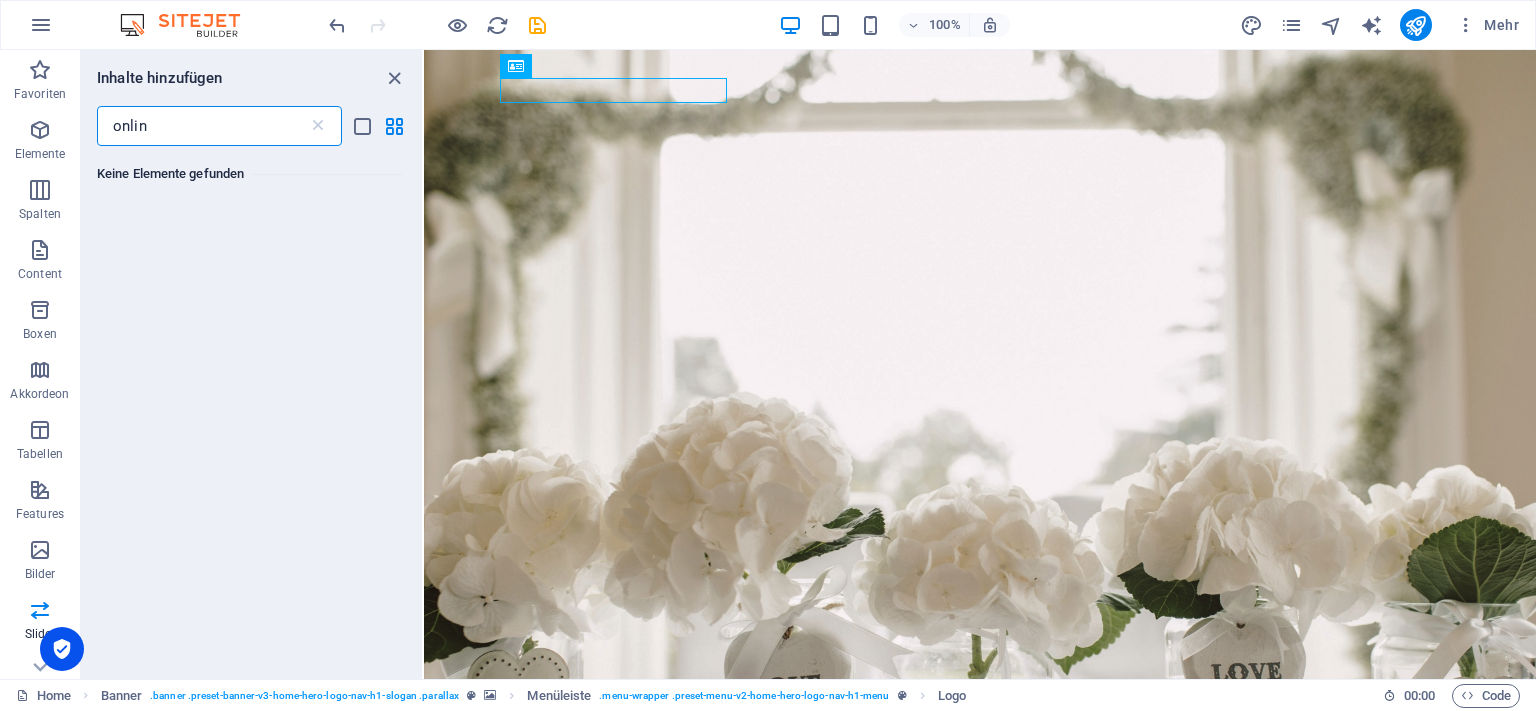 scroll, scrollTop: 0, scrollLeft: 0, axis: both 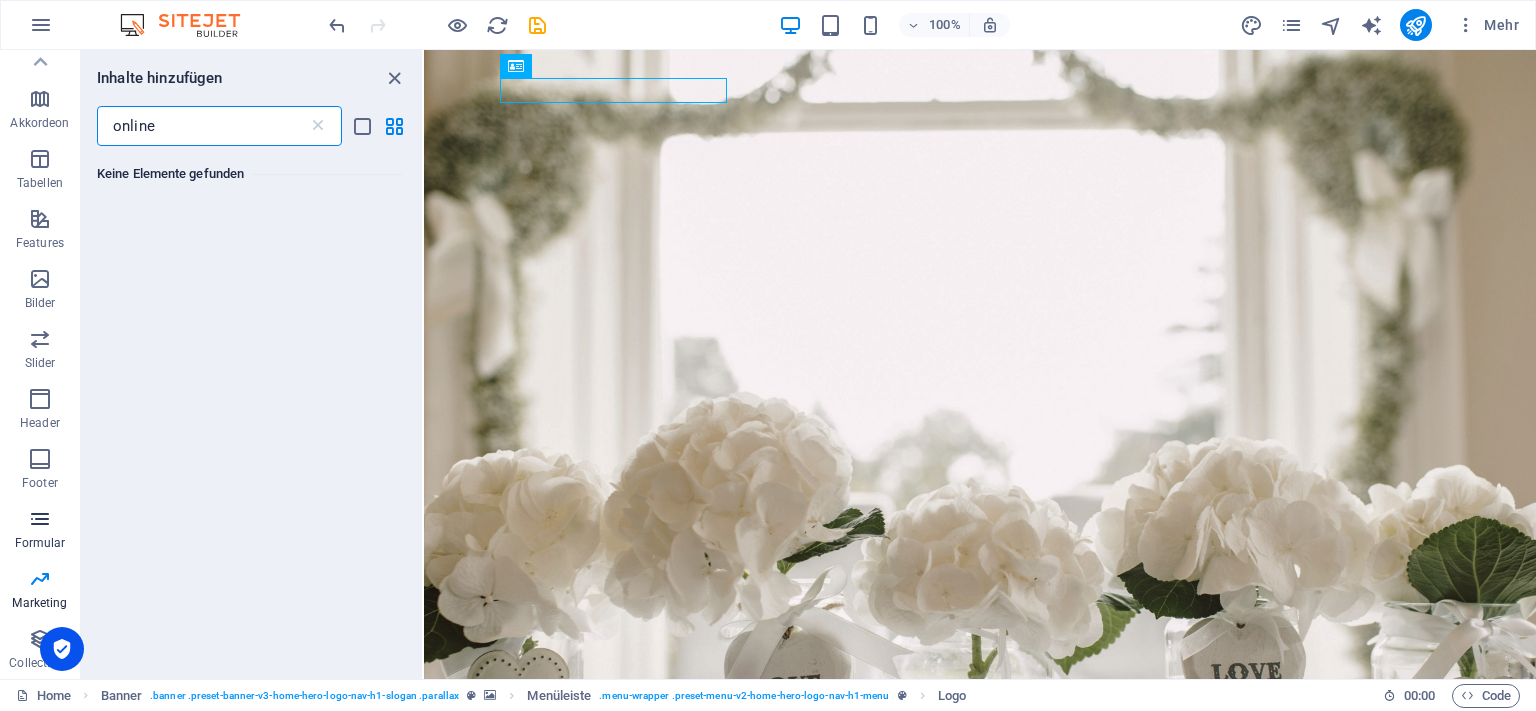 type on "online" 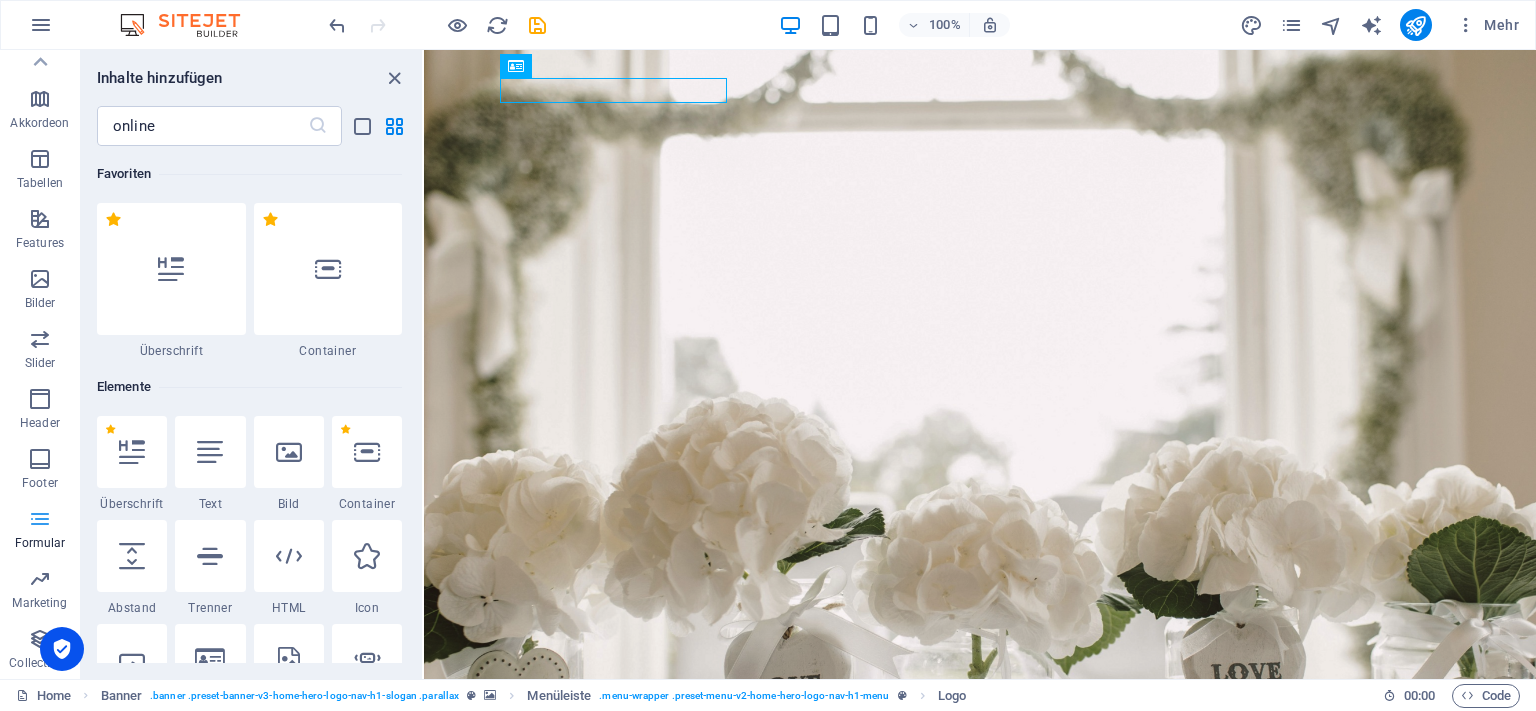 type 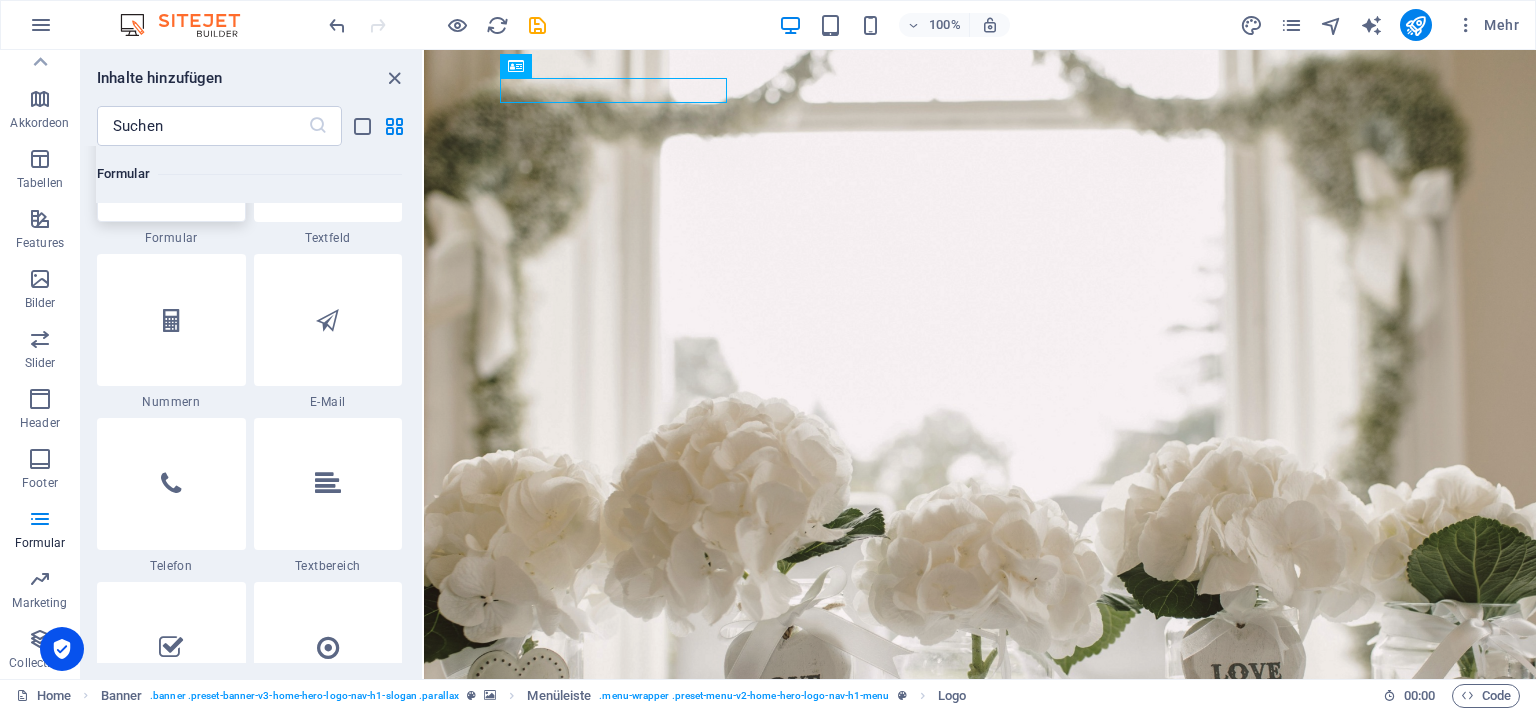 scroll, scrollTop: 15074, scrollLeft: 0, axis: vertical 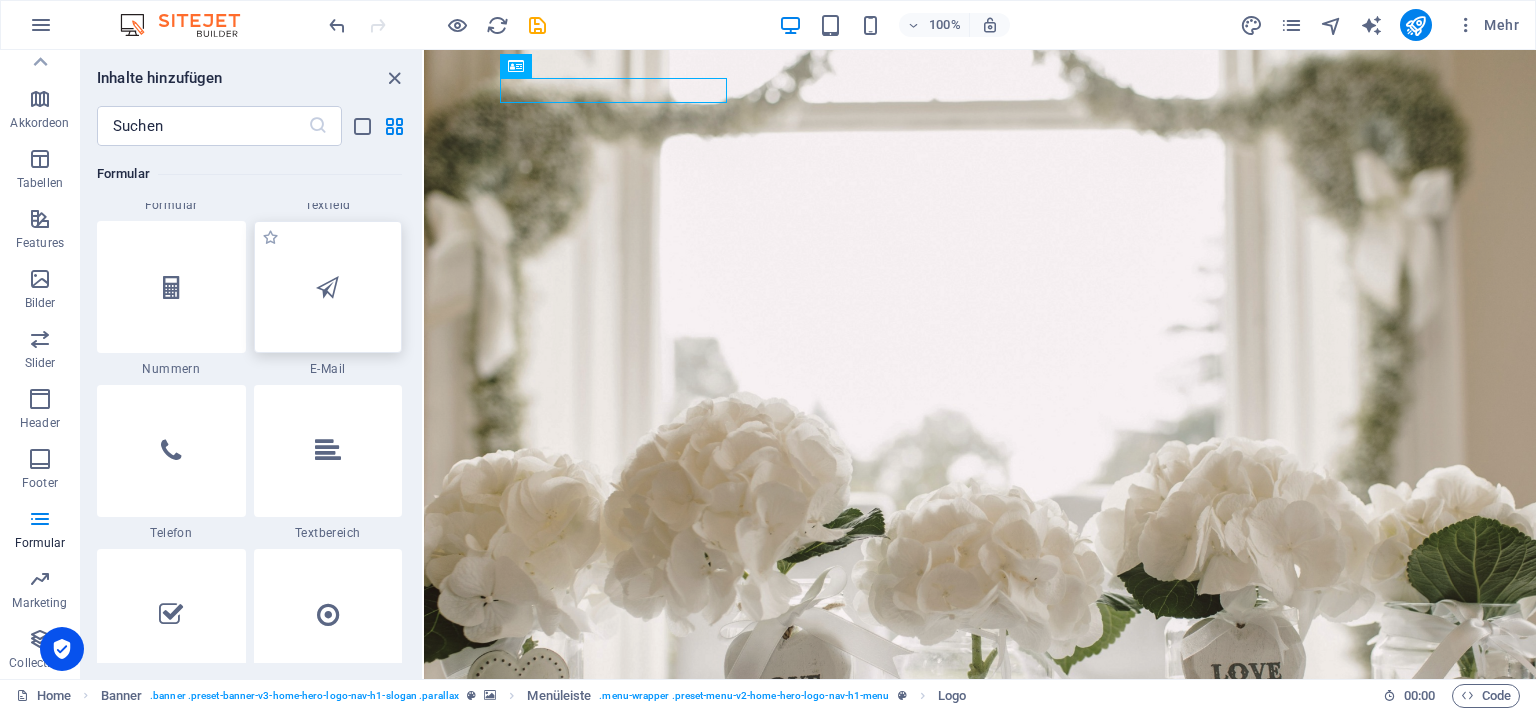 click at bounding box center [328, 287] 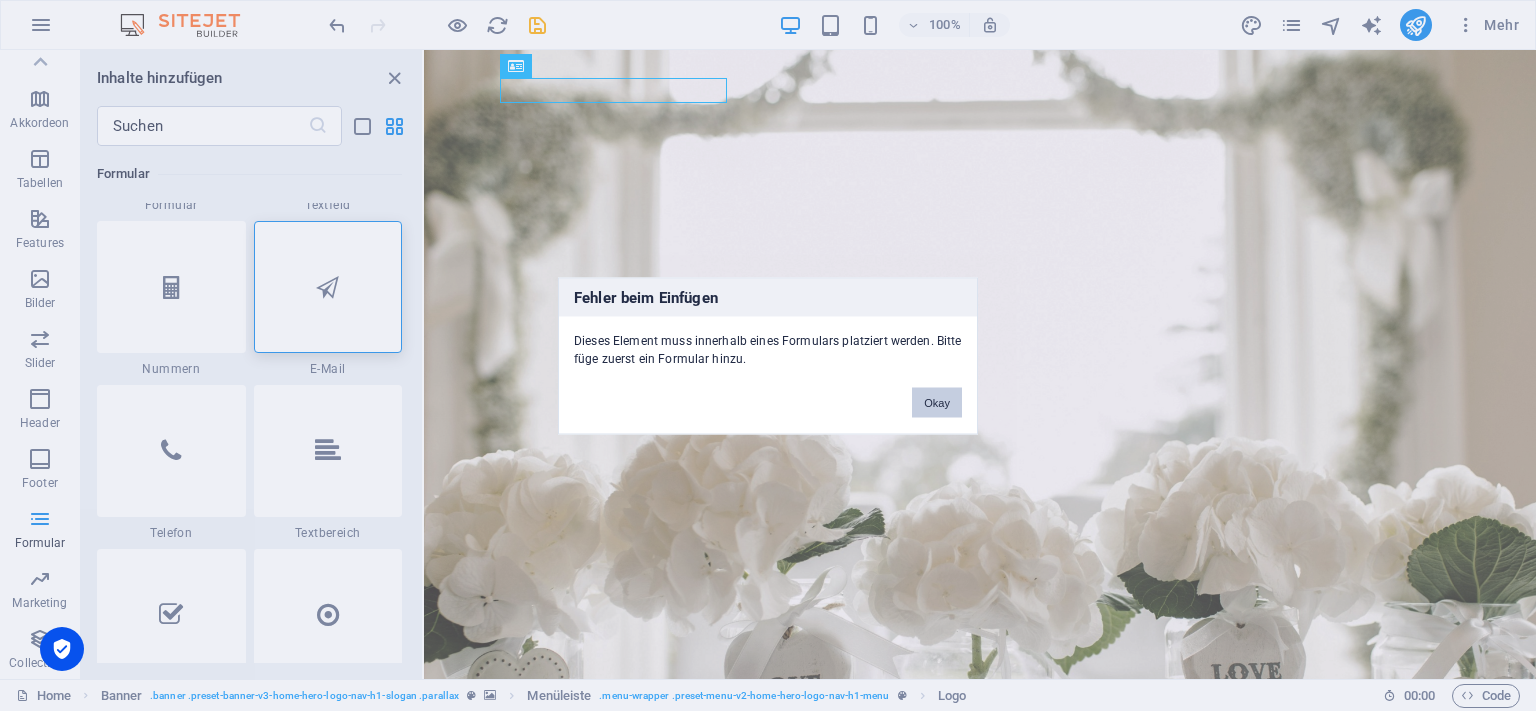 click on "Okay" at bounding box center (937, 402) 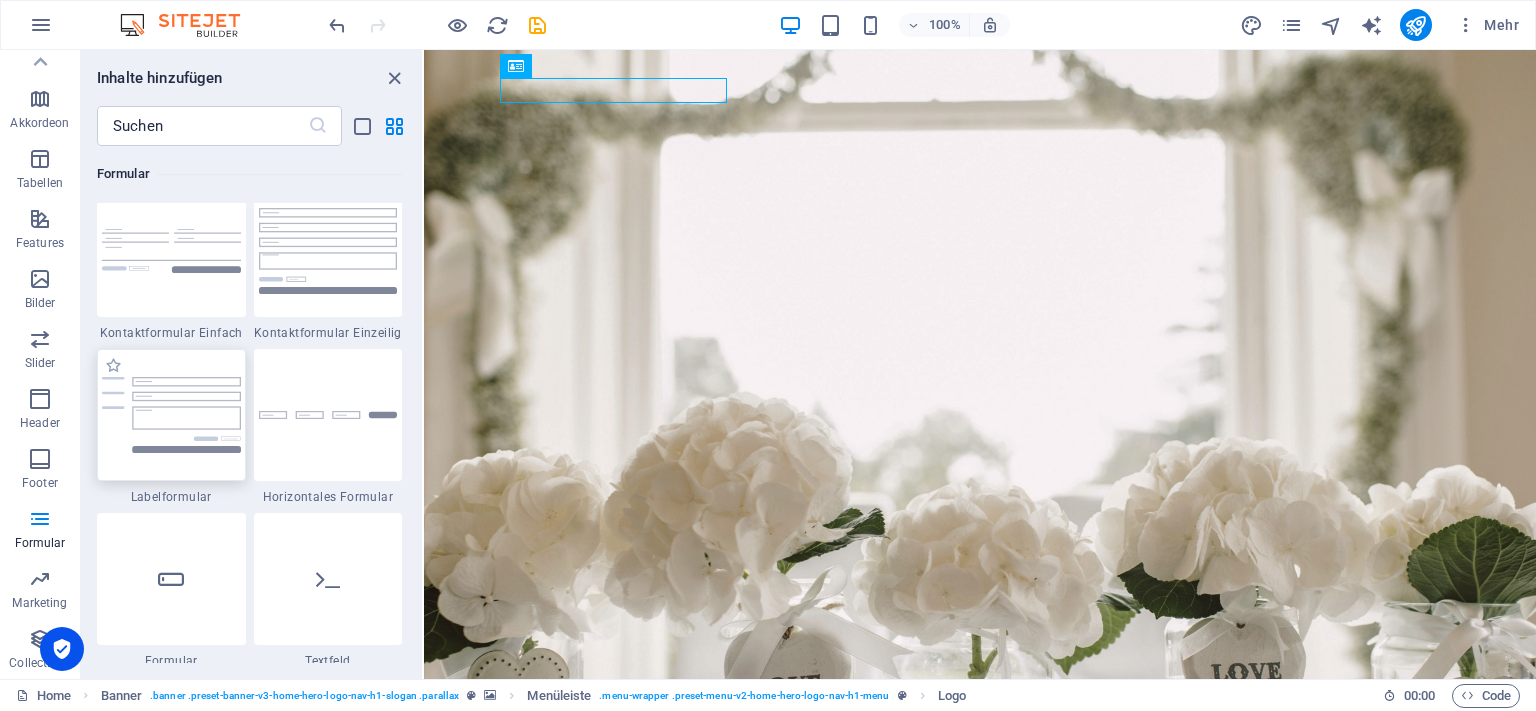 scroll, scrollTop: 14527, scrollLeft: 0, axis: vertical 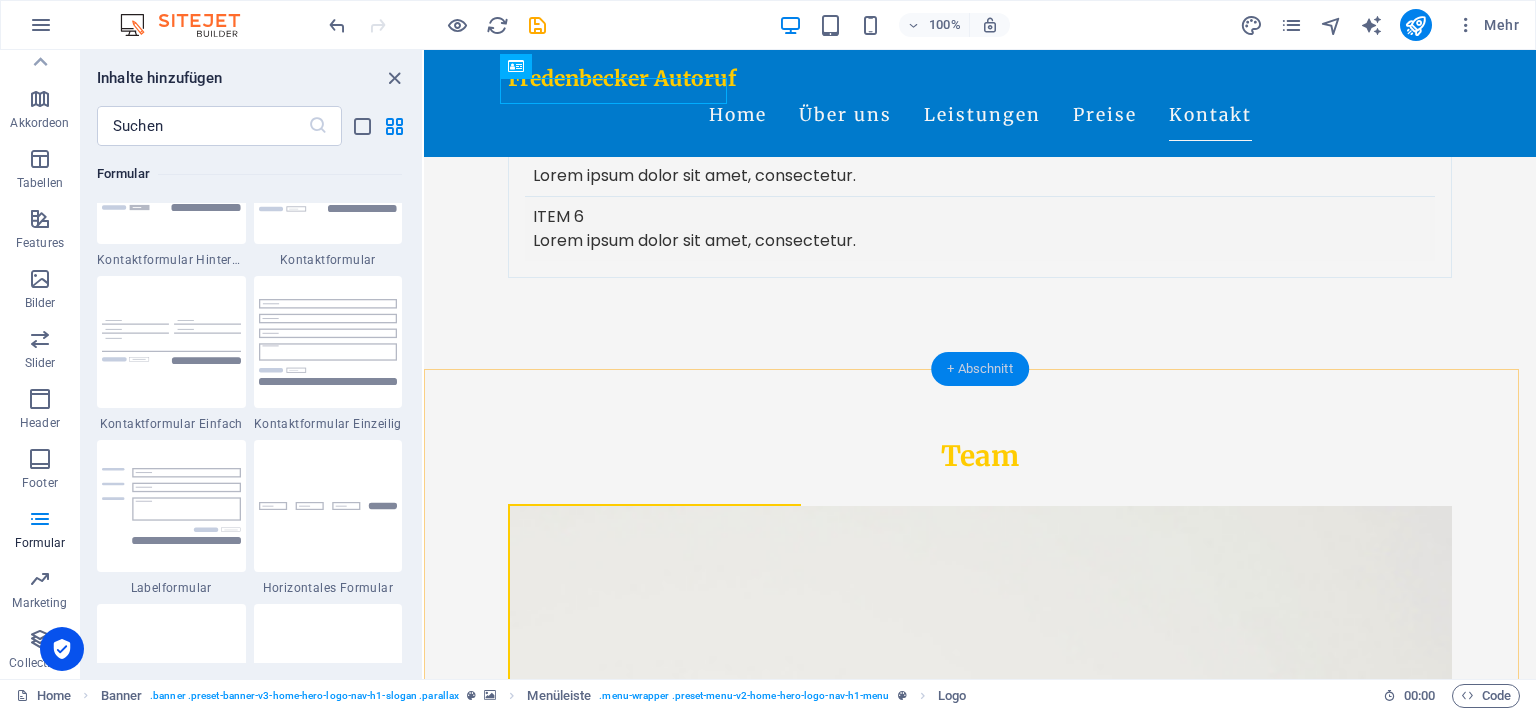 click on "+ Abschnitt" at bounding box center [980, 369] 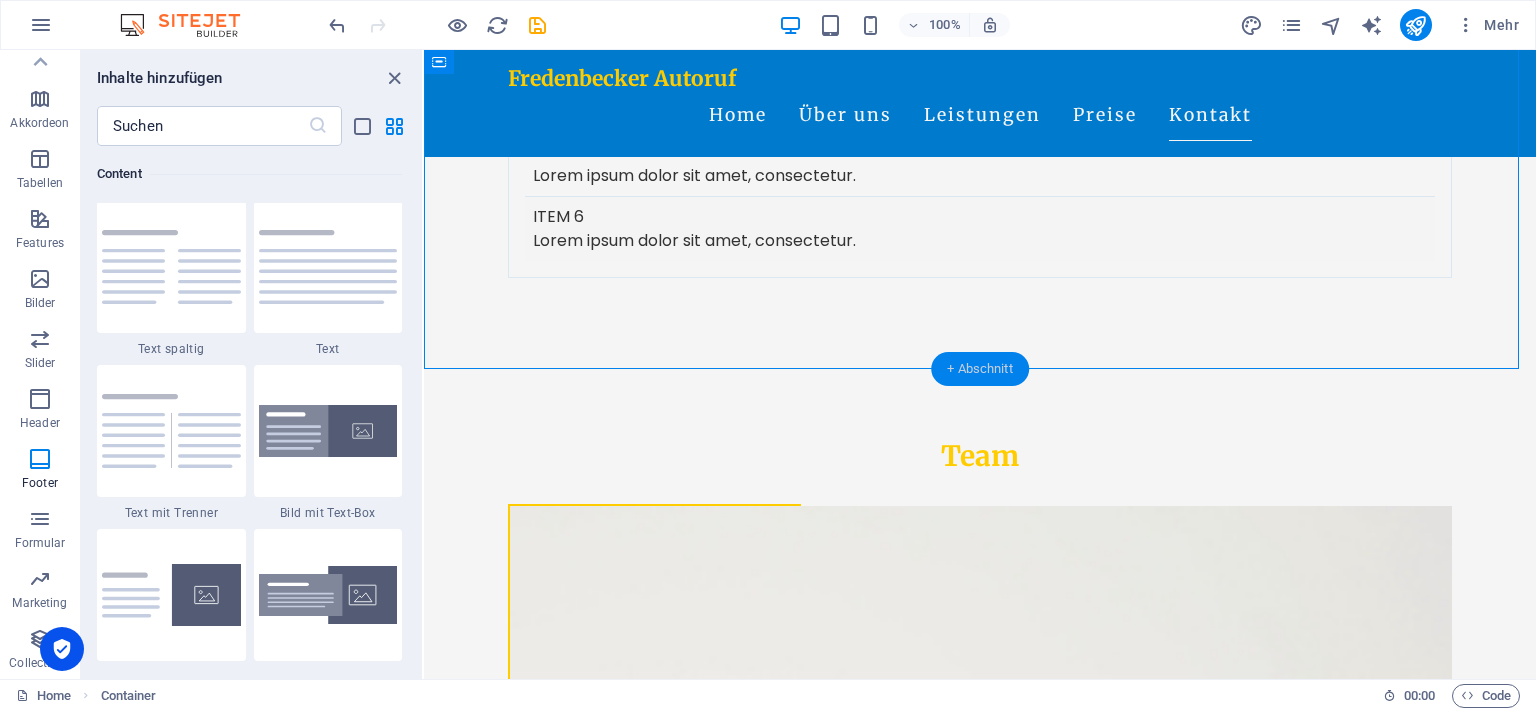 scroll, scrollTop: 3499, scrollLeft: 0, axis: vertical 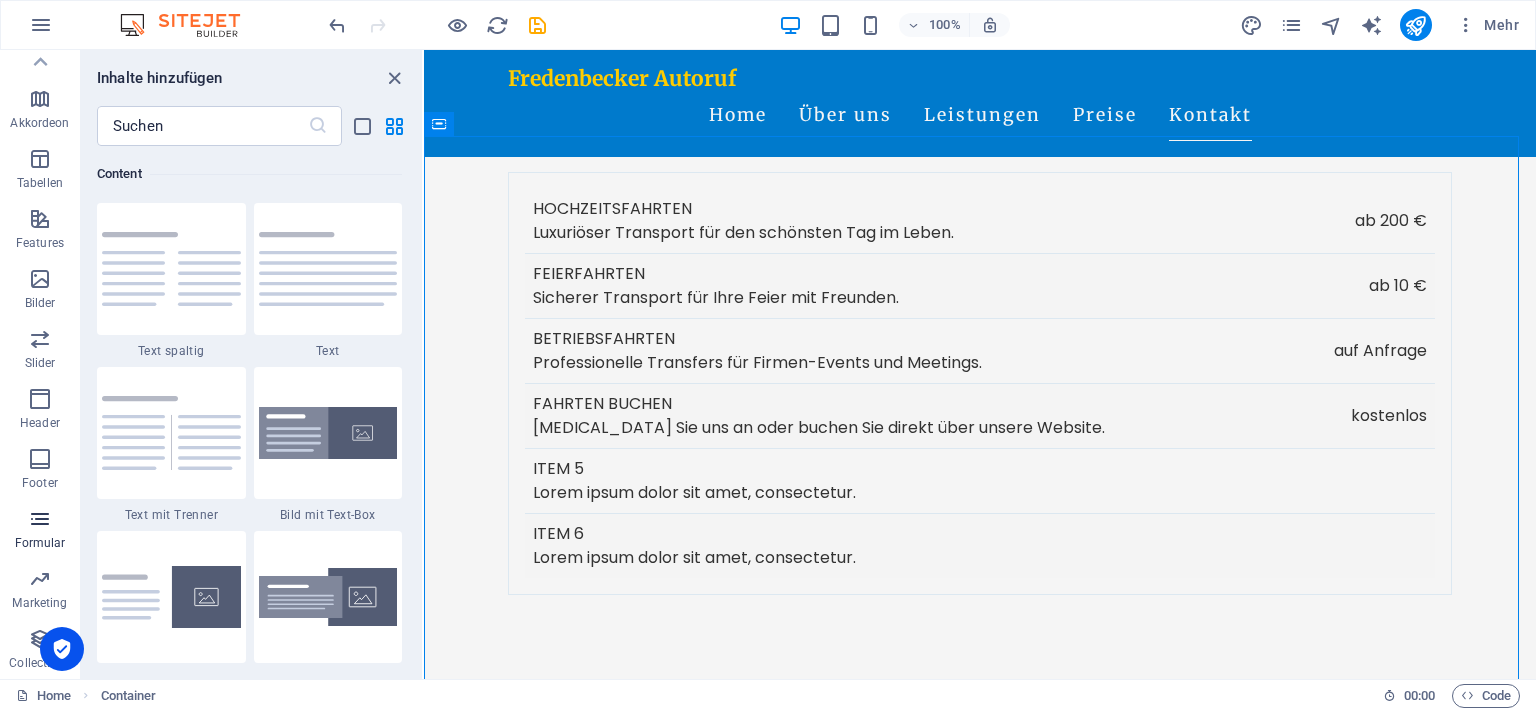 click at bounding box center (40, 519) 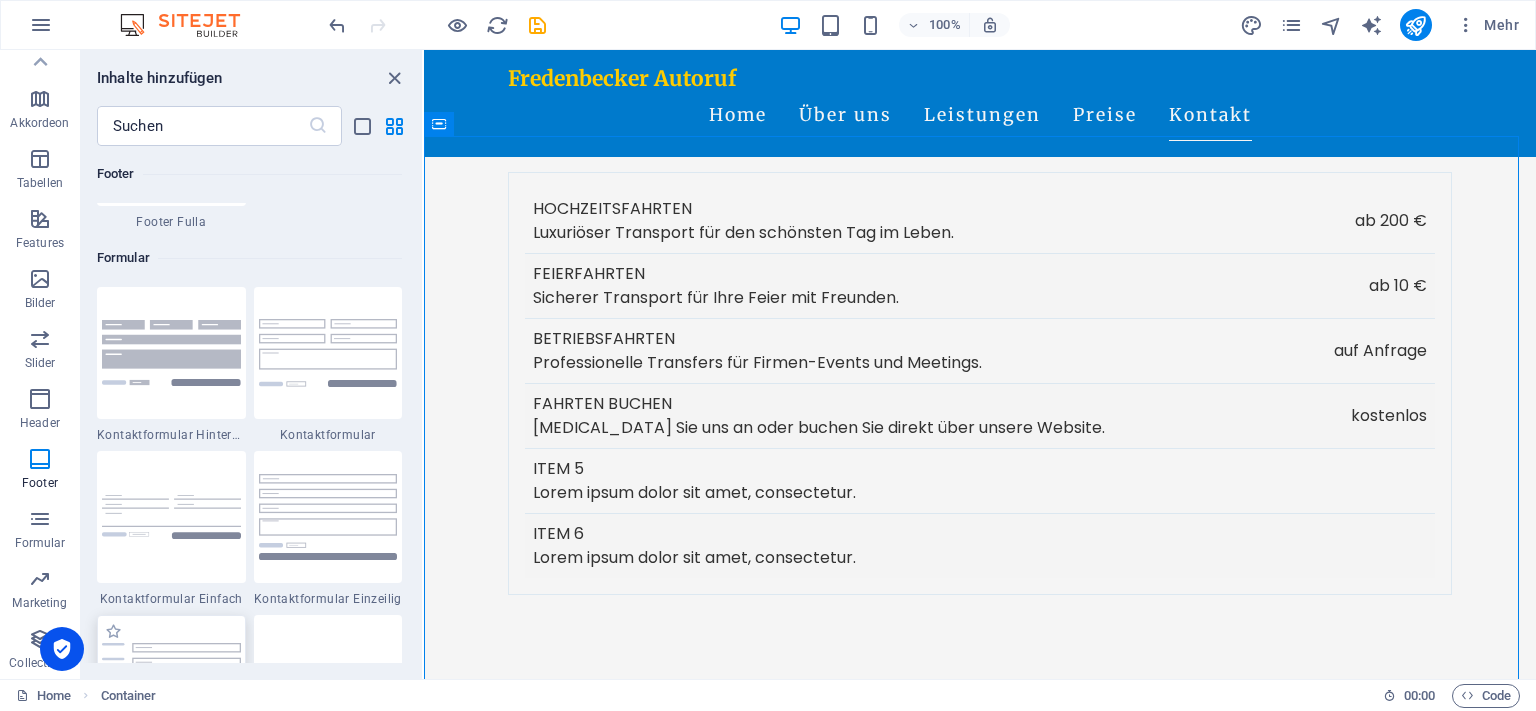 scroll, scrollTop: 14345, scrollLeft: 0, axis: vertical 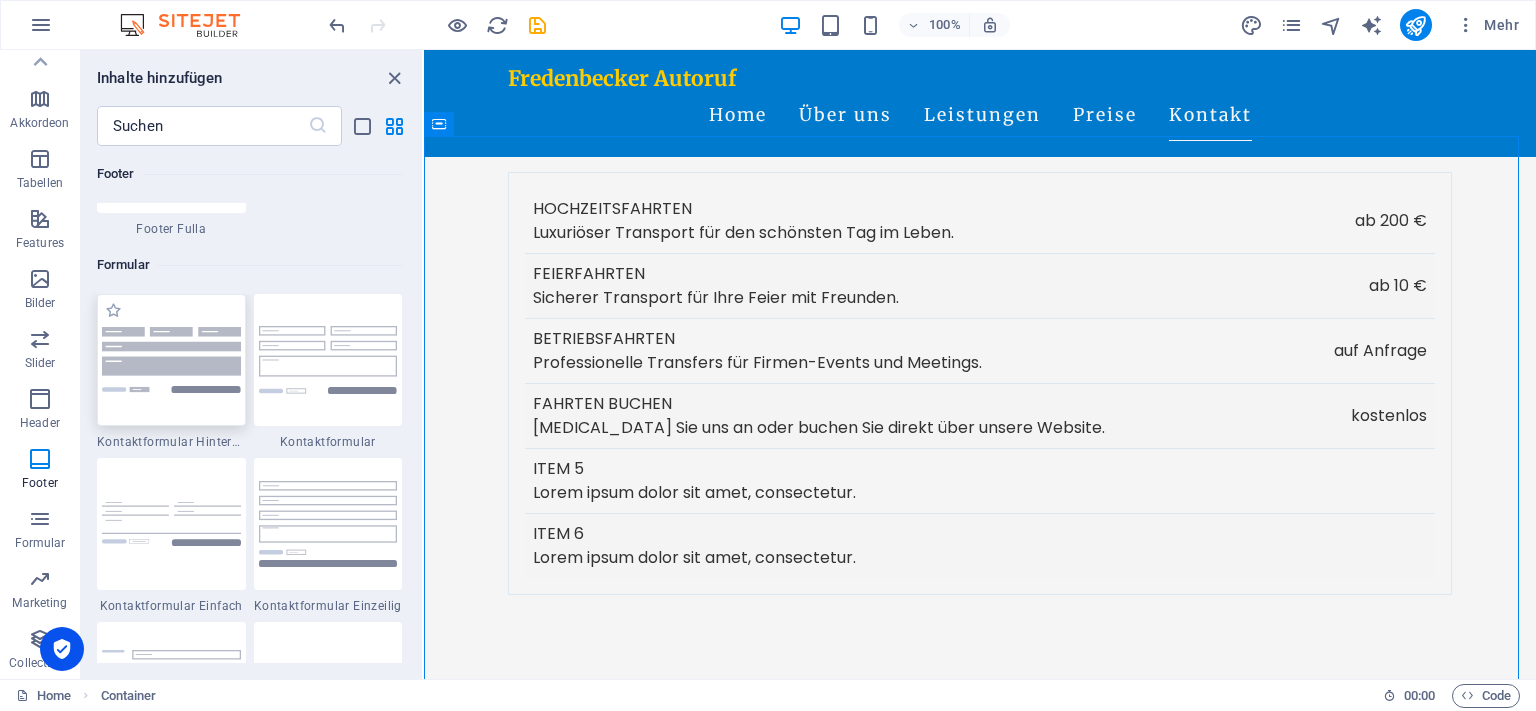 click at bounding box center [171, 360] 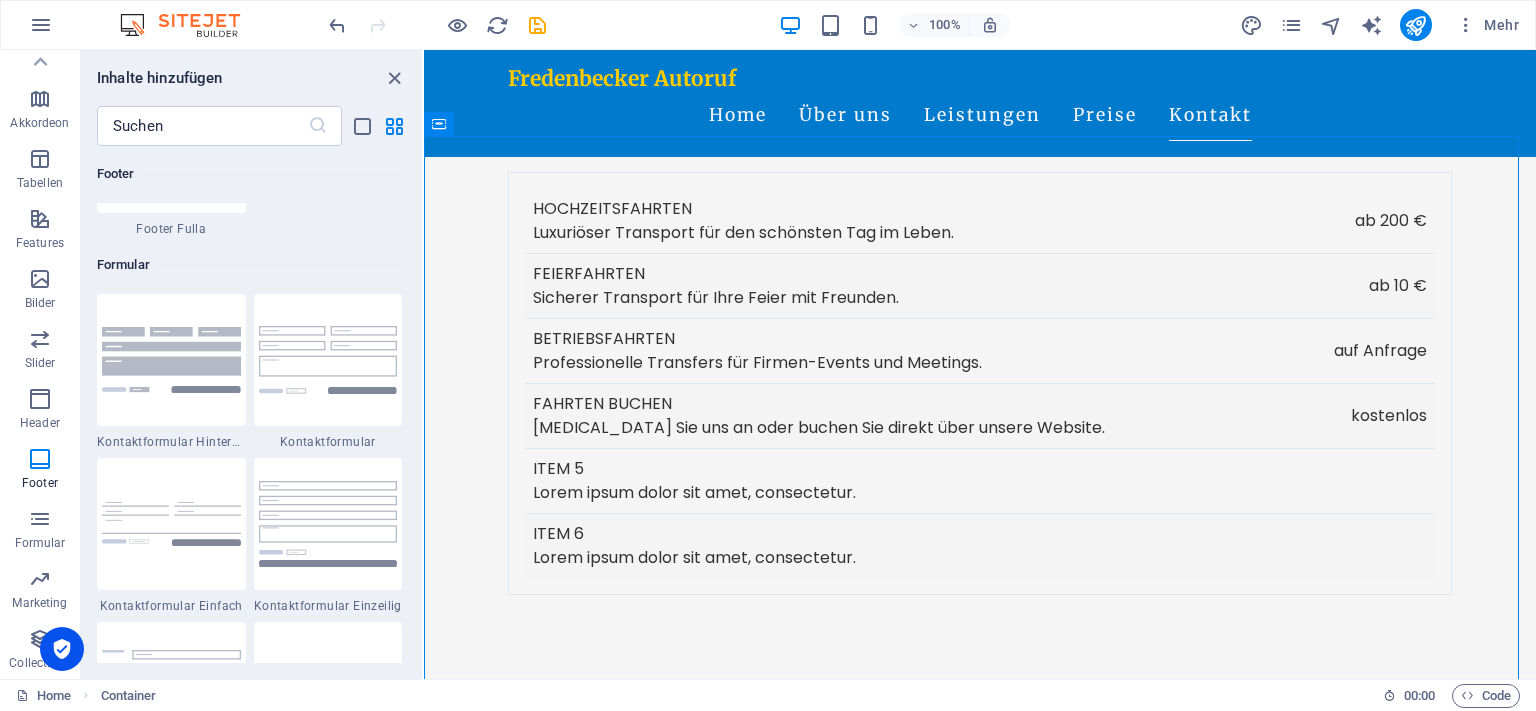 drag, startPoint x: 625, startPoint y: 451, endPoint x: 659, endPoint y: 270, distance: 184.16568 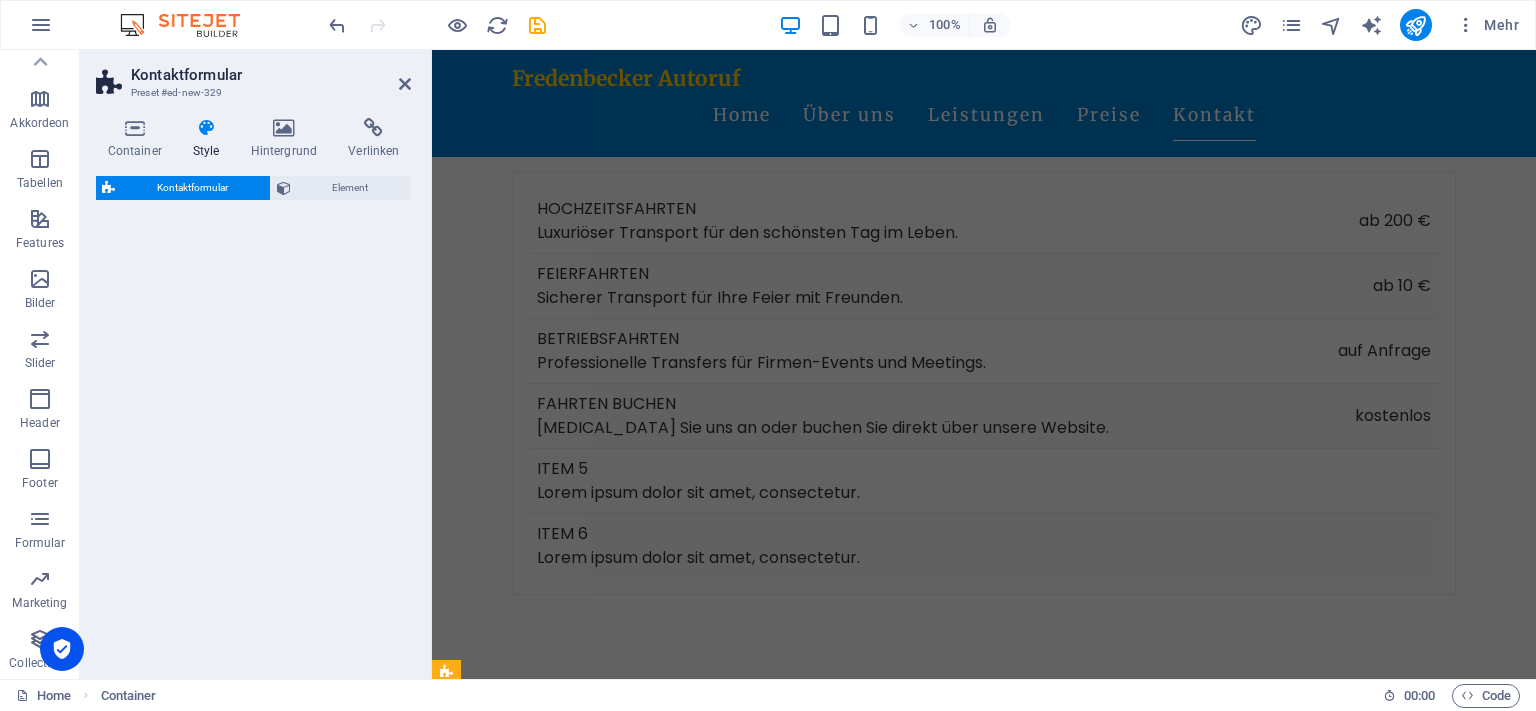 scroll, scrollTop: 271, scrollLeft: 0, axis: vertical 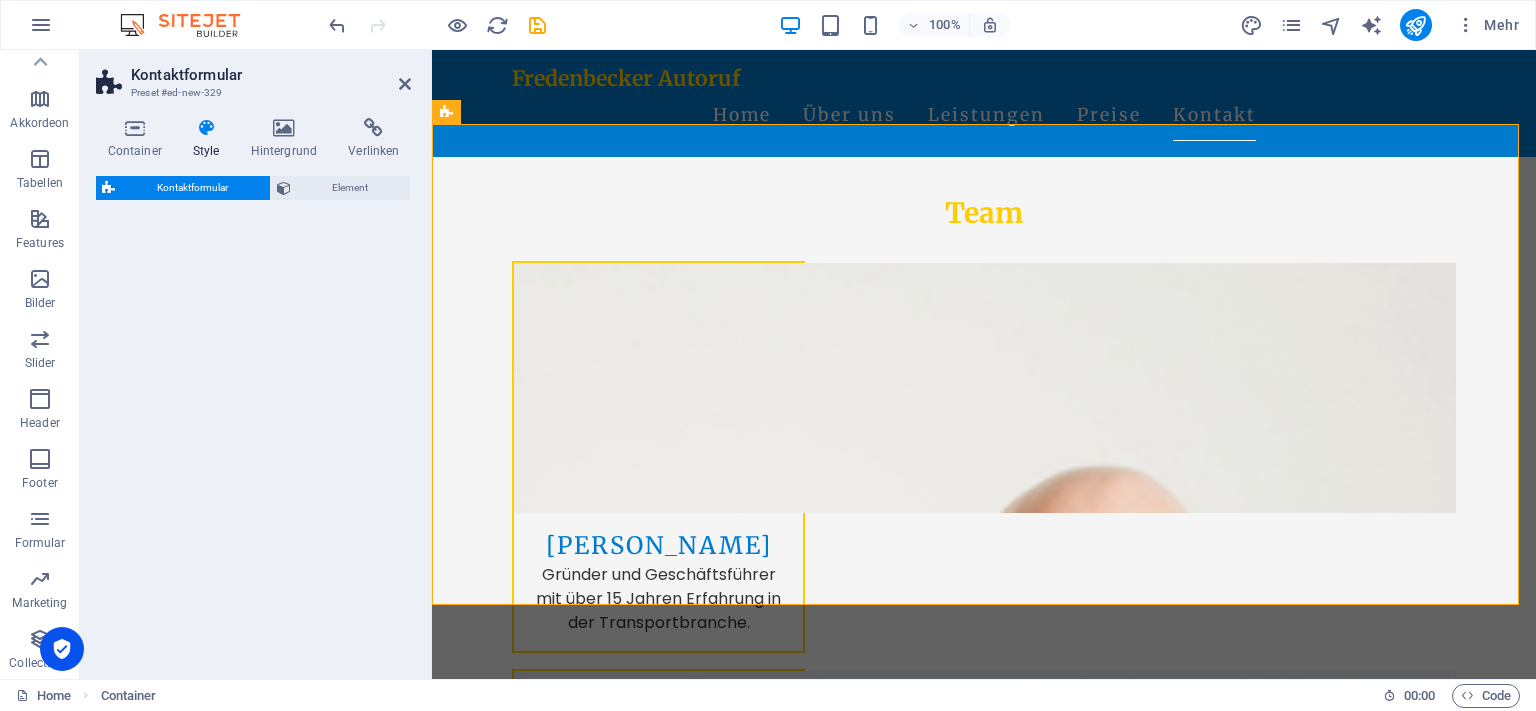 select on "rem" 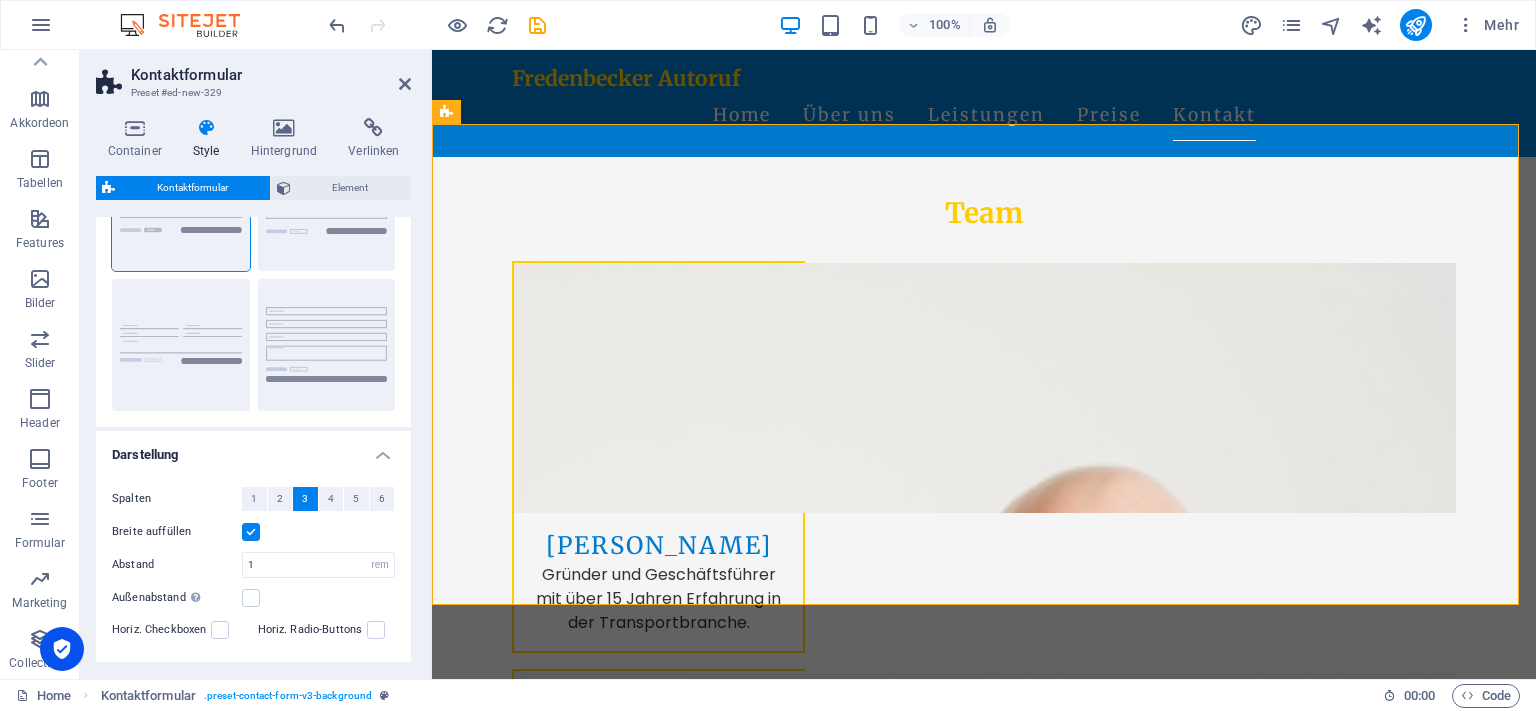 scroll, scrollTop: 0, scrollLeft: 0, axis: both 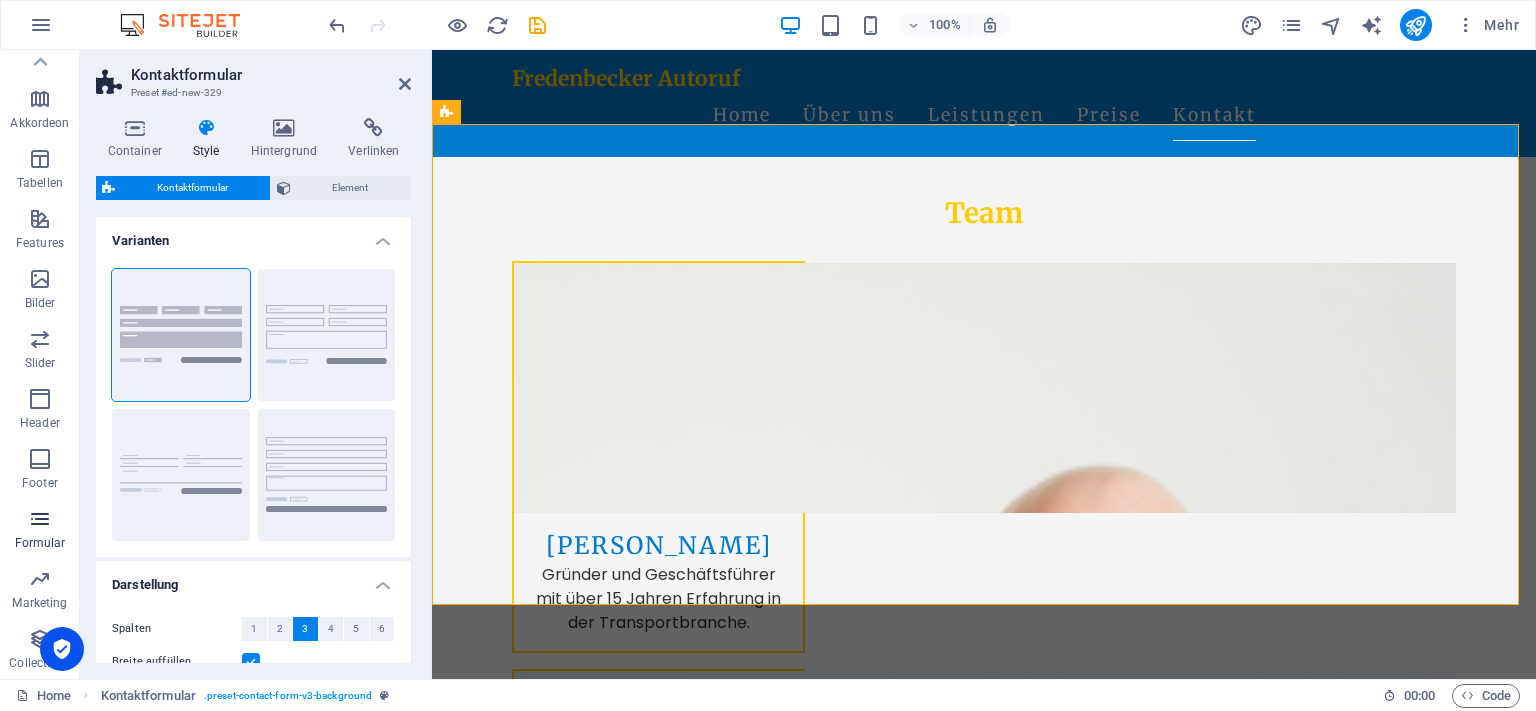 click at bounding box center [40, 519] 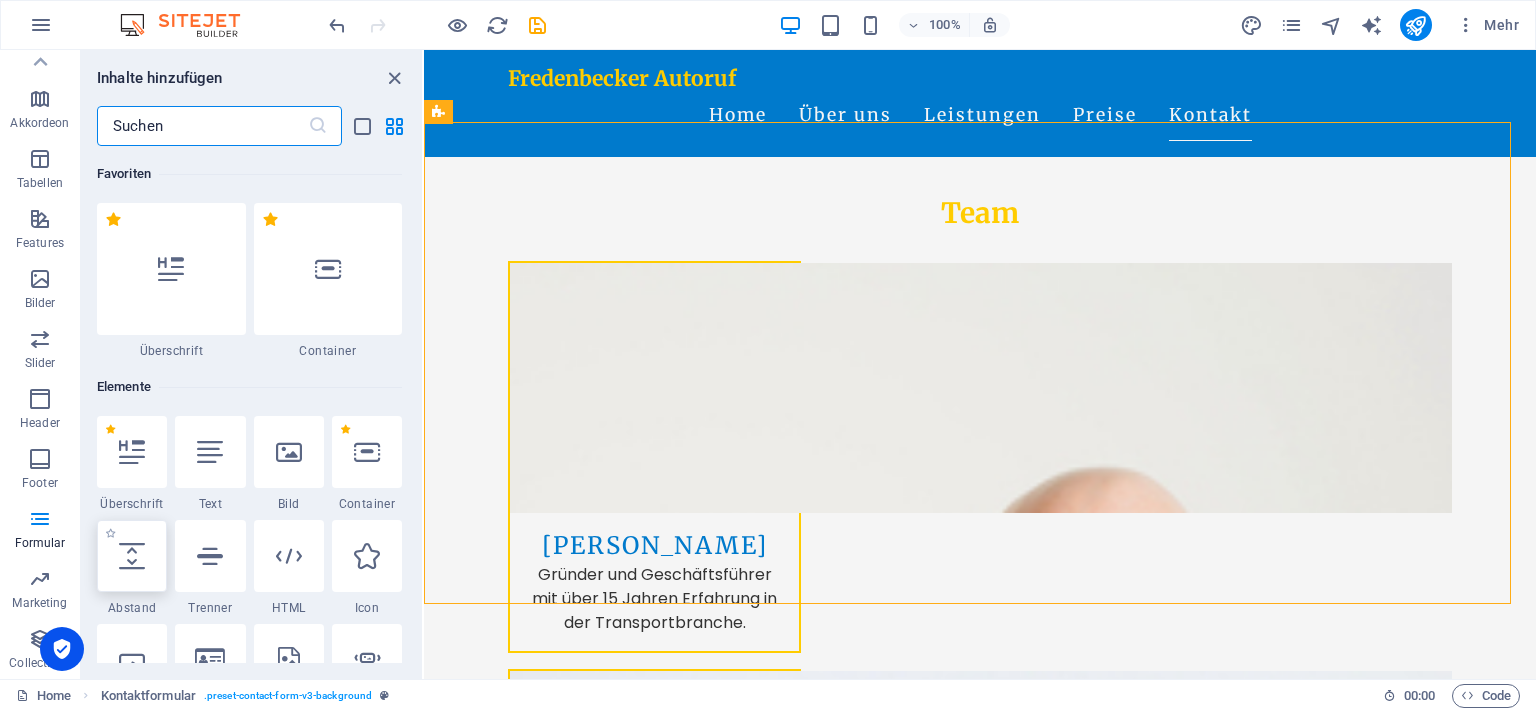 scroll, scrollTop: 271, scrollLeft: 0, axis: vertical 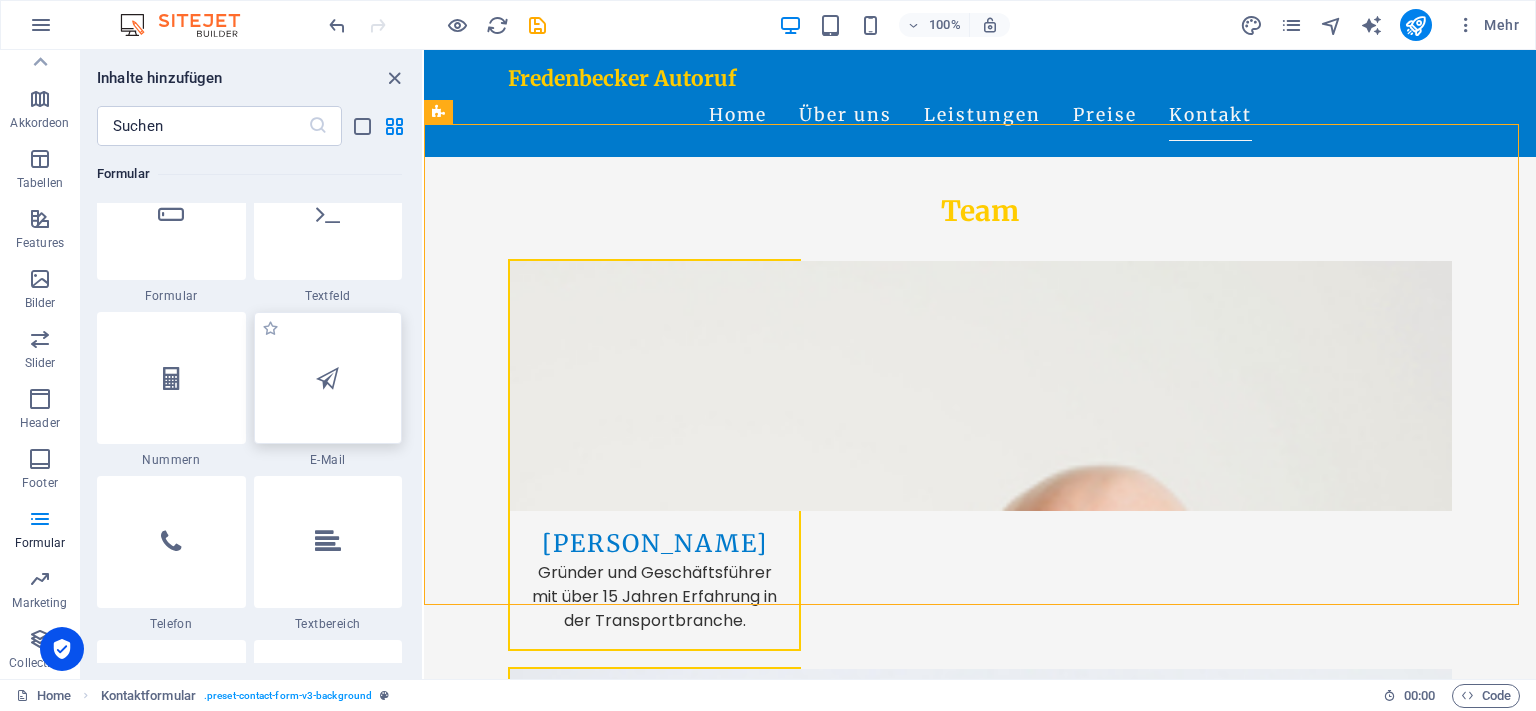 click at bounding box center [328, 378] 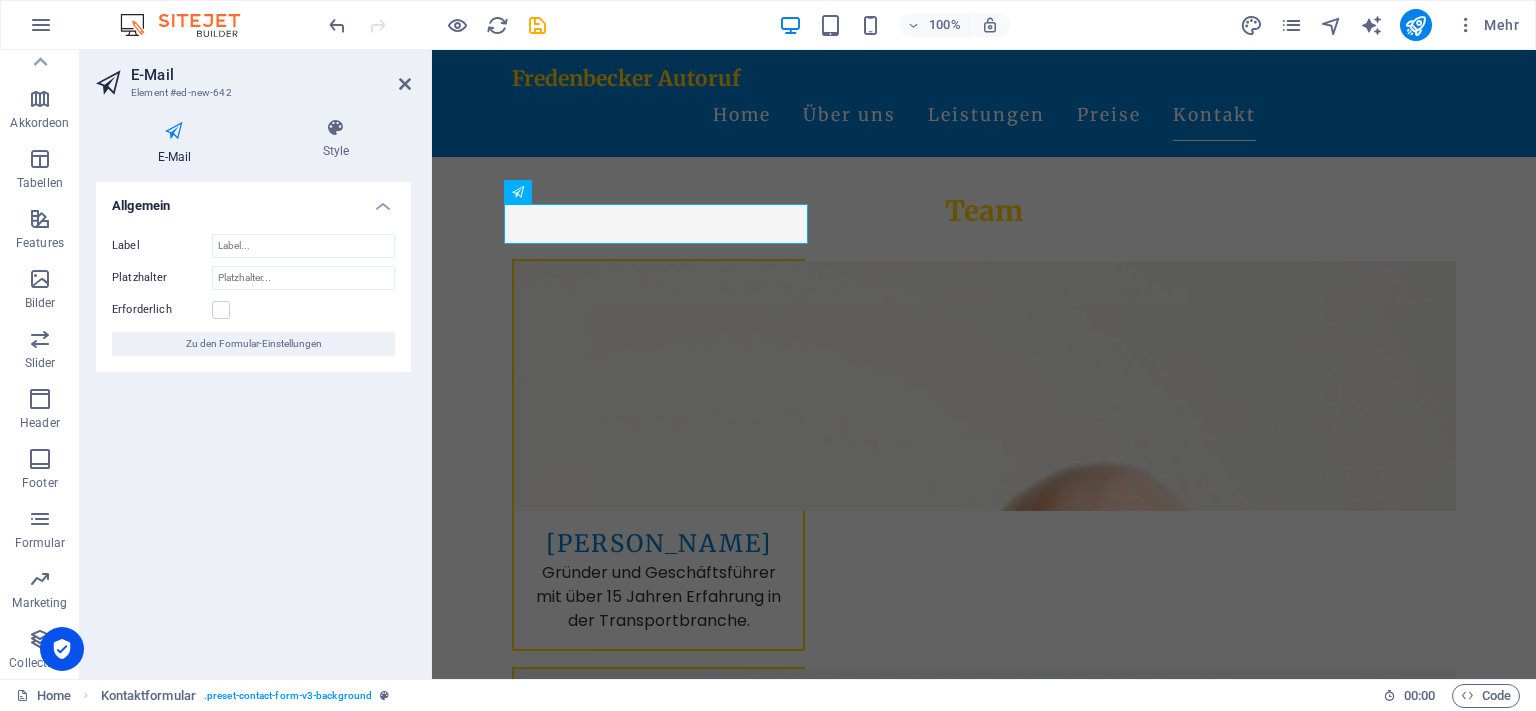 scroll, scrollTop: 5734, scrollLeft: 0, axis: vertical 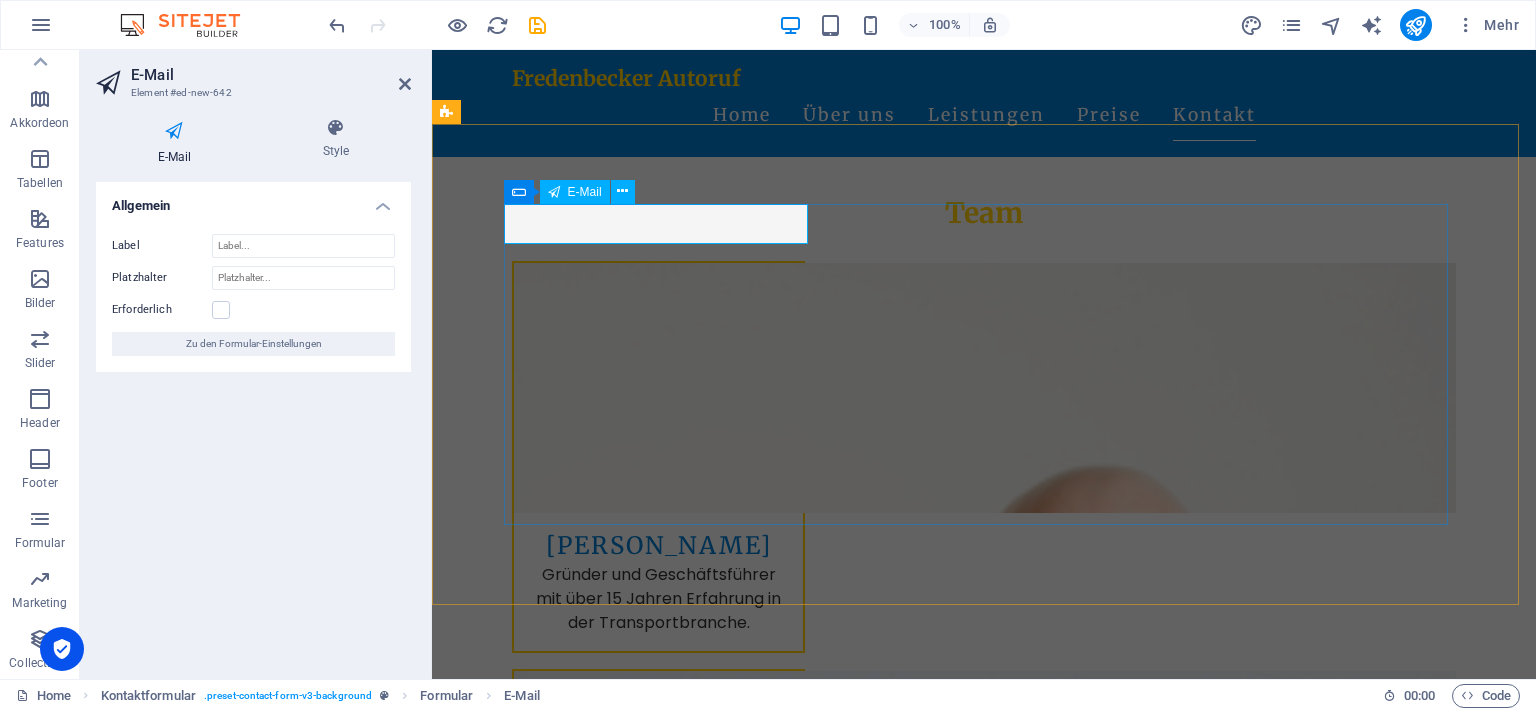 click at bounding box center (686, 3671) 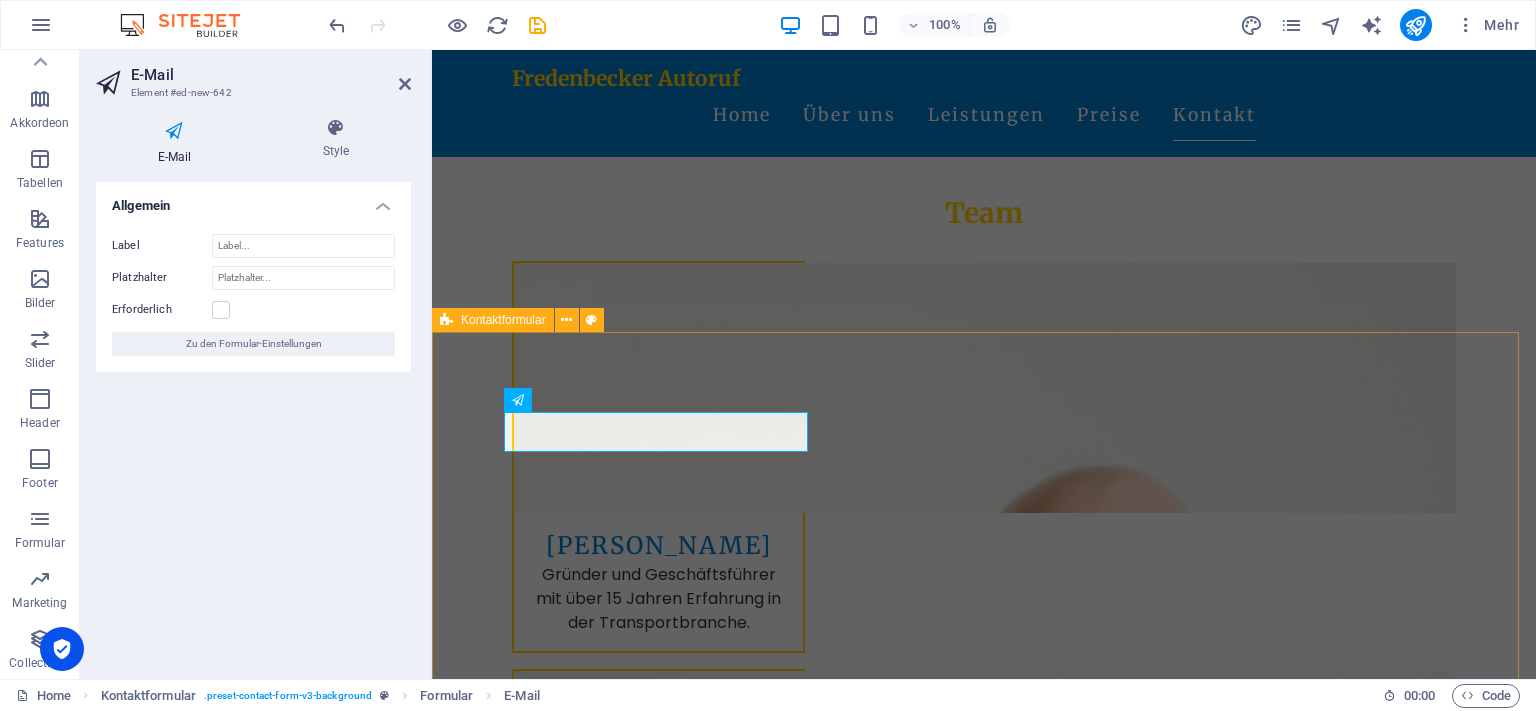scroll, scrollTop: 5523, scrollLeft: 0, axis: vertical 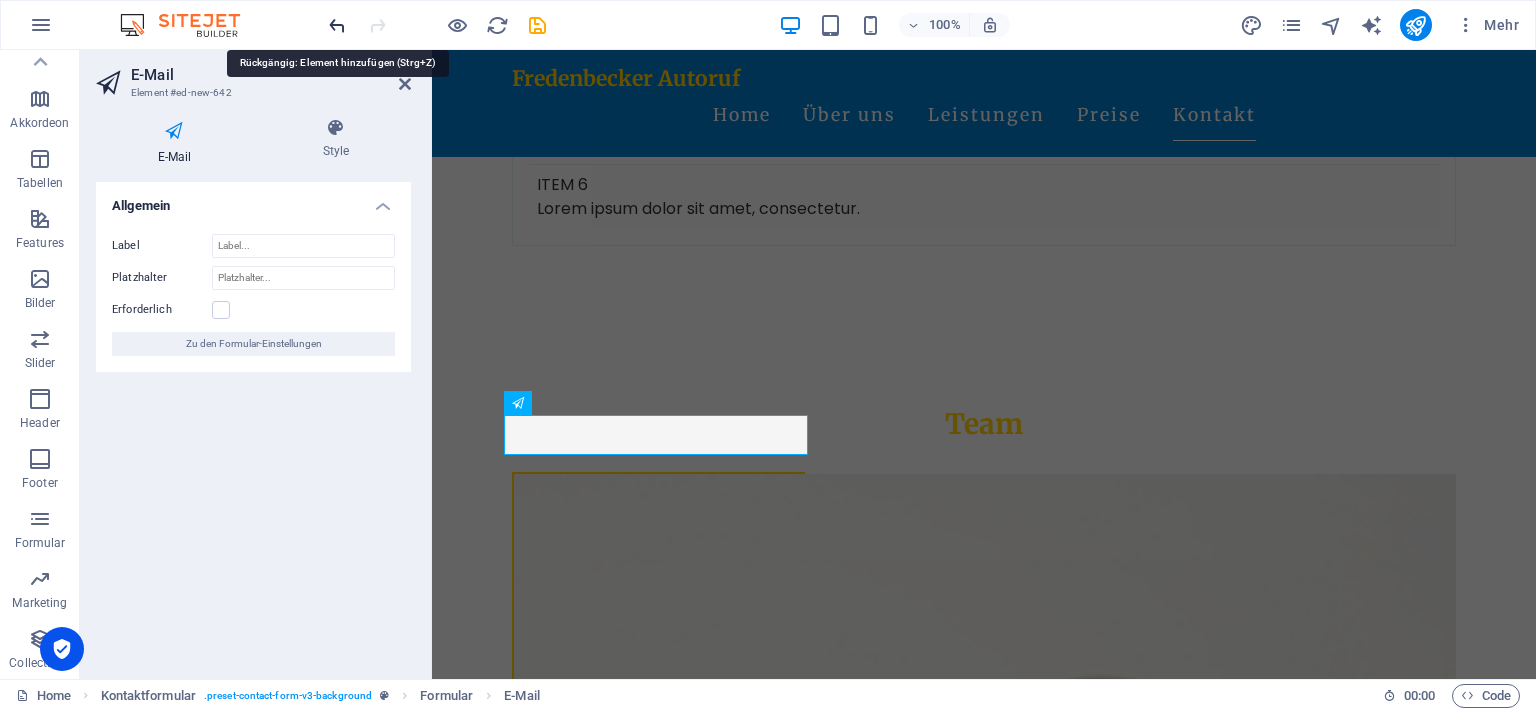 click at bounding box center (337, 25) 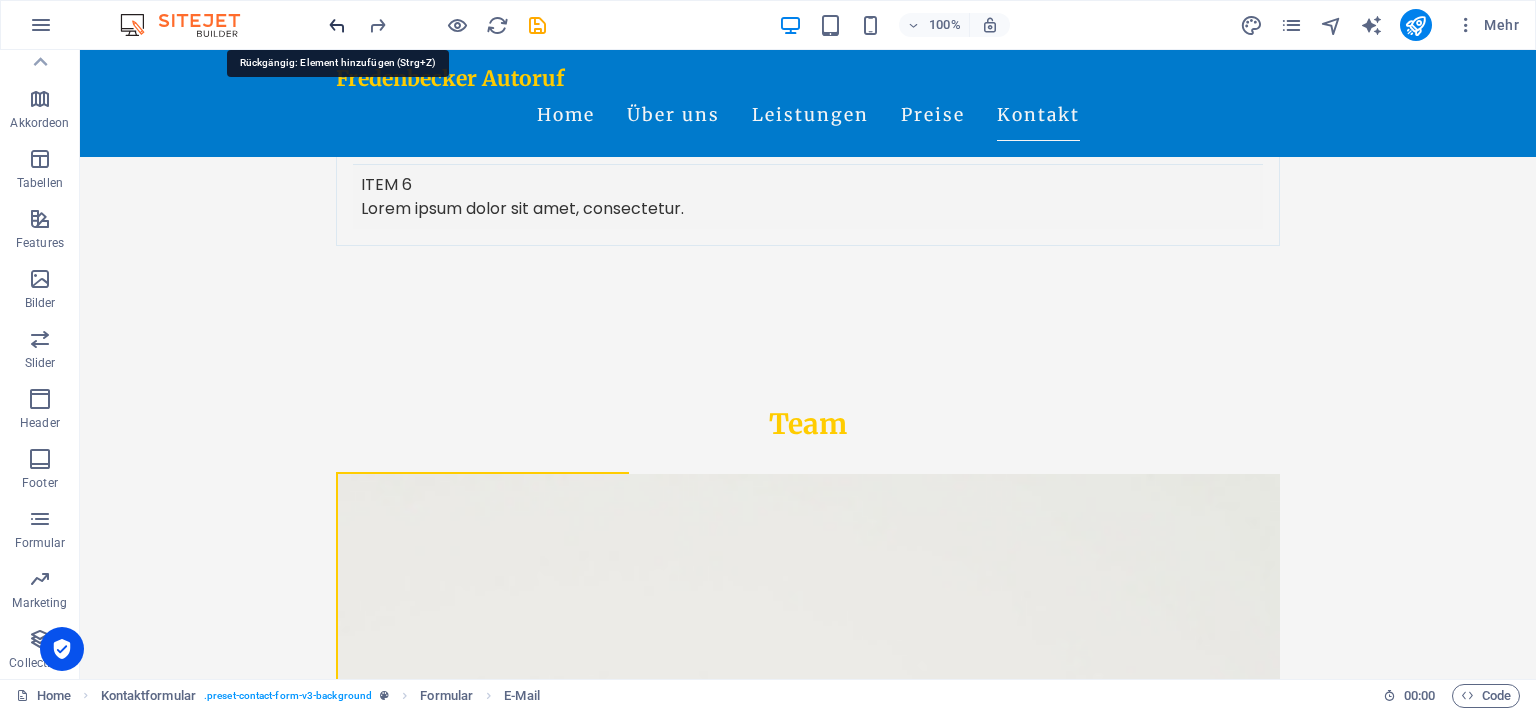 scroll, scrollTop: 5593, scrollLeft: 0, axis: vertical 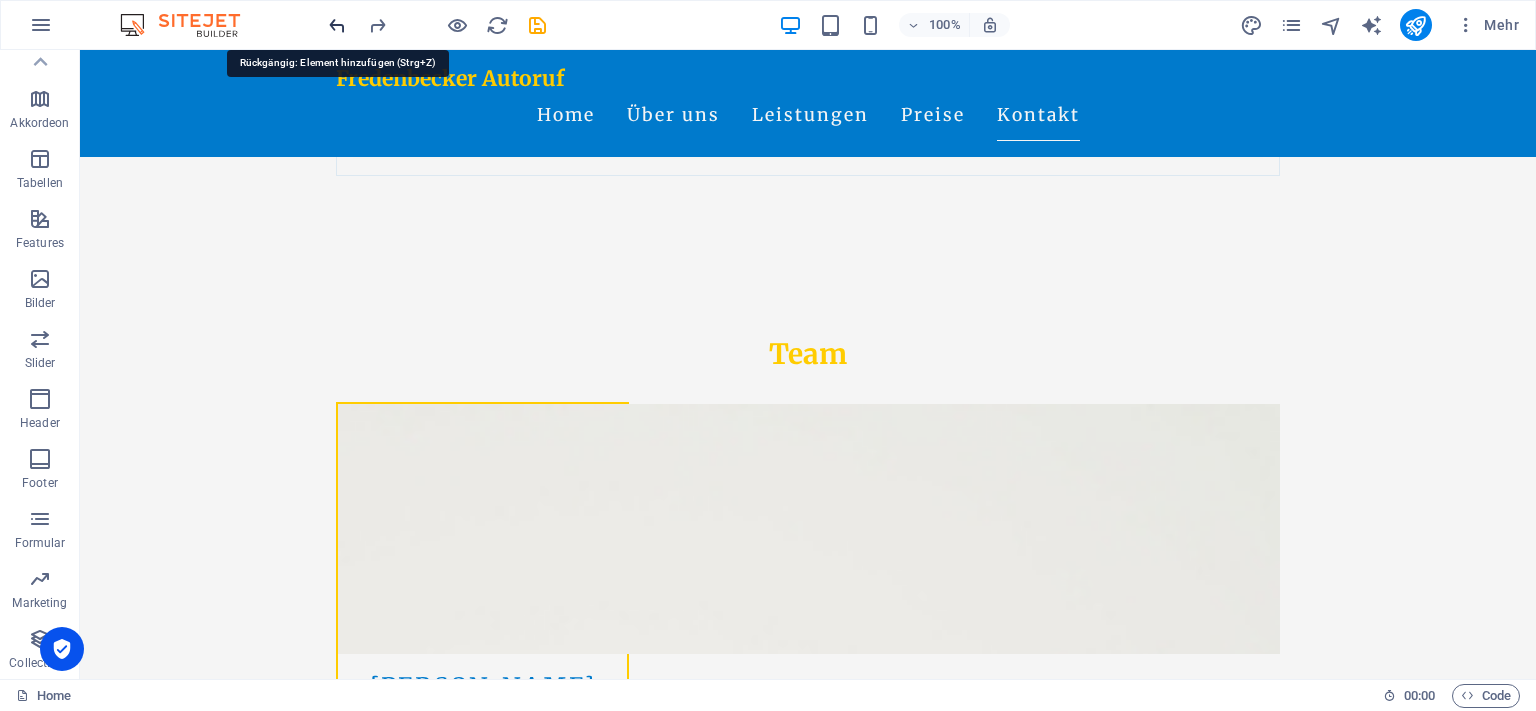 click at bounding box center (337, 25) 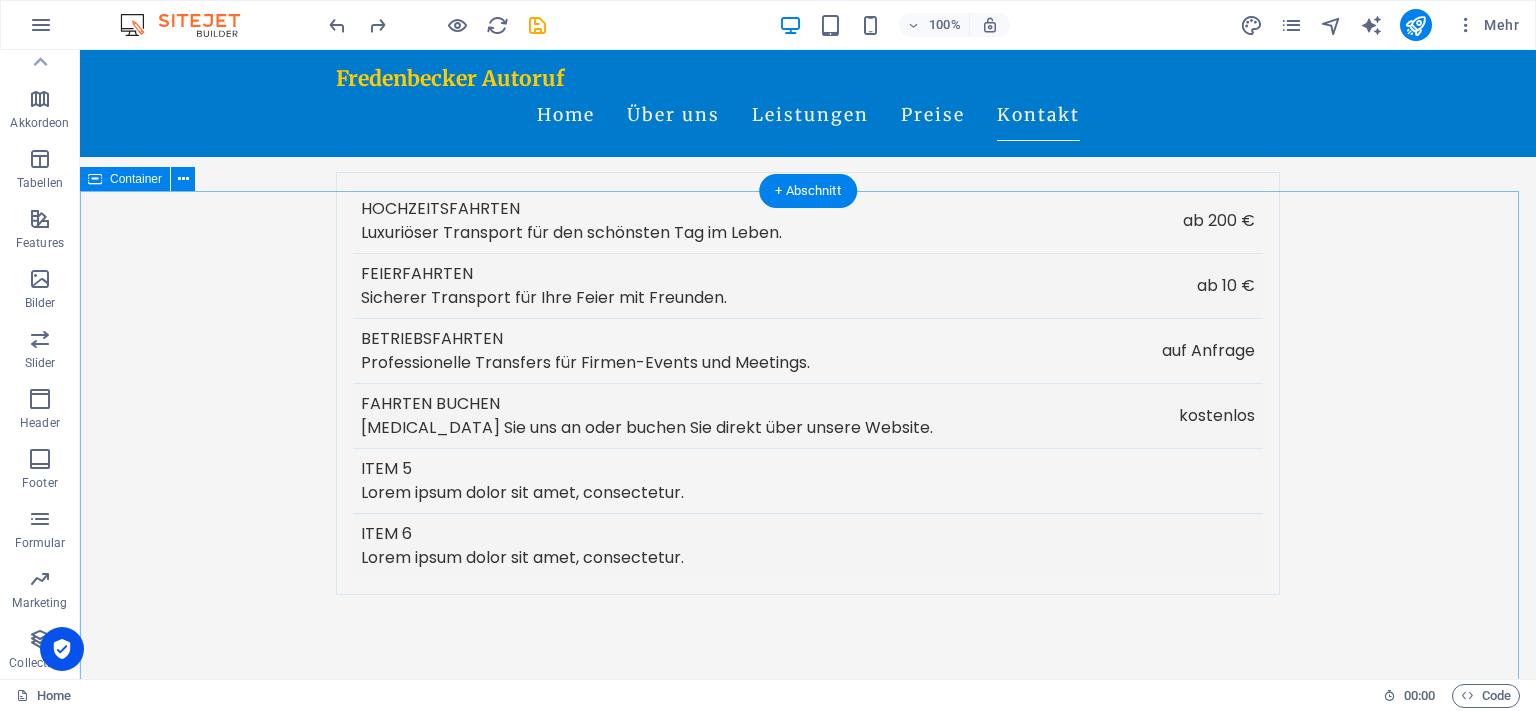 scroll, scrollTop: 5171, scrollLeft: 0, axis: vertical 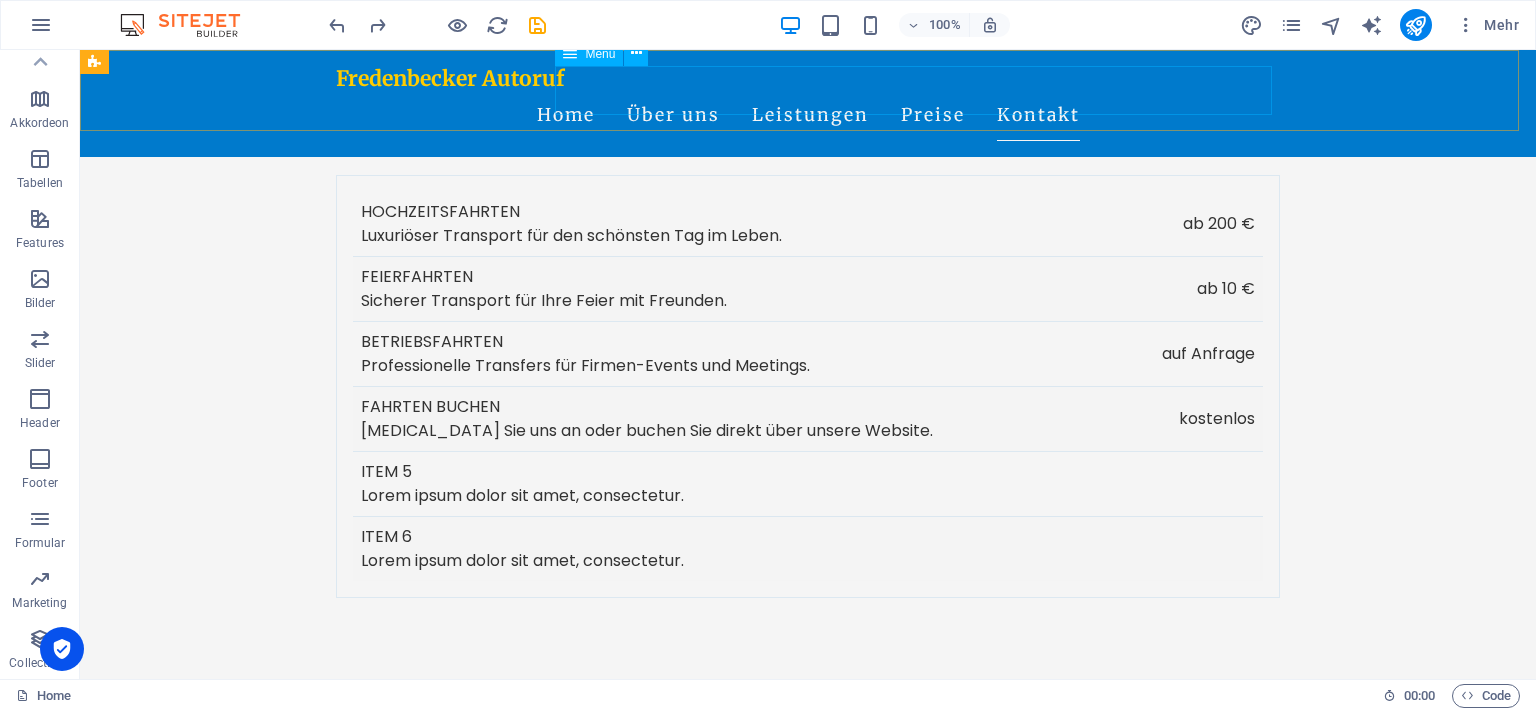 drag, startPoint x: 882, startPoint y: 259, endPoint x: 800, endPoint y: 104, distance: 175.35393 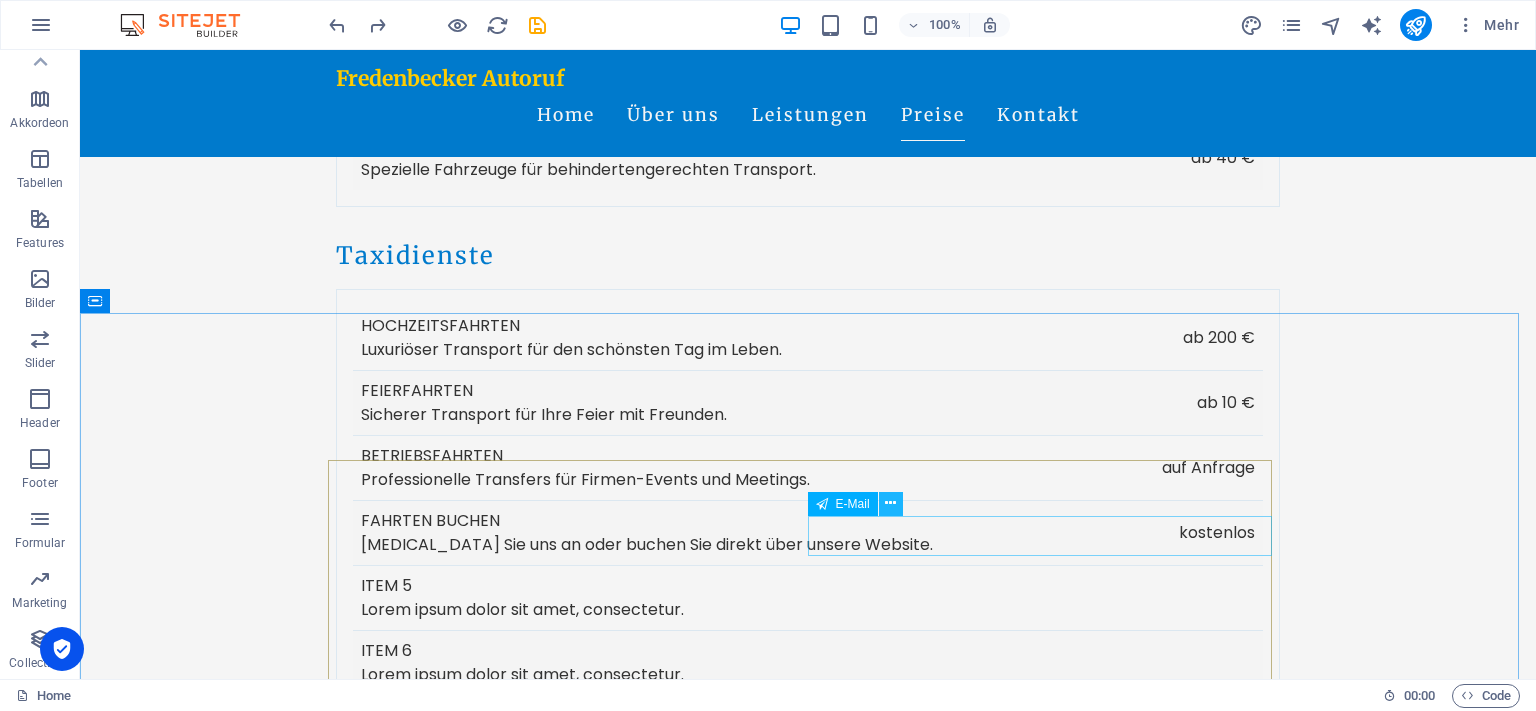 scroll, scrollTop: 5065, scrollLeft: 0, axis: vertical 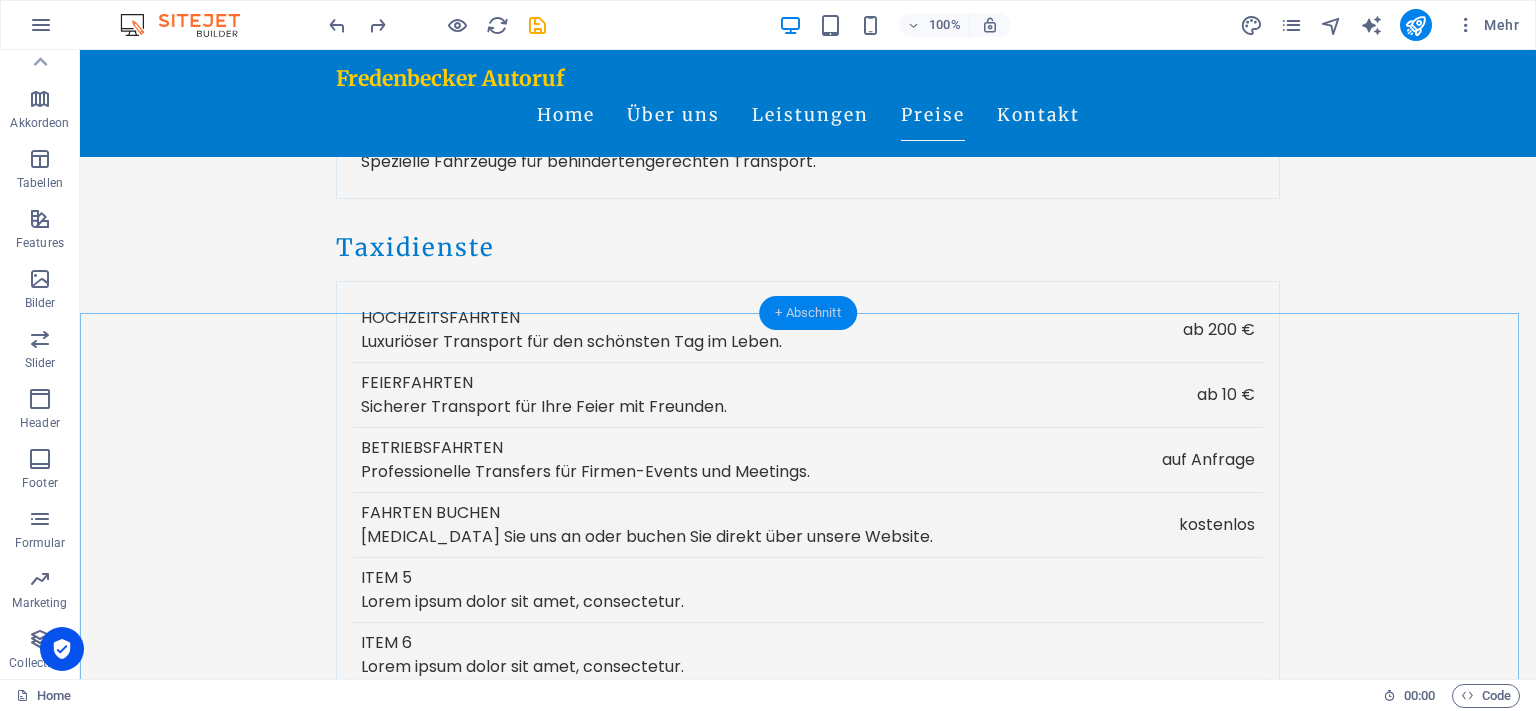 click on "+ Abschnitt" at bounding box center (808, 313) 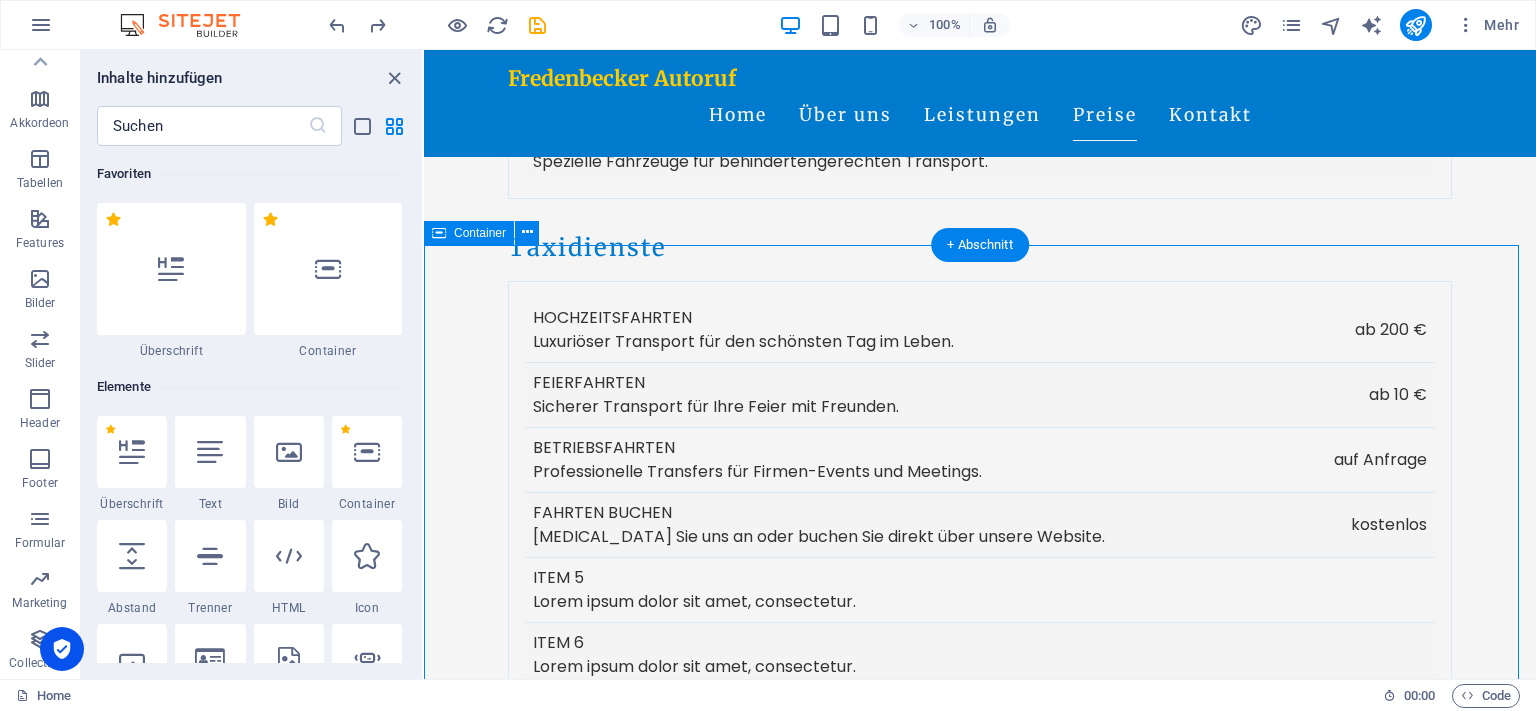 scroll, scrollTop: 271, scrollLeft: 0, axis: vertical 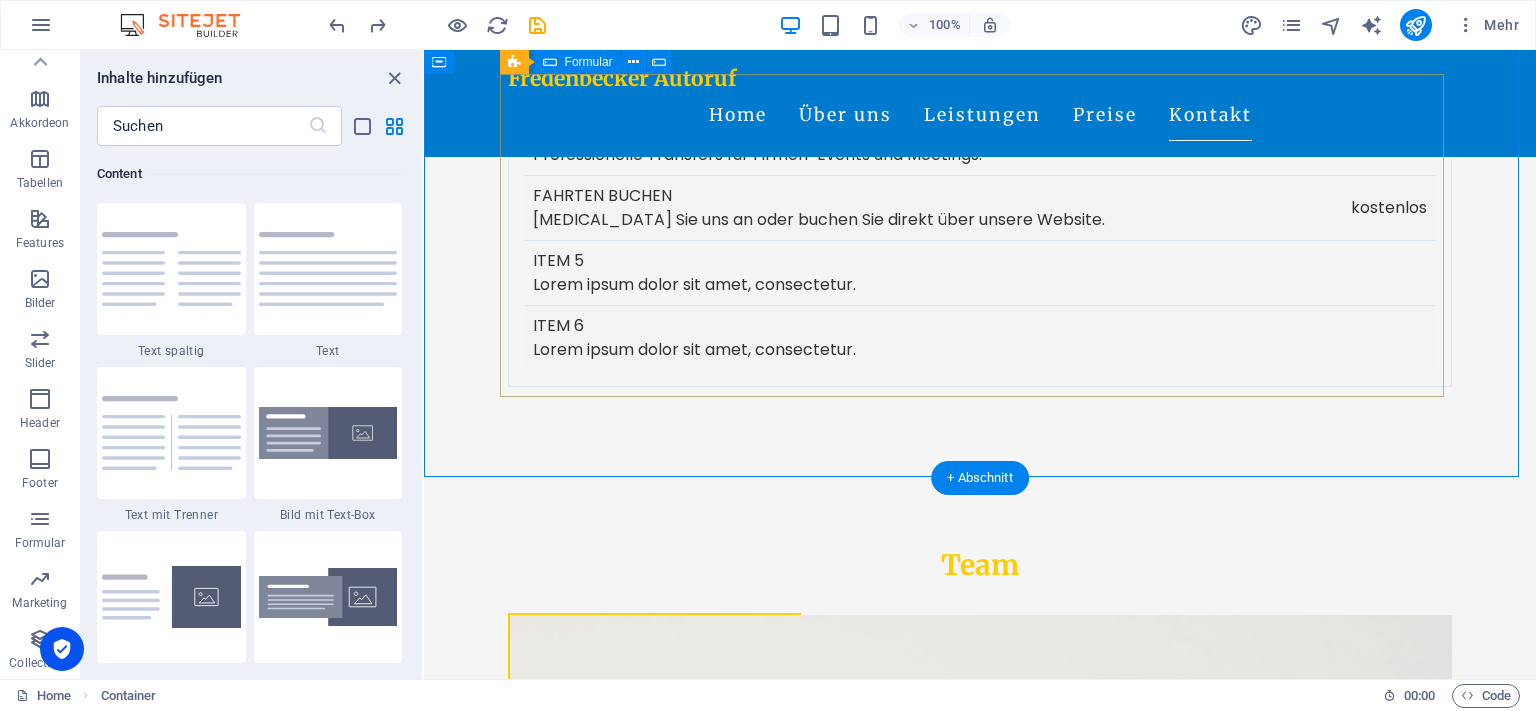 drag, startPoint x: 1391, startPoint y: 524, endPoint x: 963, endPoint y: 422, distance: 439.98636 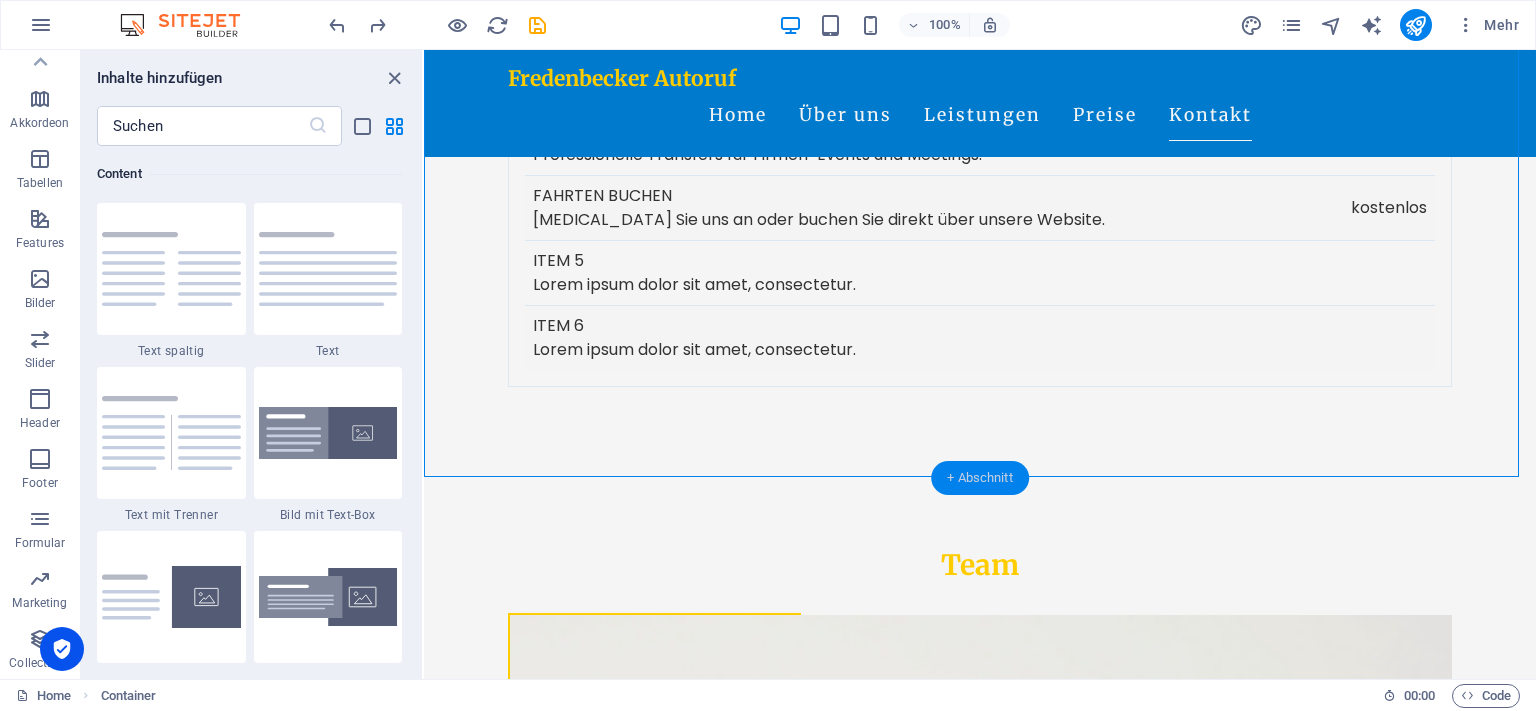 click on "+ Abschnitt" at bounding box center [980, 478] 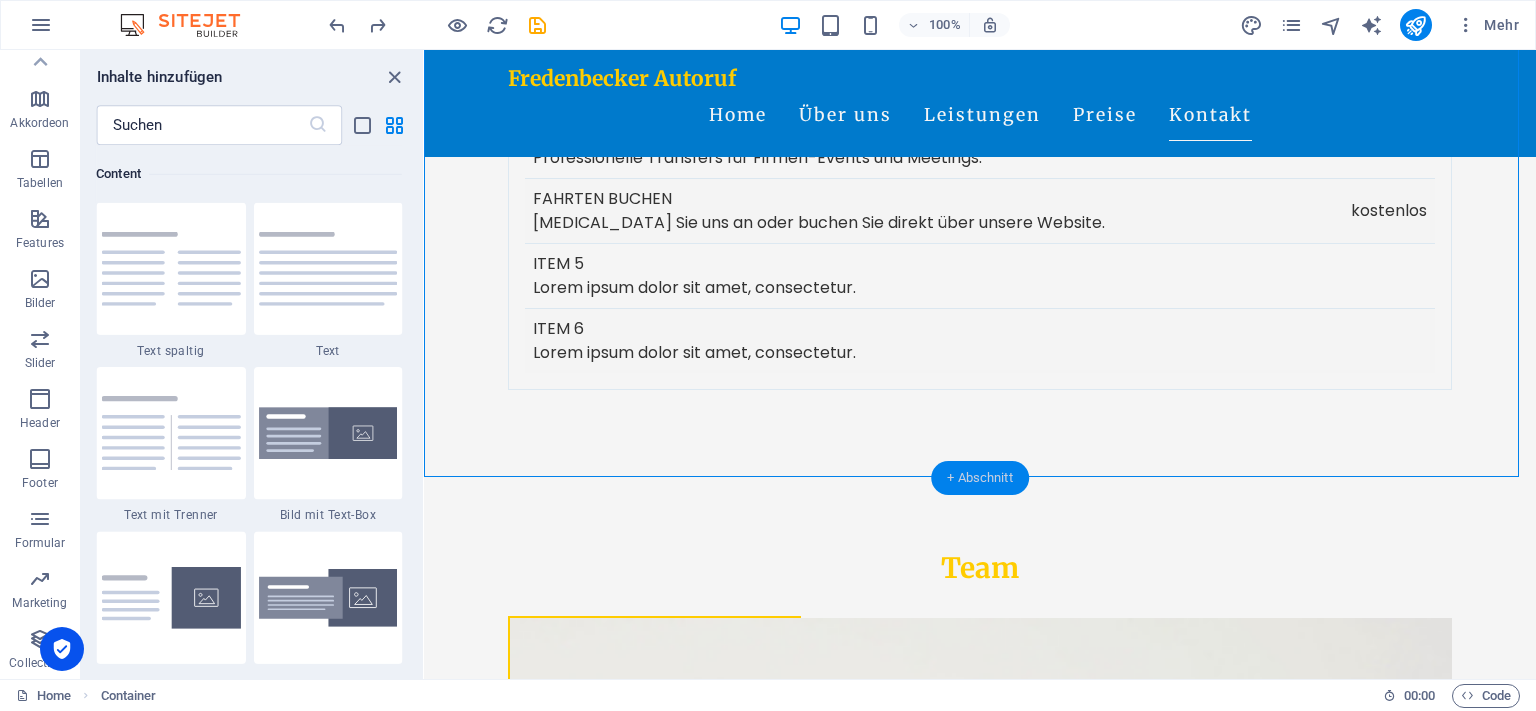 scroll, scrollTop: 5382, scrollLeft: 0, axis: vertical 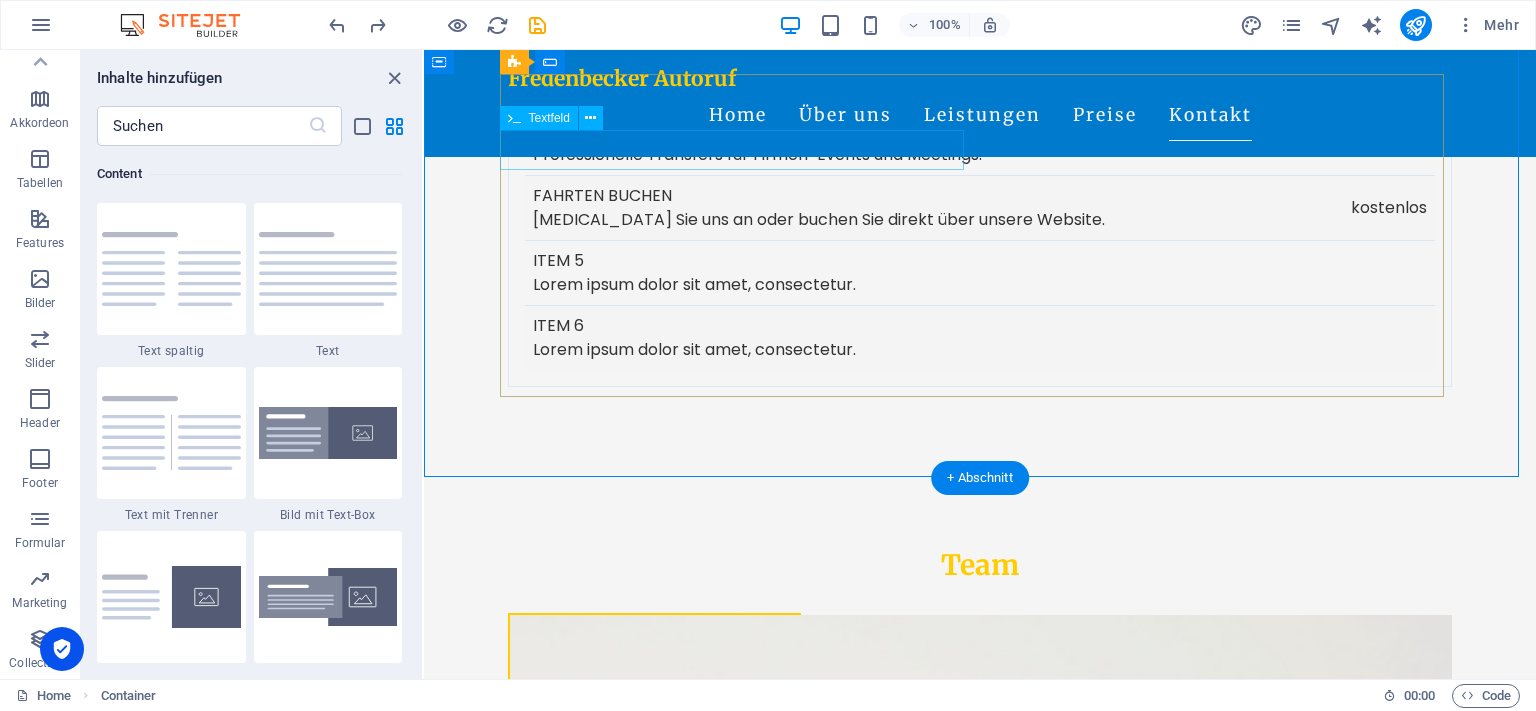 drag, startPoint x: 1398, startPoint y: 526, endPoint x: 955, endPoint y: 136, distance: 590.211 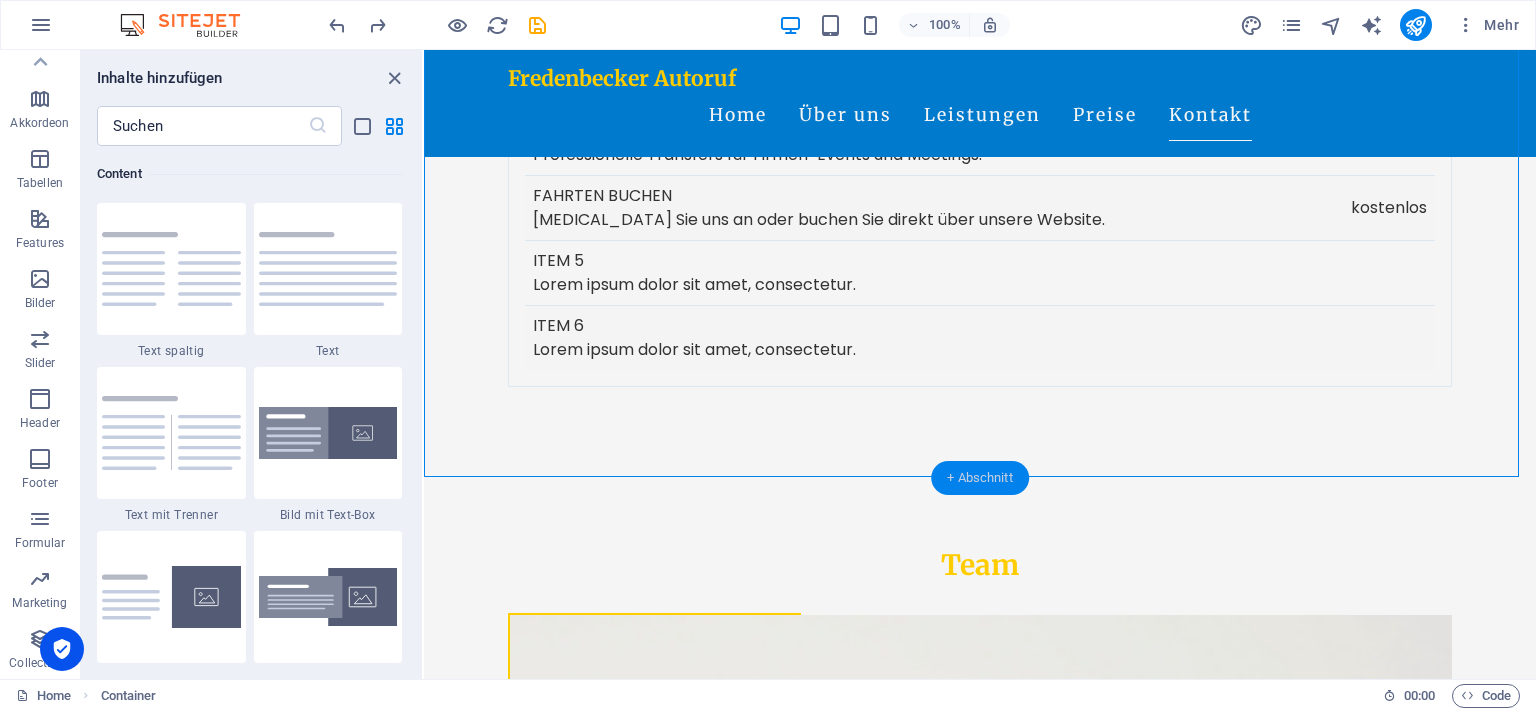 click on "+ Abschnitt" at bounding box center (980, 478) 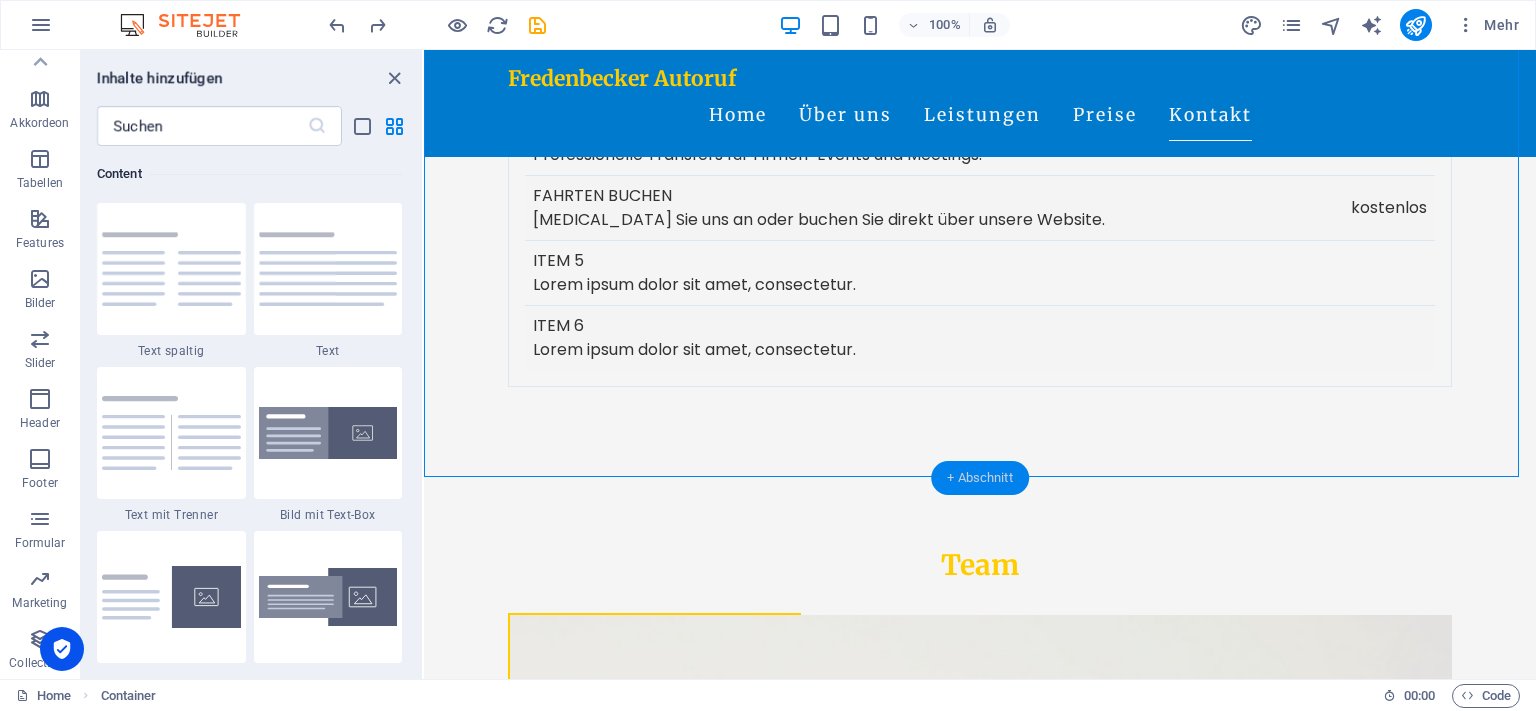 click on "+ Abschnitt" at bounding box center (980, 478) 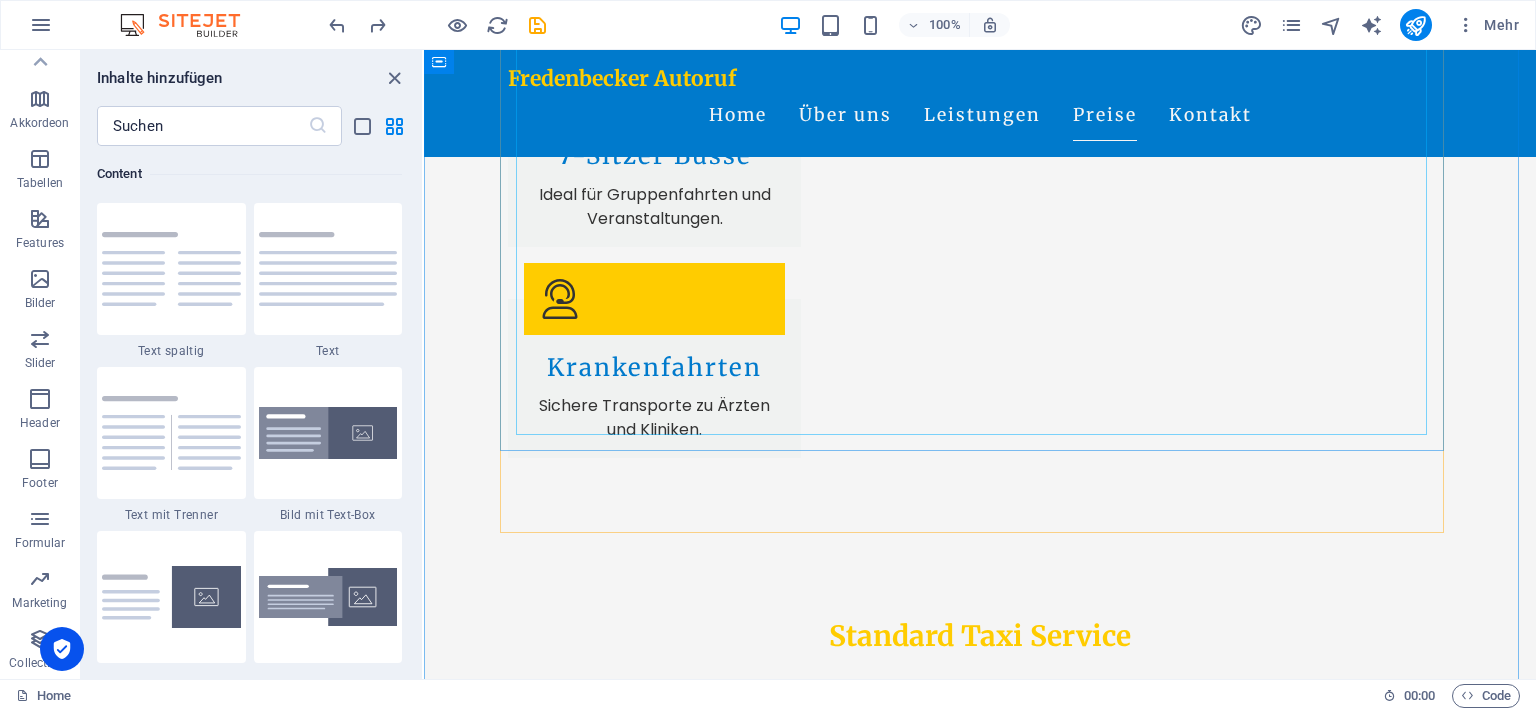 scroll, scrollTop: 3059, scrollLeft: 0, axis: vertical 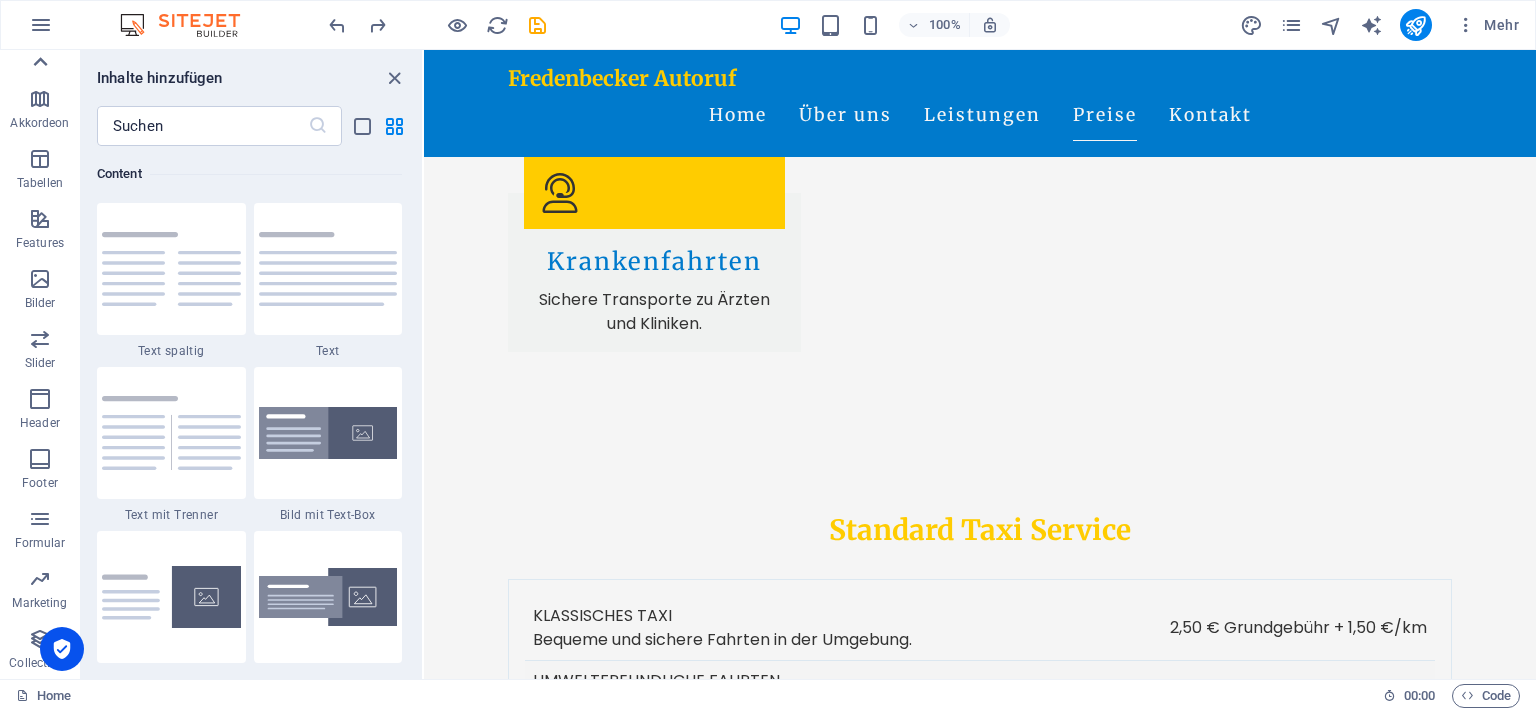 click 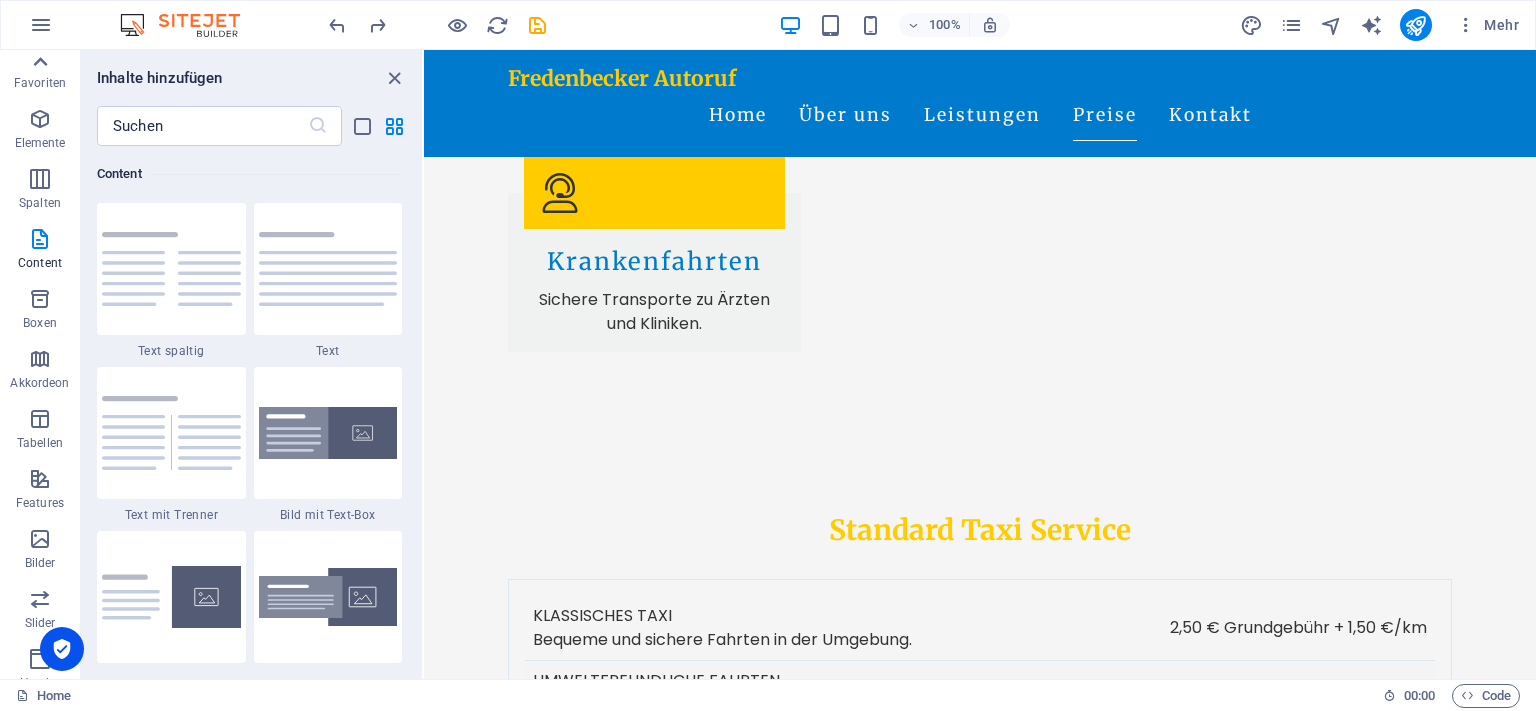 scroll, scrollTop: 0, scrollLeft: 0, axis: both 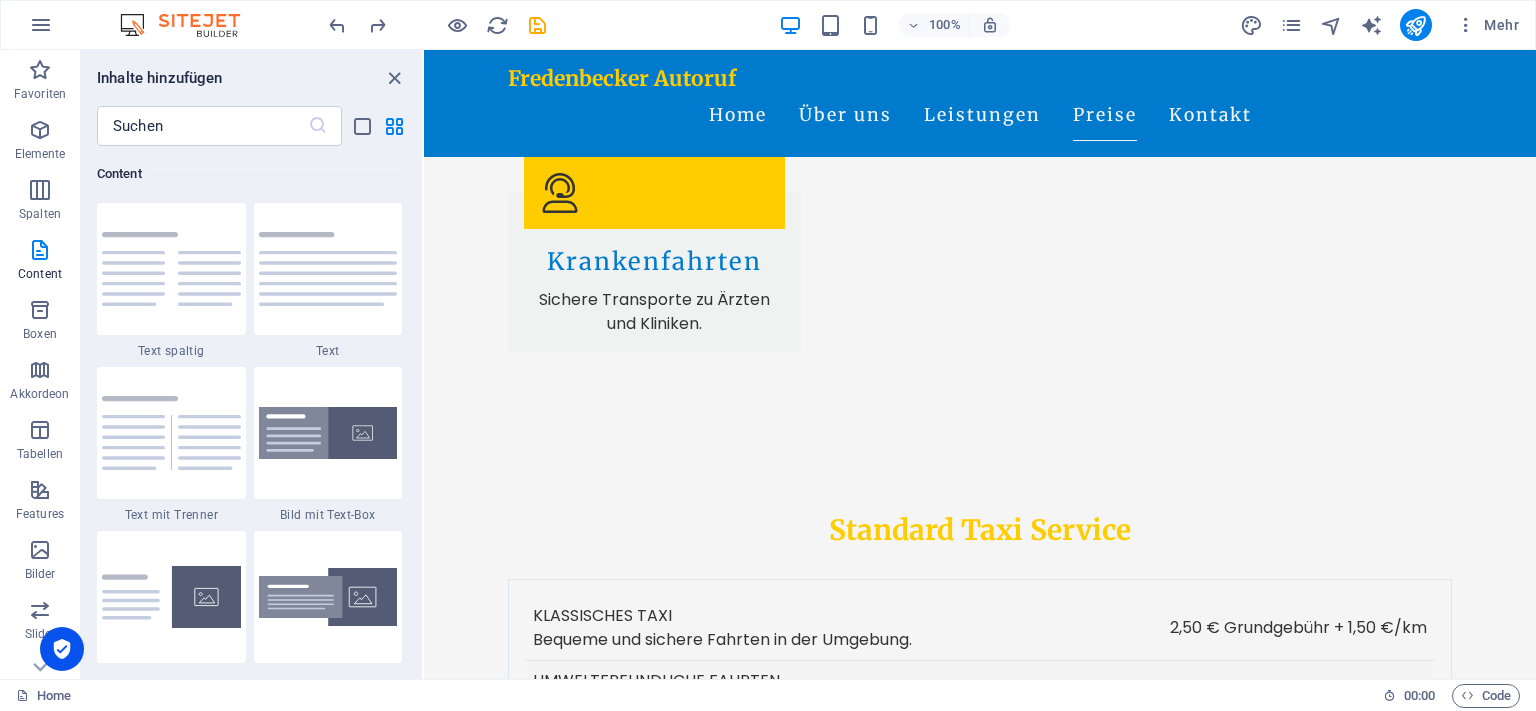 click at bounding box center [40, 70] 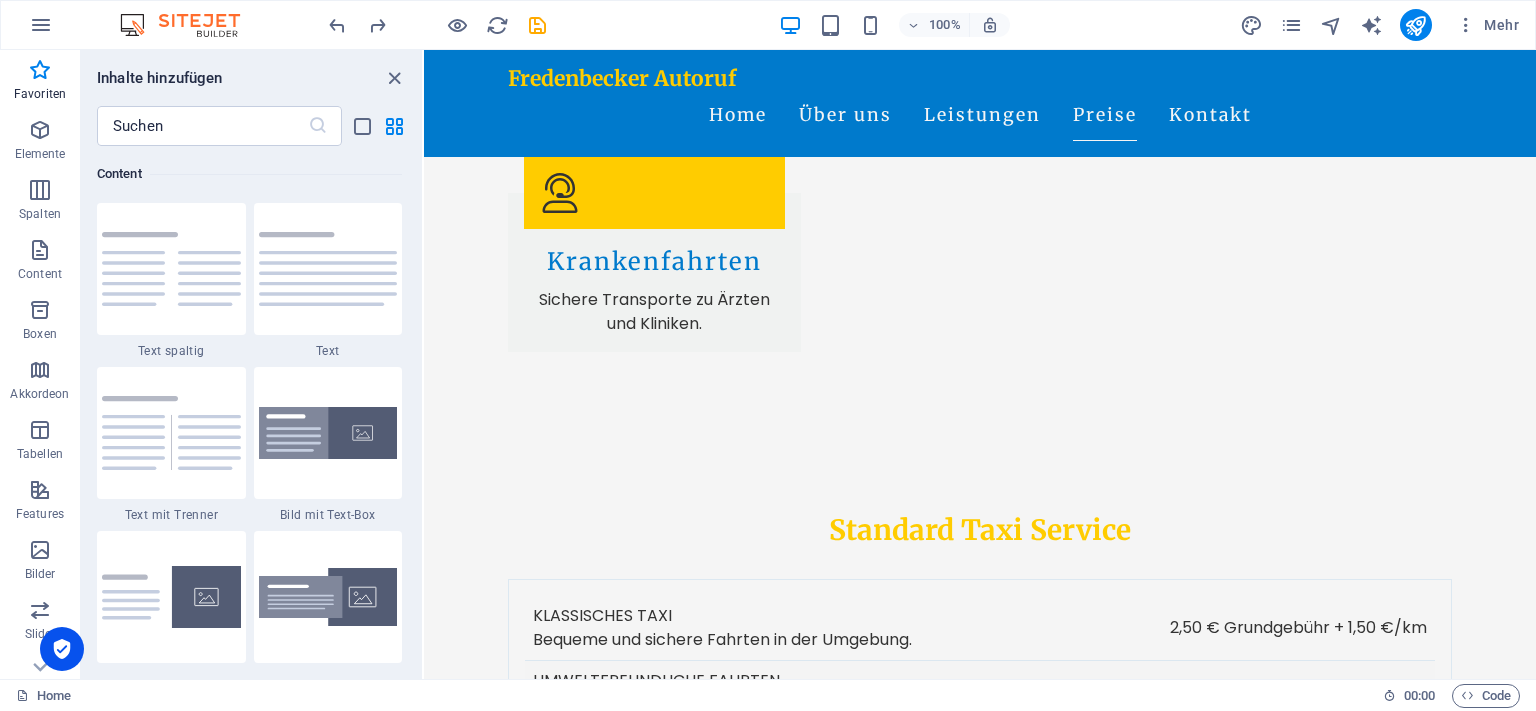 scroll, scrollTop: 3491, scrollLeft: 0, axis: vertical 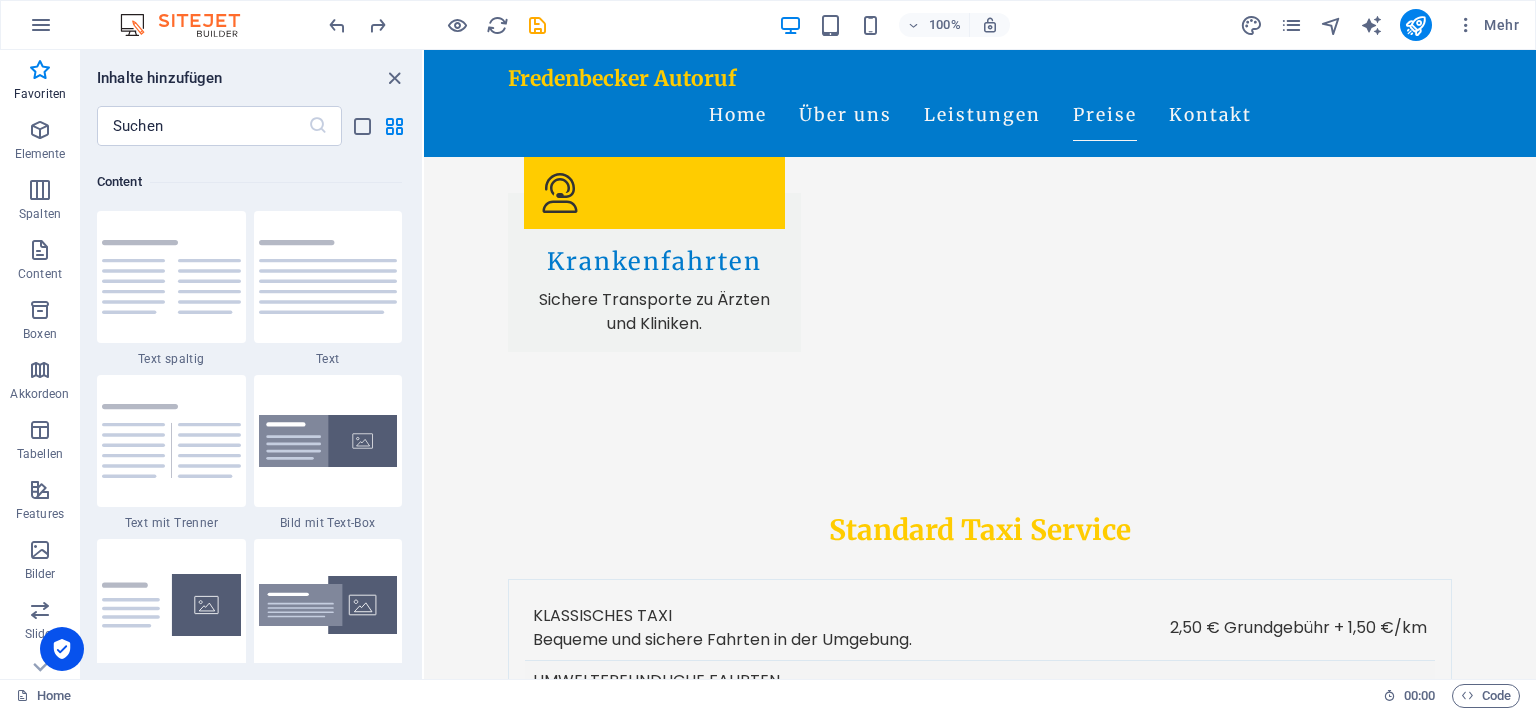 click at bounding box center [40, 70] 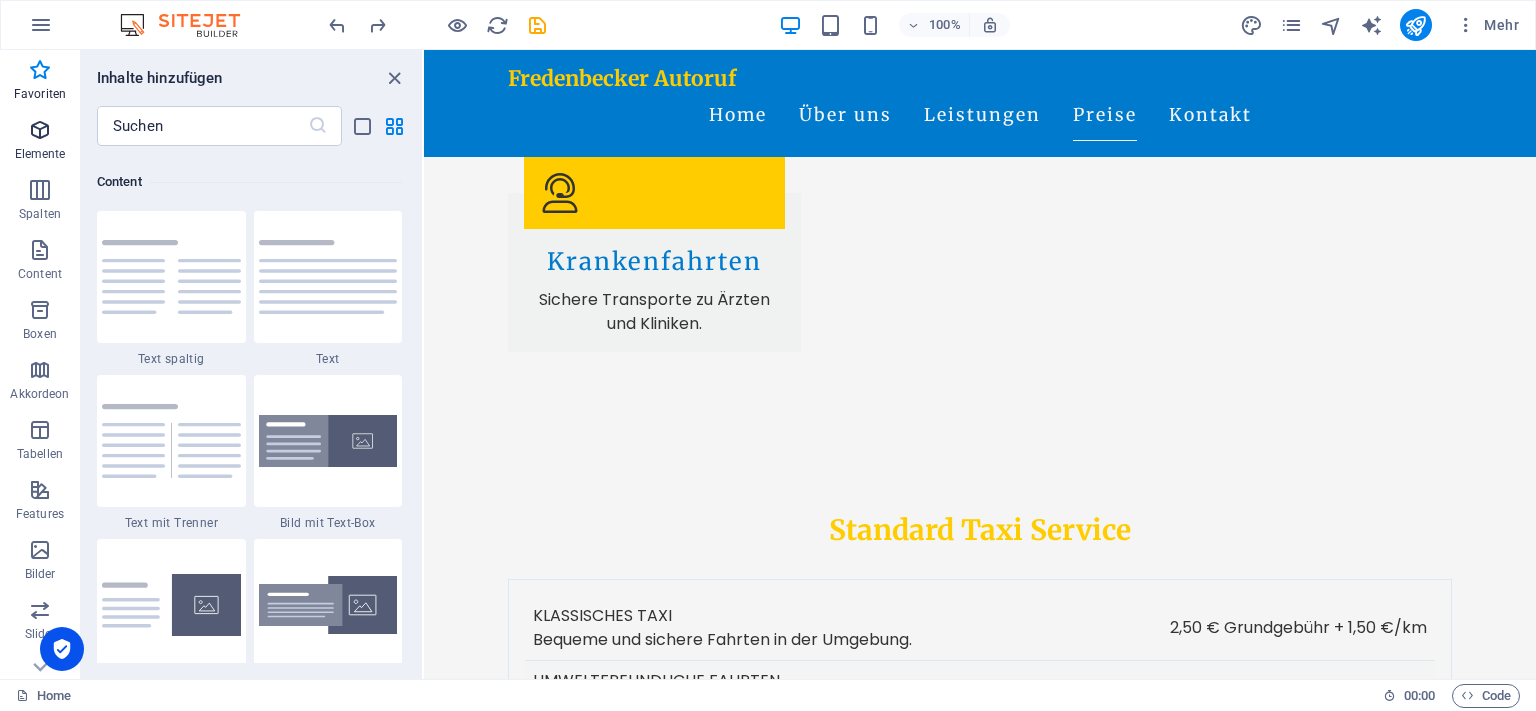 click at bounding box center [40, 130] 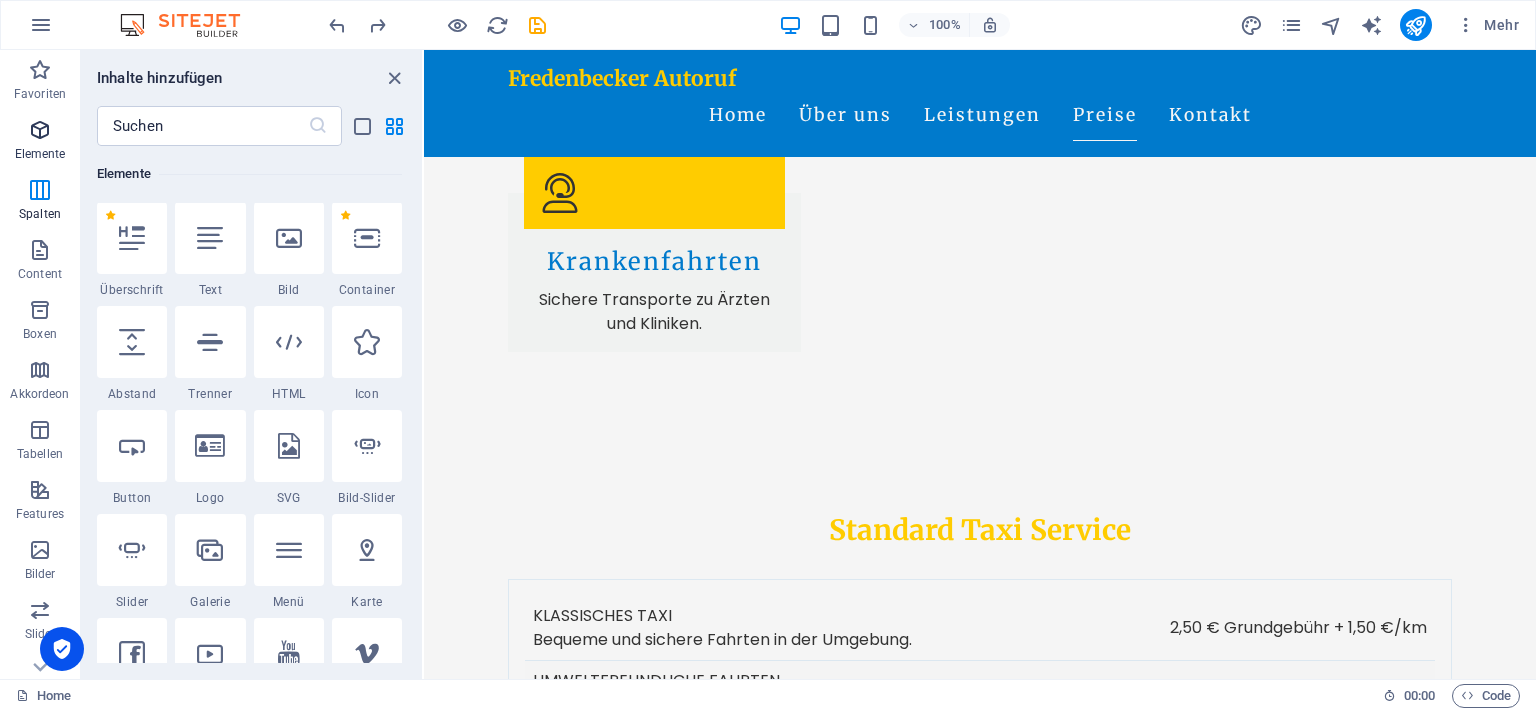 scroll, scrollTop: 213, scrollLeft: 0, axis: vertical 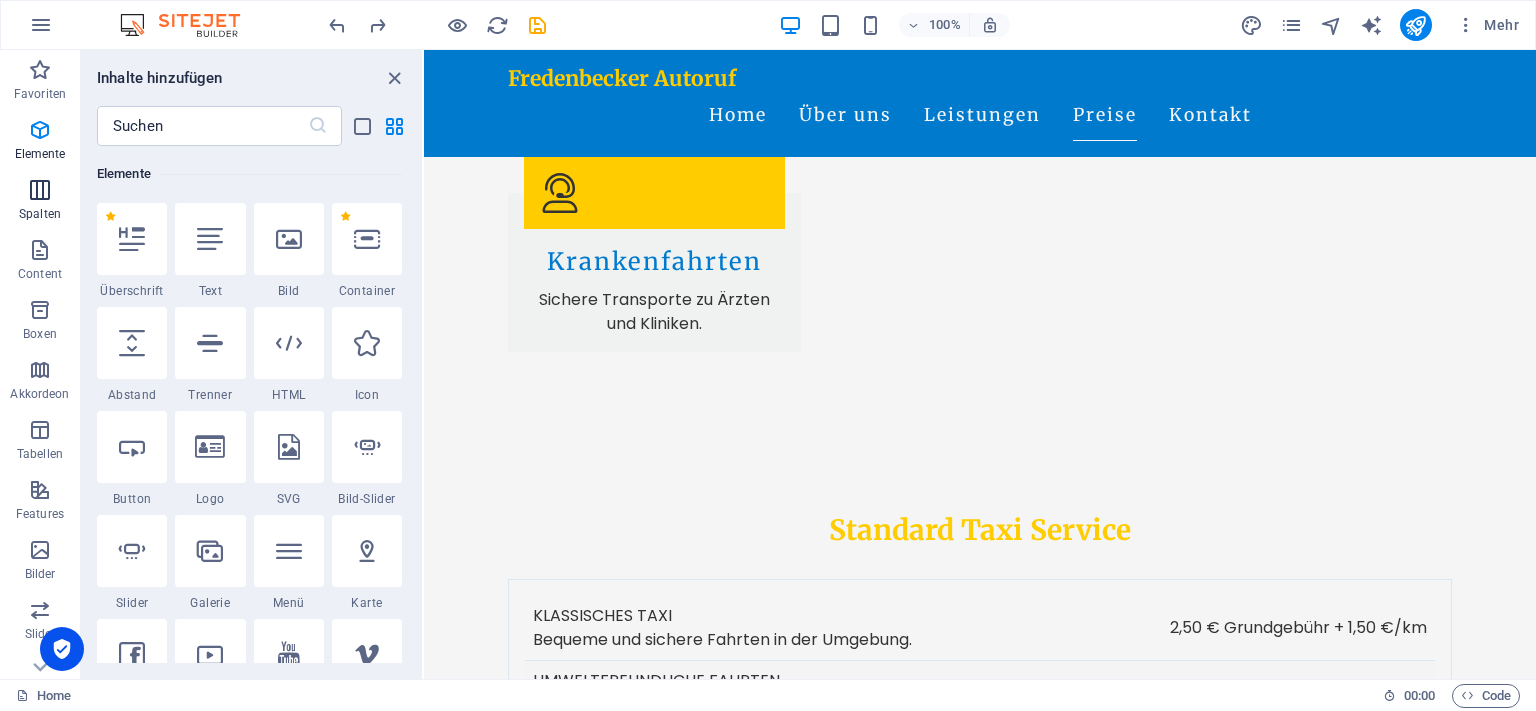 click at bounding box center (40, 190) 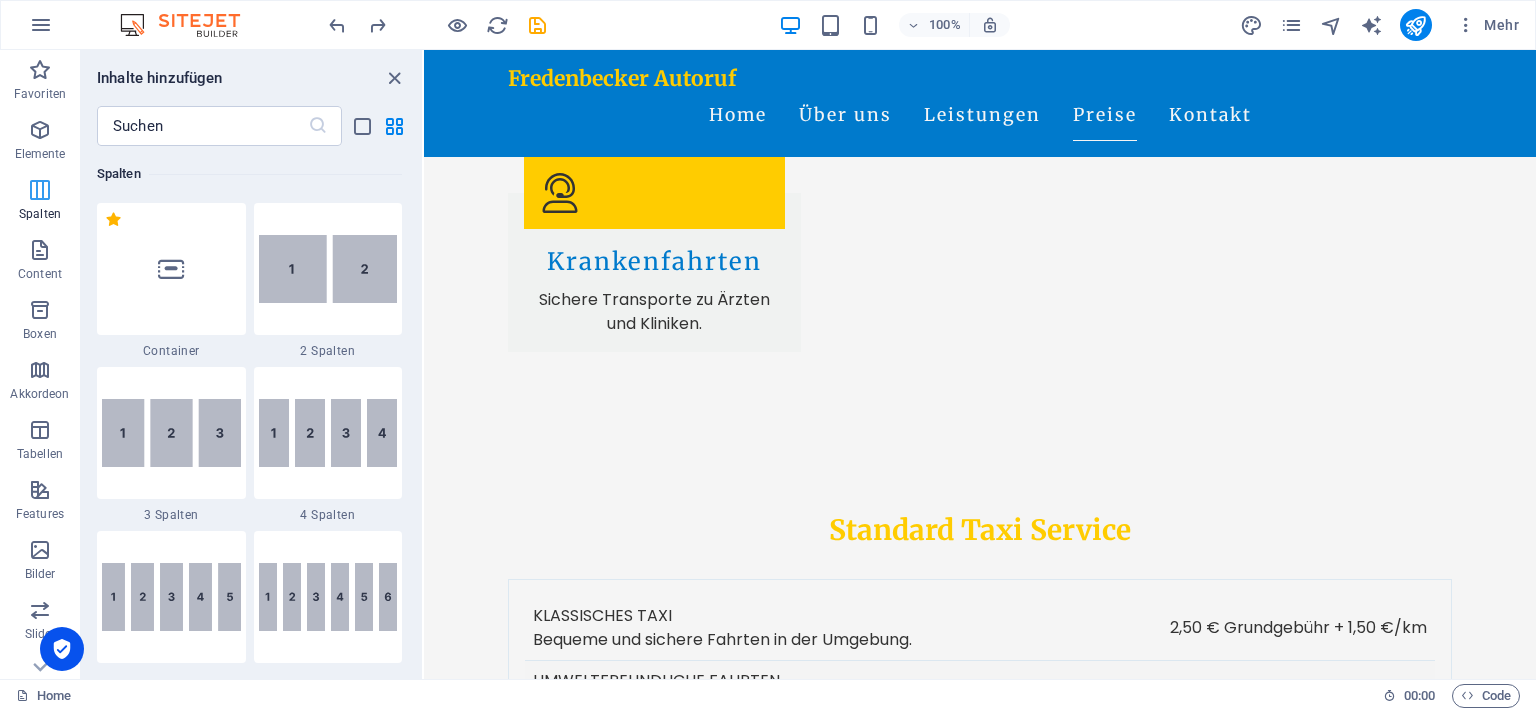 scroll, scrollTop: 990, scrollLeft: 0, axis: vertical 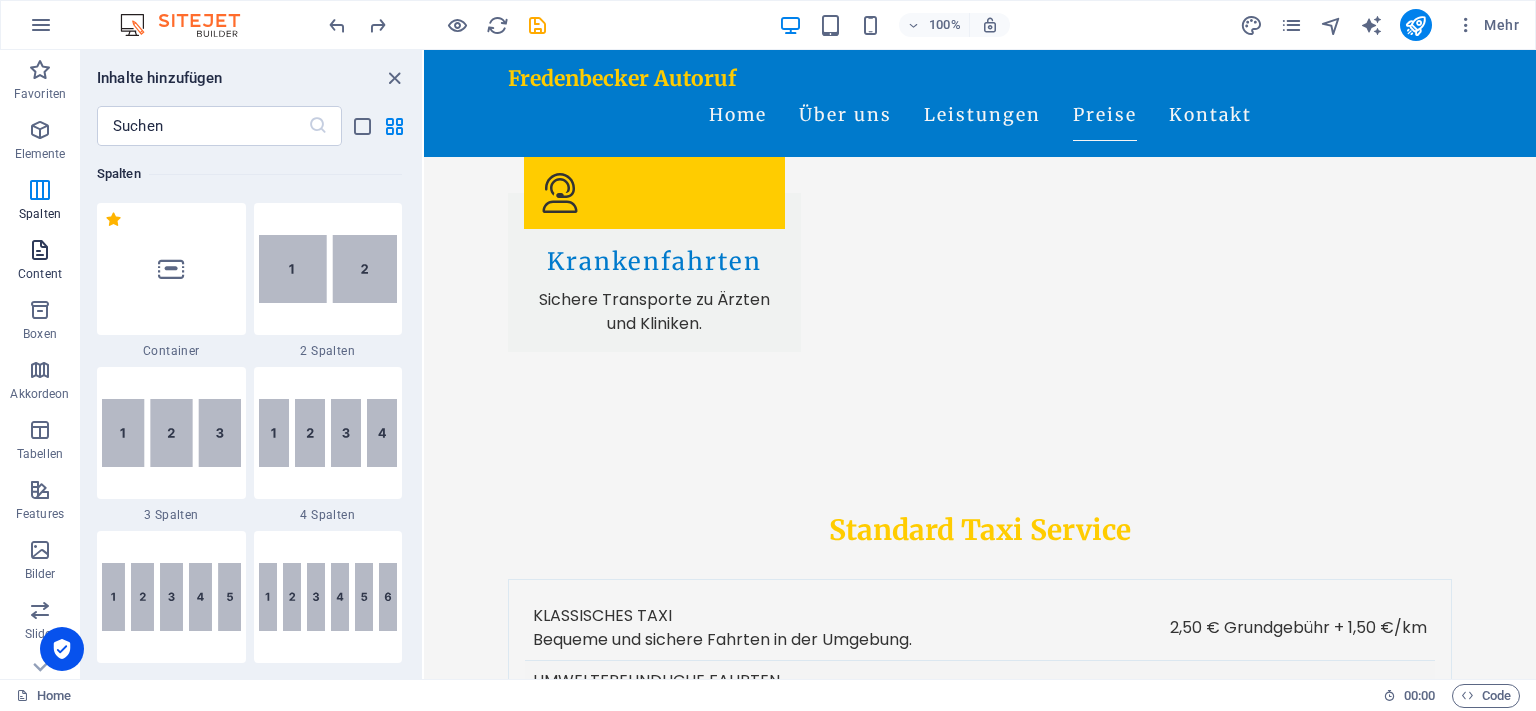 click at bounding box center [40, 250] 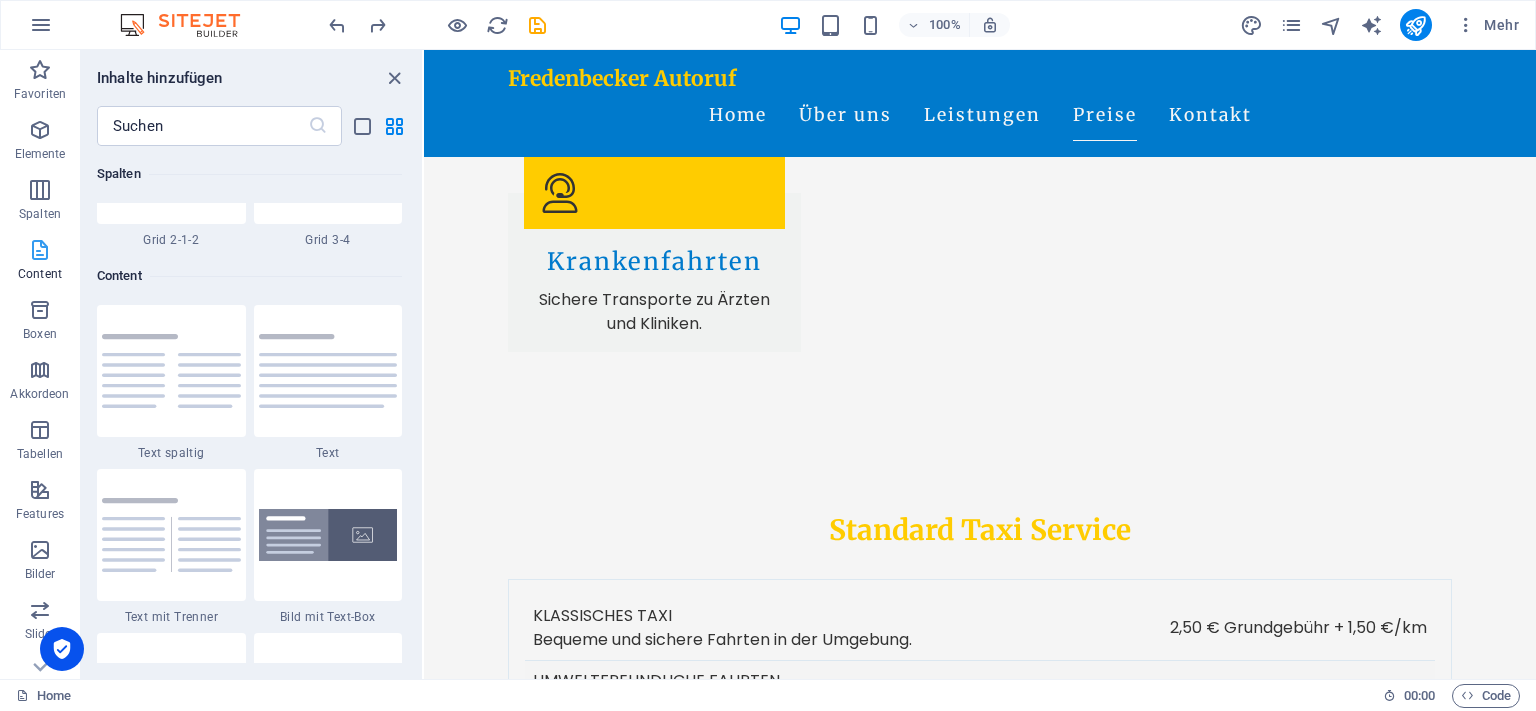 scroll, scrollTop: 3499, scrollLeft: 0, axis: vertical 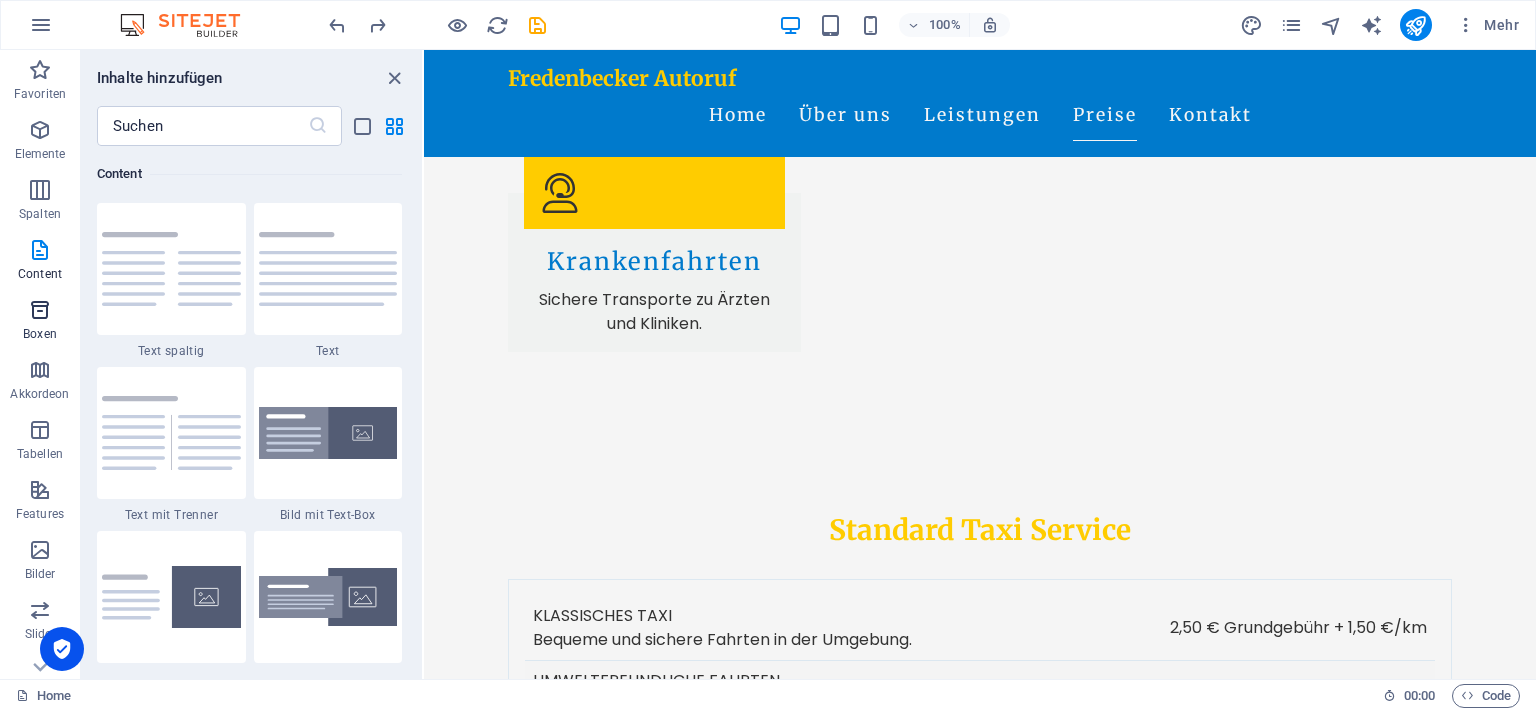 click at bounding box center (40, 310) 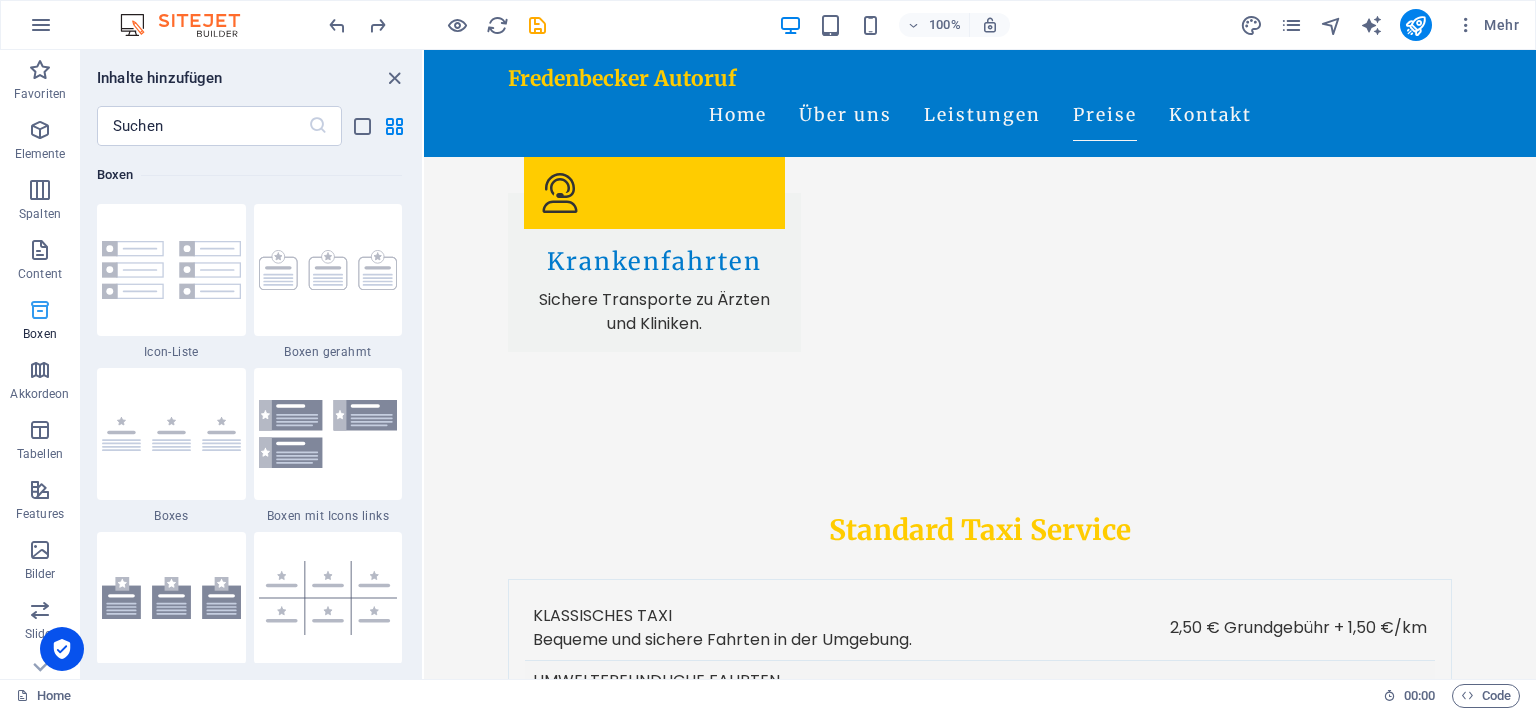scroll, scrollTop: 5352, scrollLeft: 0, axis: vertical 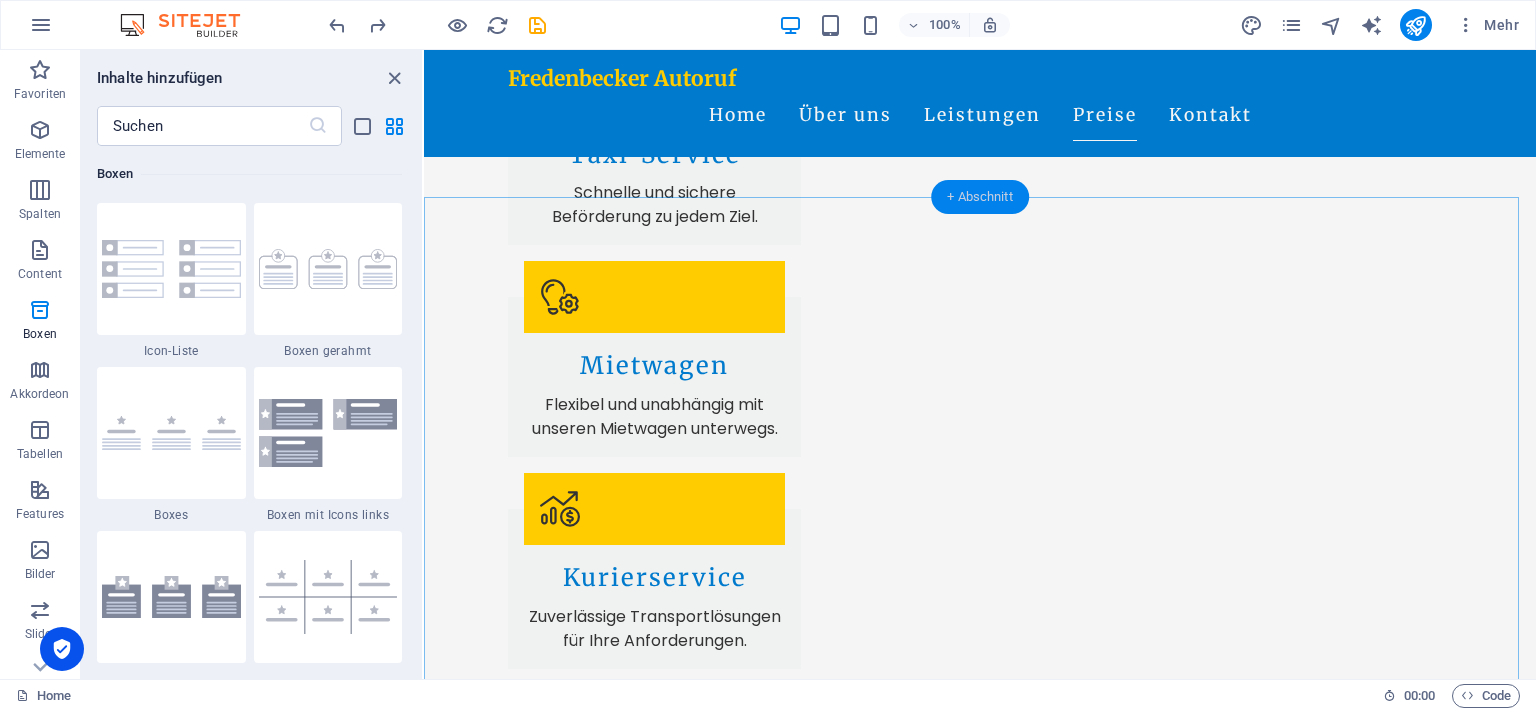 click on "+ Abschnitt" at bounding box center [980, 197] 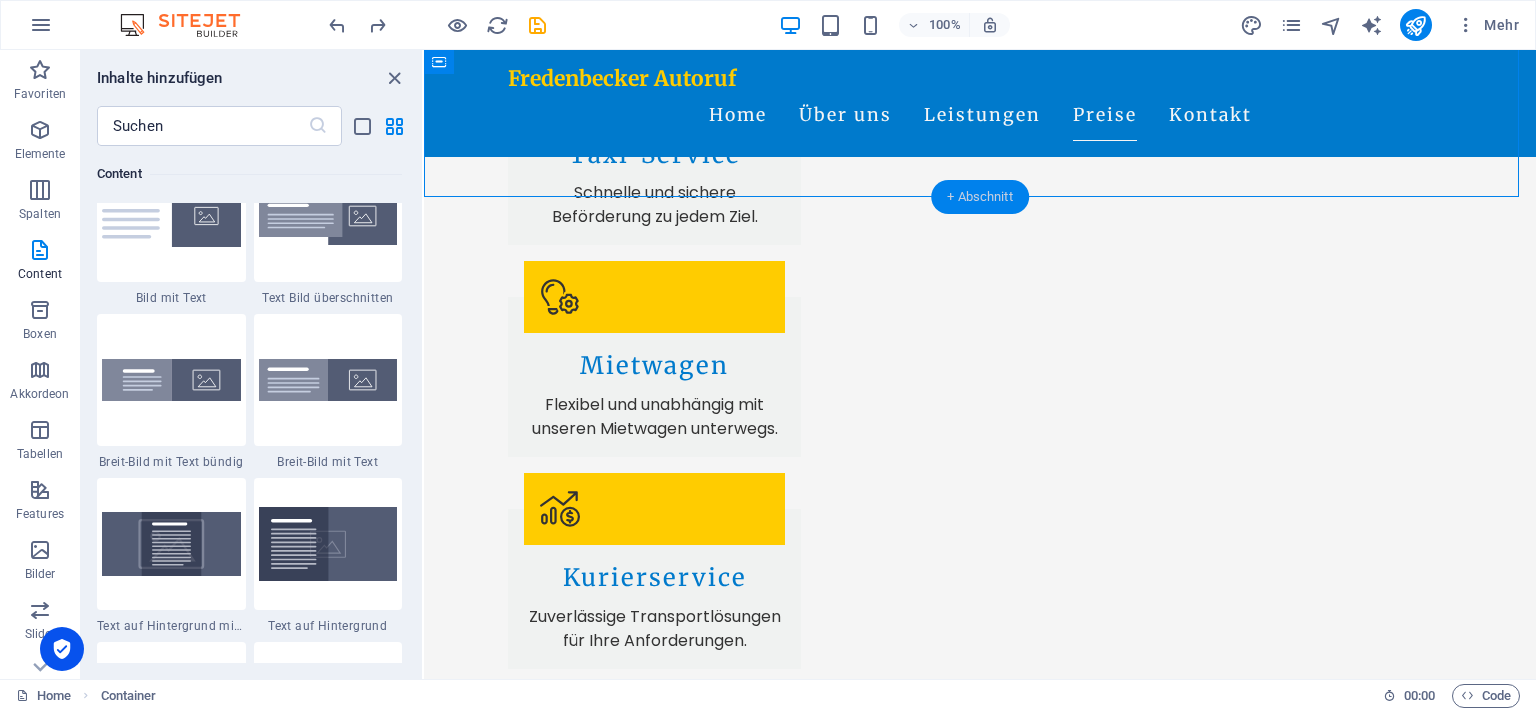 scroll, scrollTop: 3499, scrollLeft: 0, axis: vertical 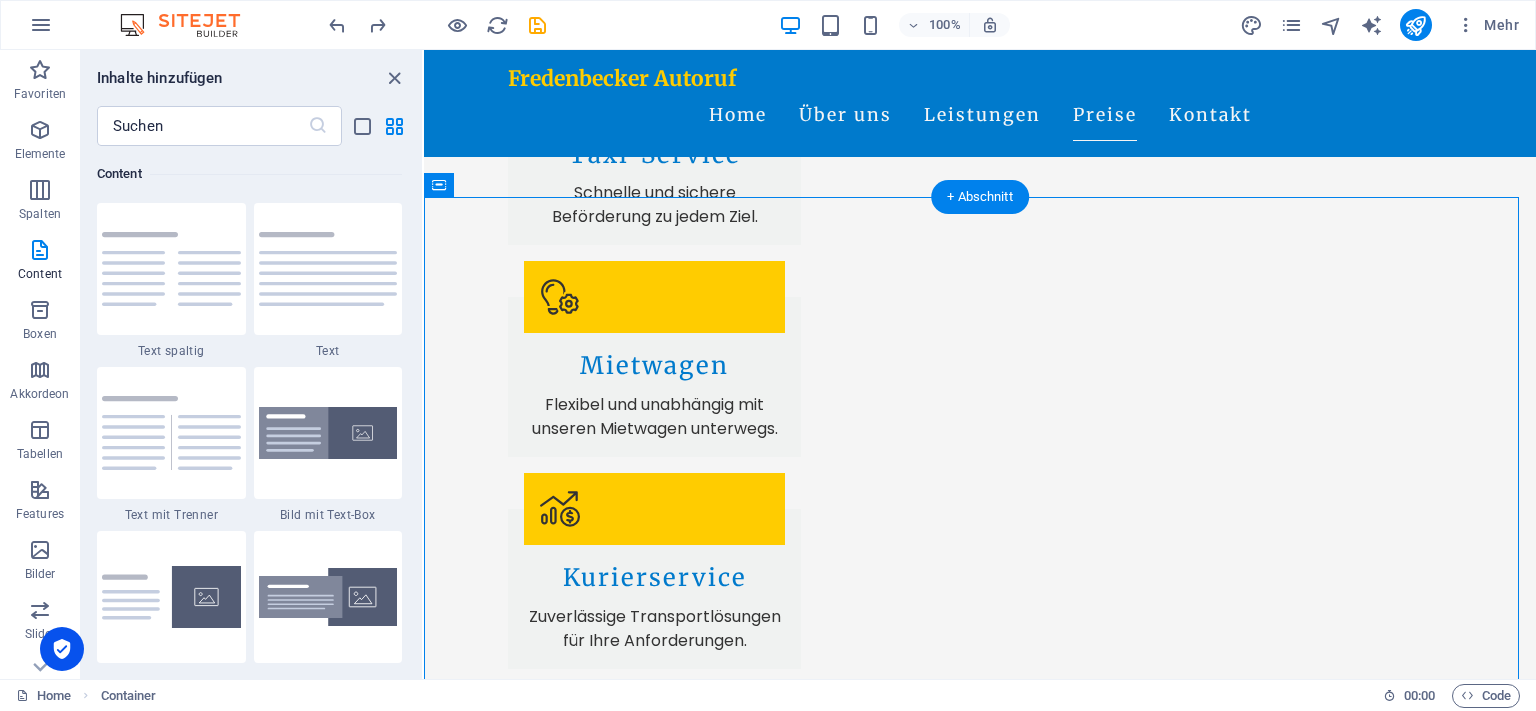 drag, startPoint x: 942, startPoint y: 261, endPoint x: 919, endPoint y: 460, distance: 200.32474 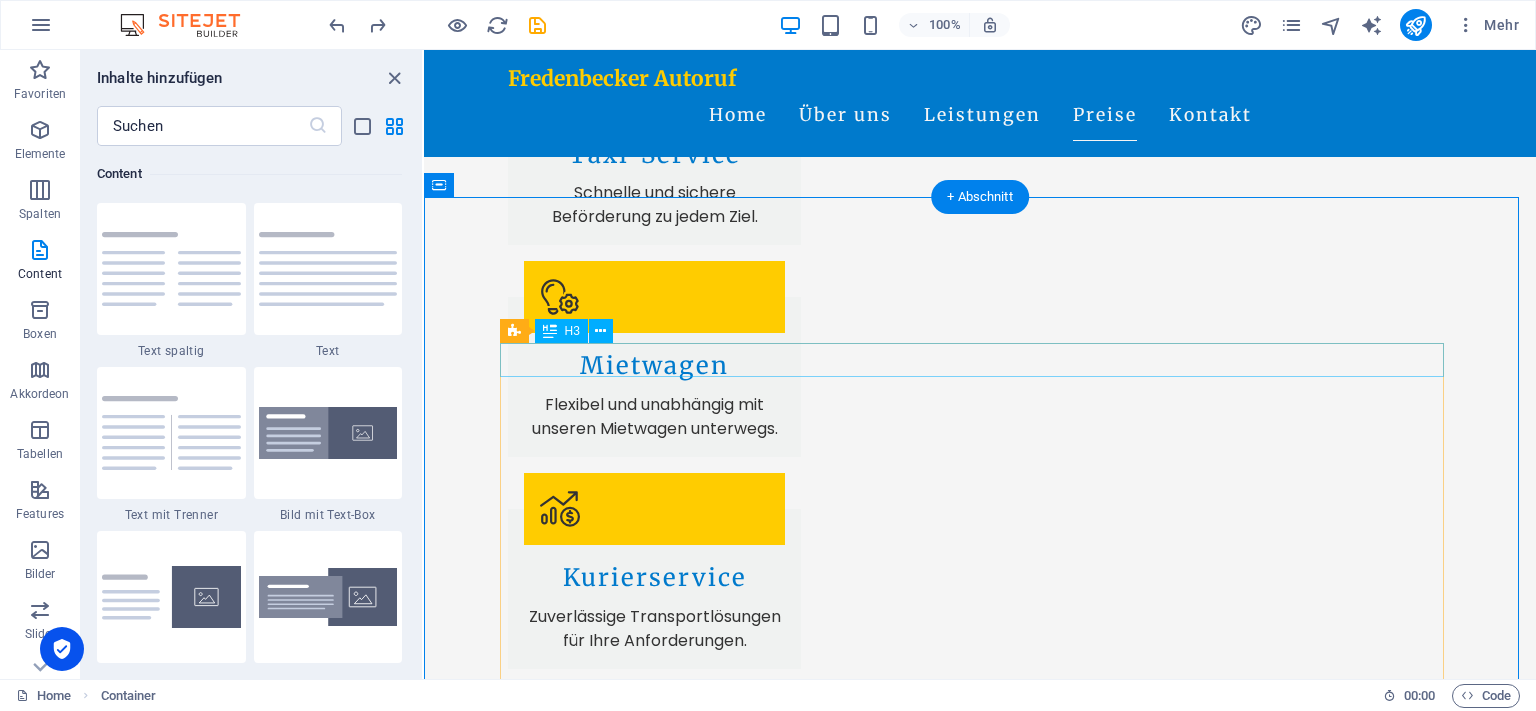 click on "Taxidienste" at bounding box center [980, 2196] 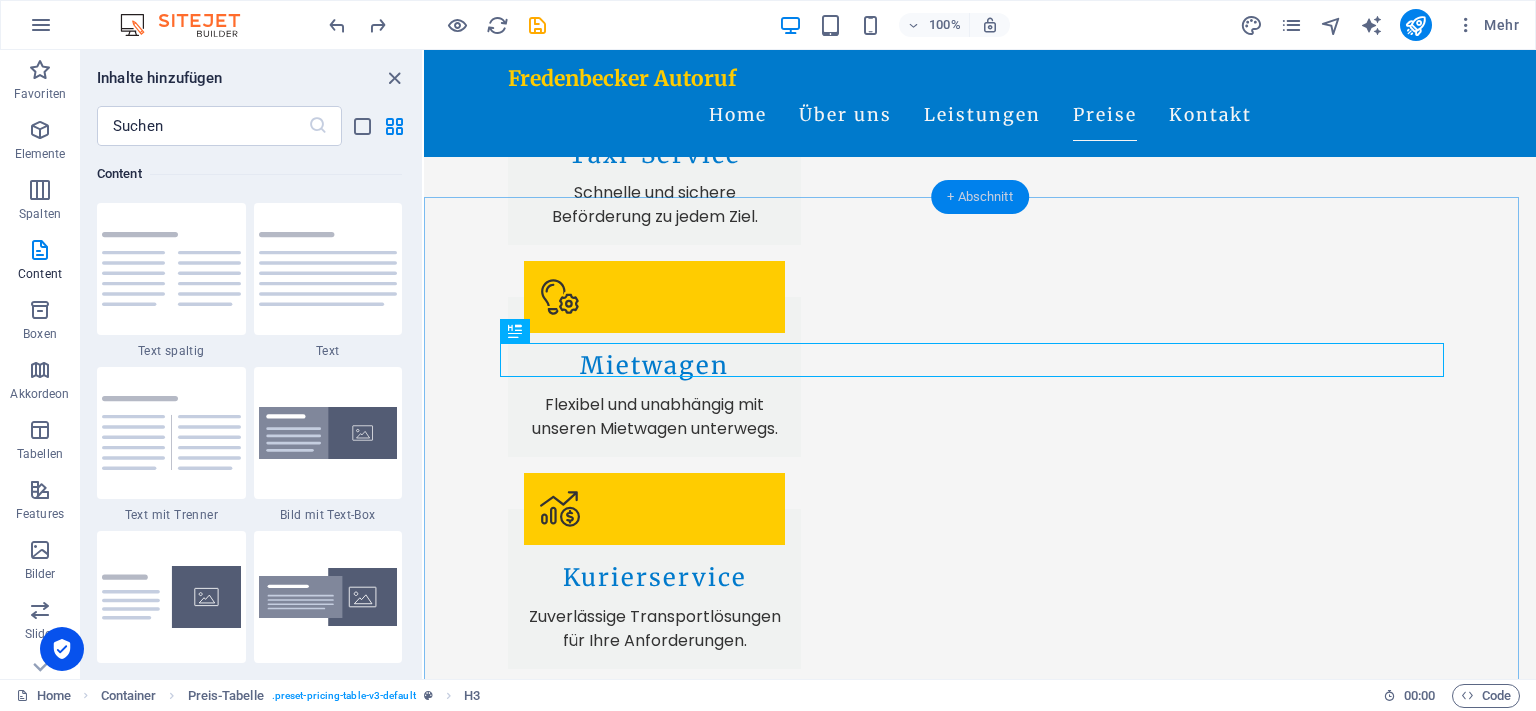 click on "+ Abschnitt" at bounding box center [980, 197] 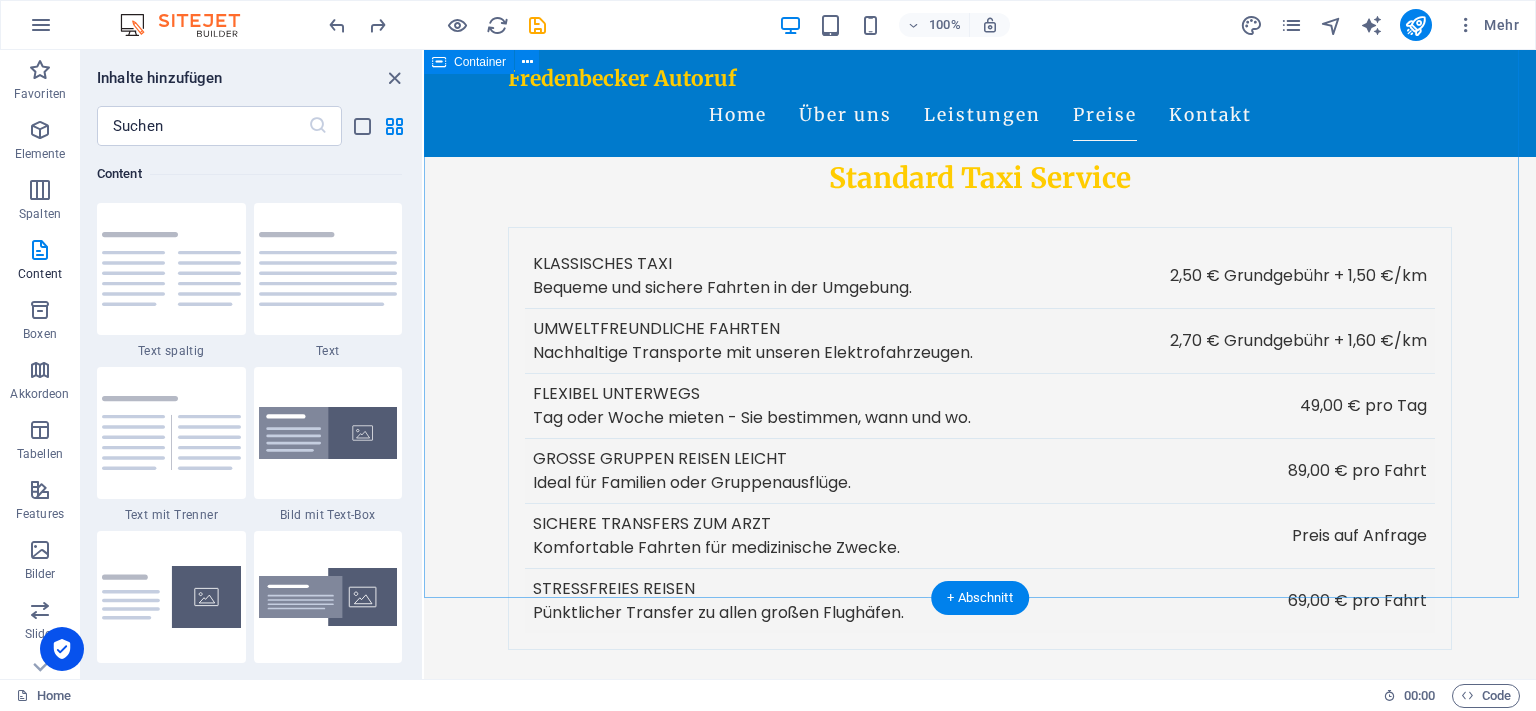 scroll, scrollTop: 3516, scrollLeft: 0, axis: vertical 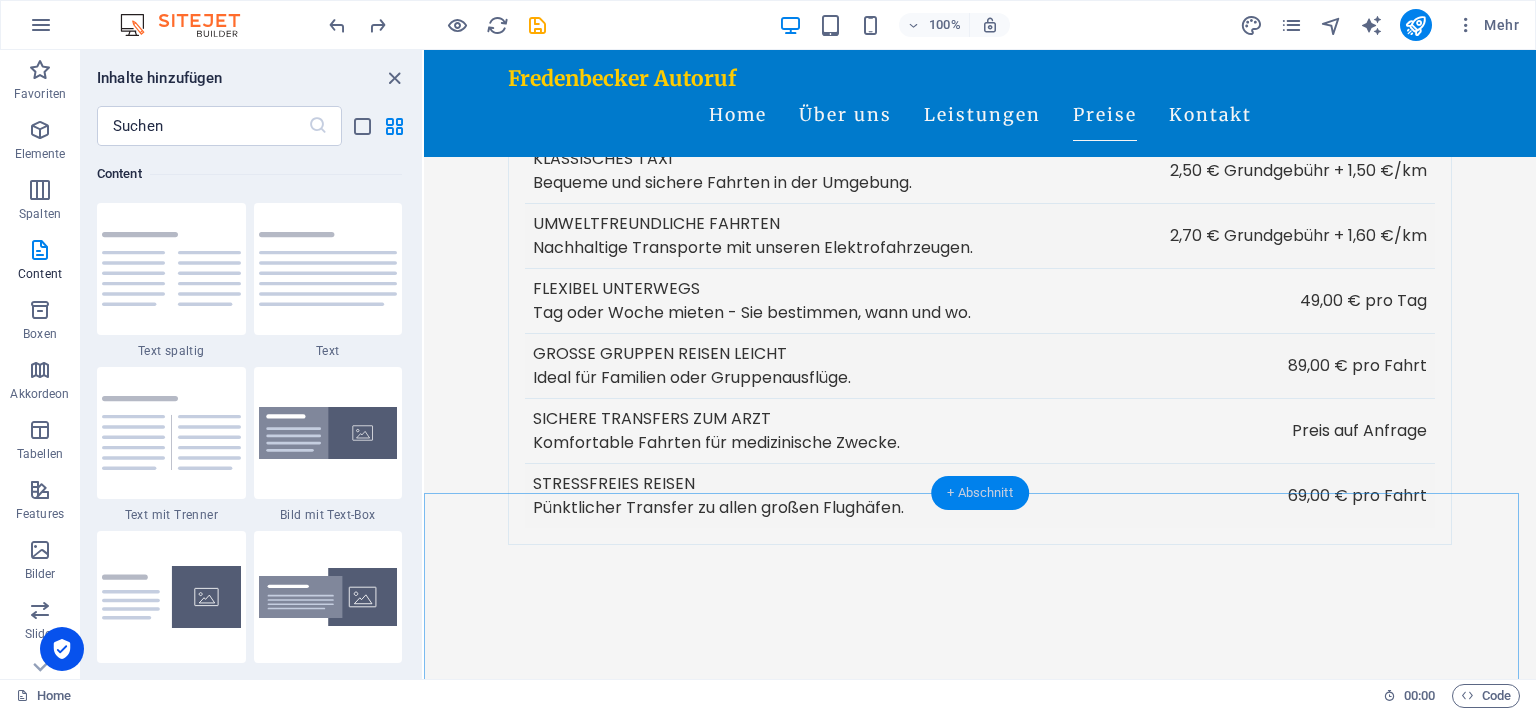 click on "+ Abschnitt" at bounding box center [980, 493] 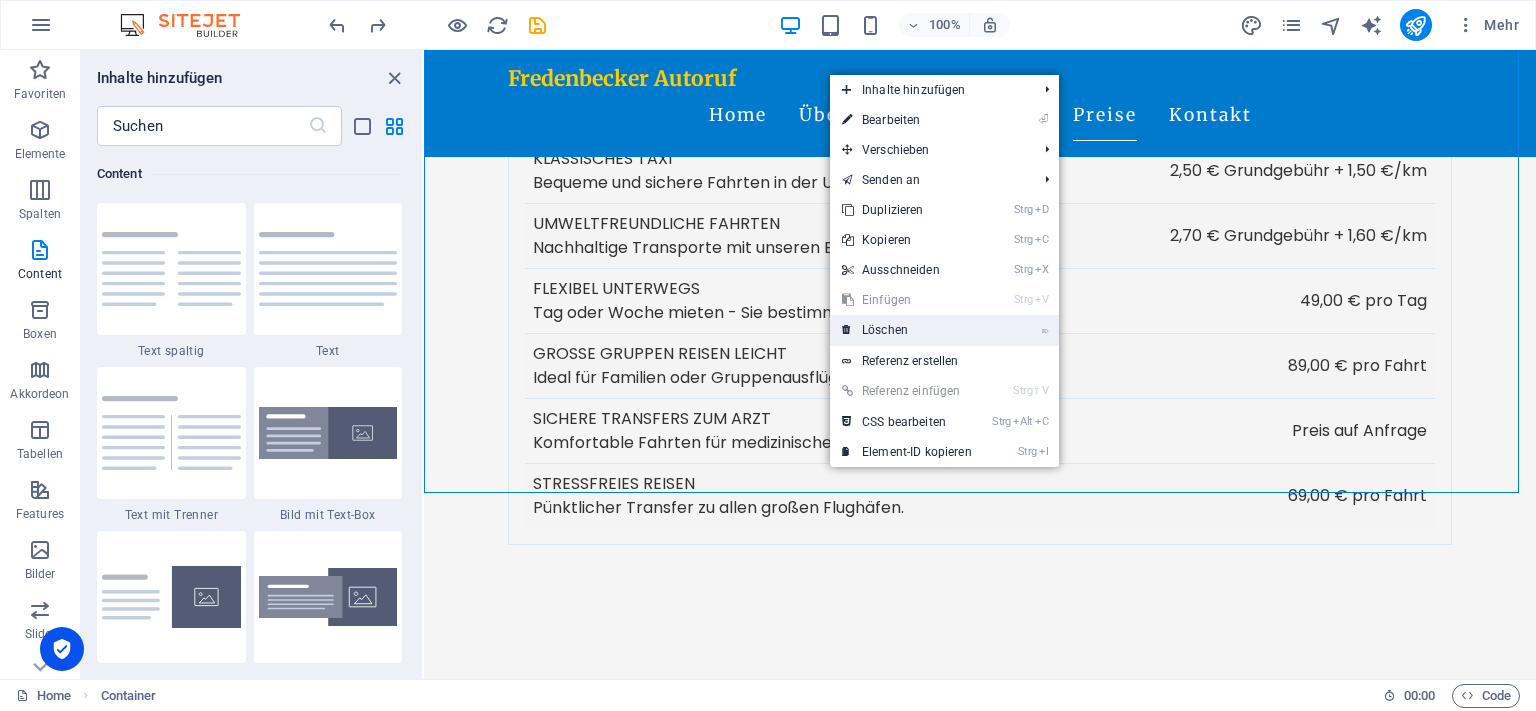 click on "⌦  Löschen" at bounding box center (907, 330) 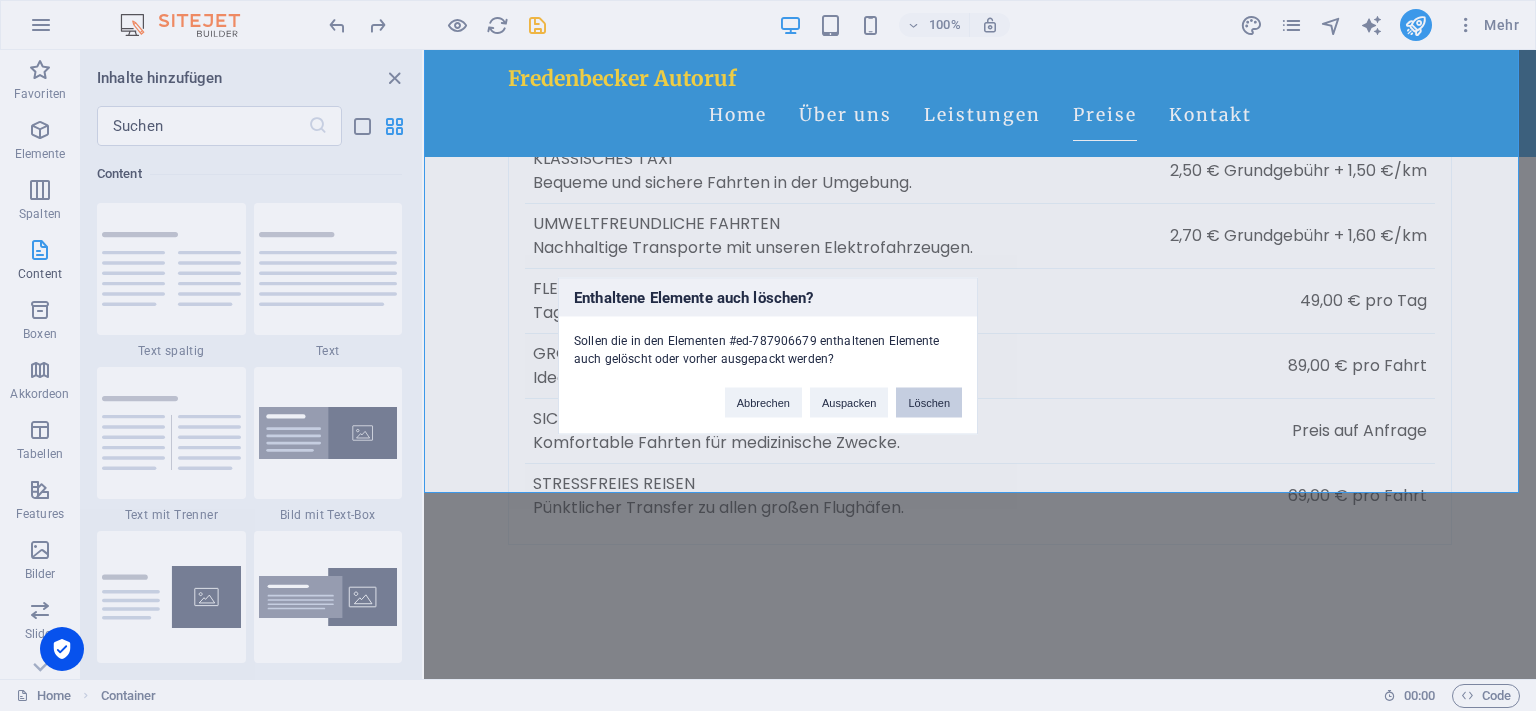 click on "Löschen" at bounding box center [929, 402] 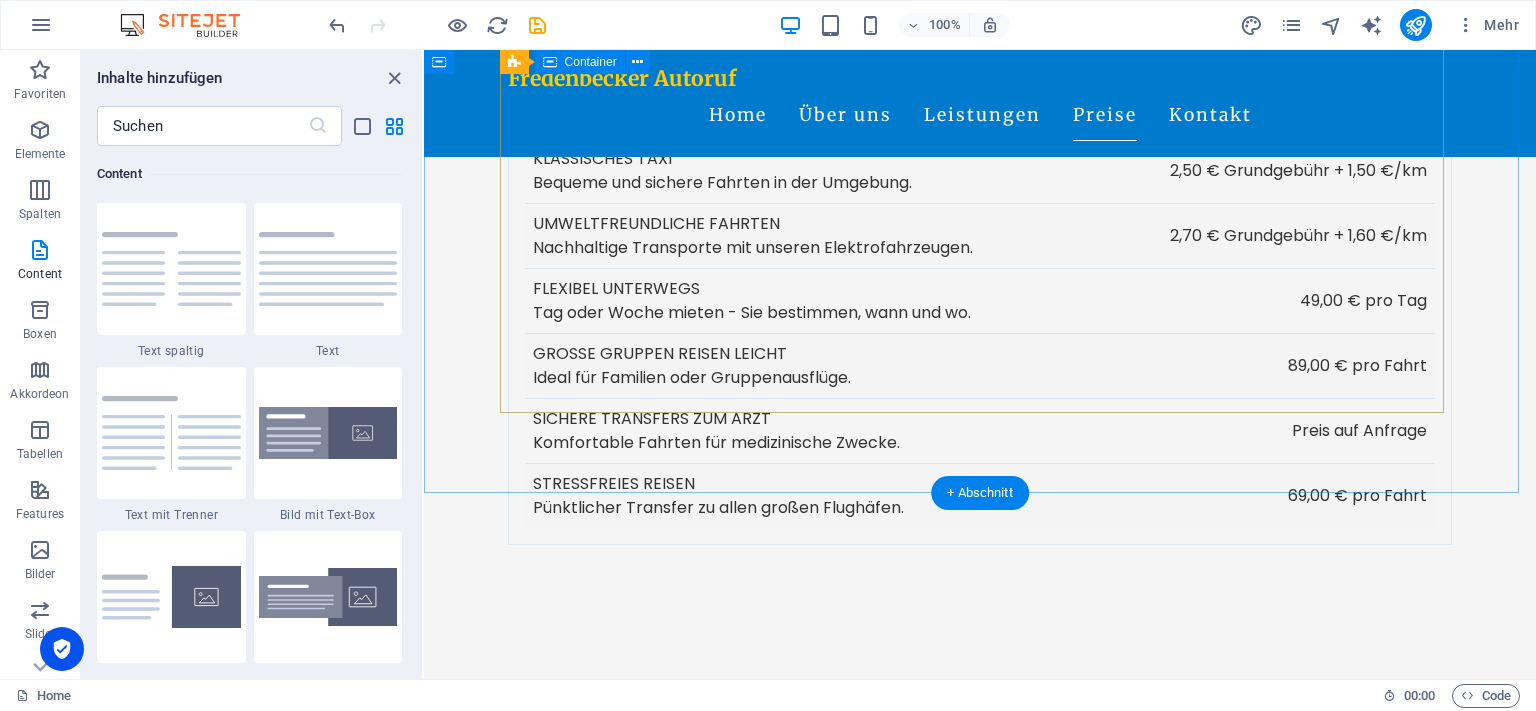 scroll, scrollTop: 1812, scrollLeft: 0, axis: vertical 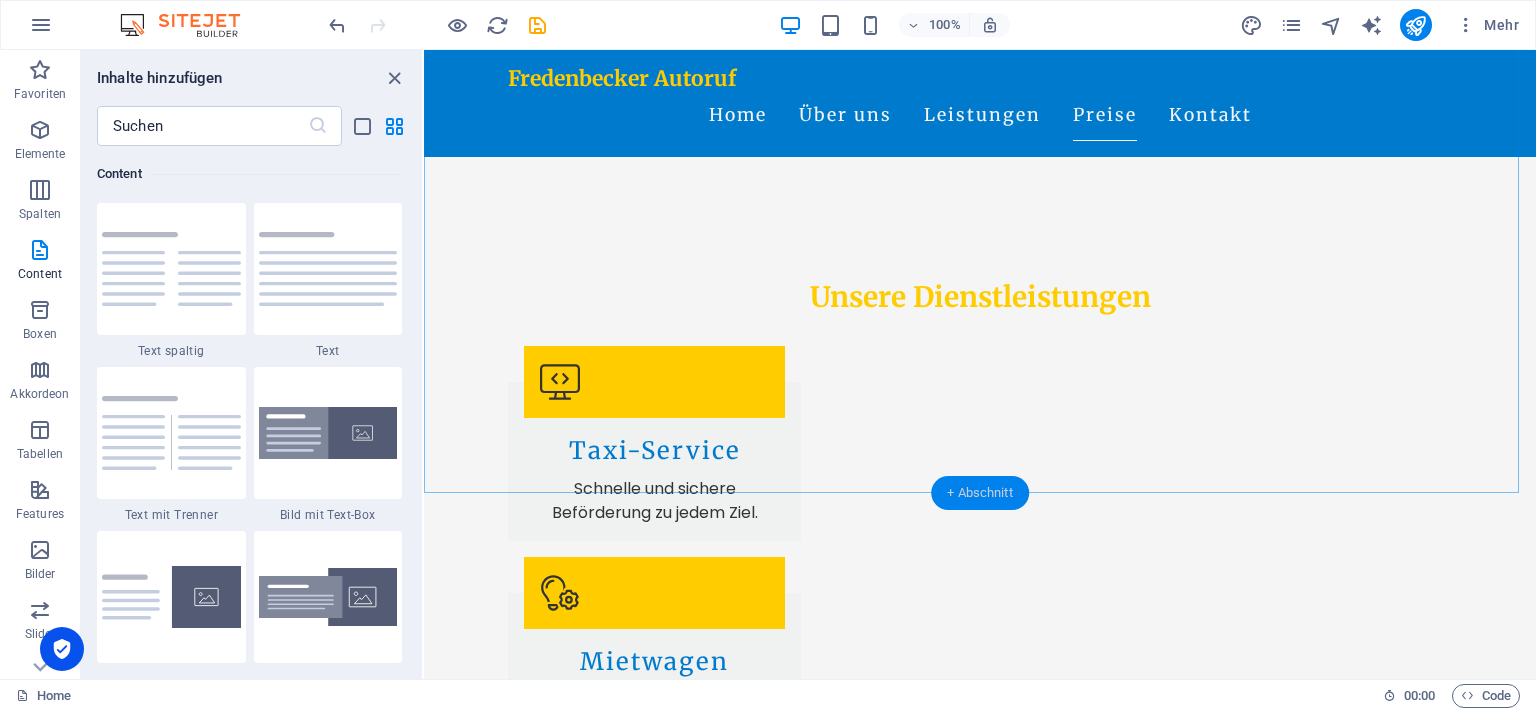 click on "+ Abschnitt" at bounding box center [980, 493] 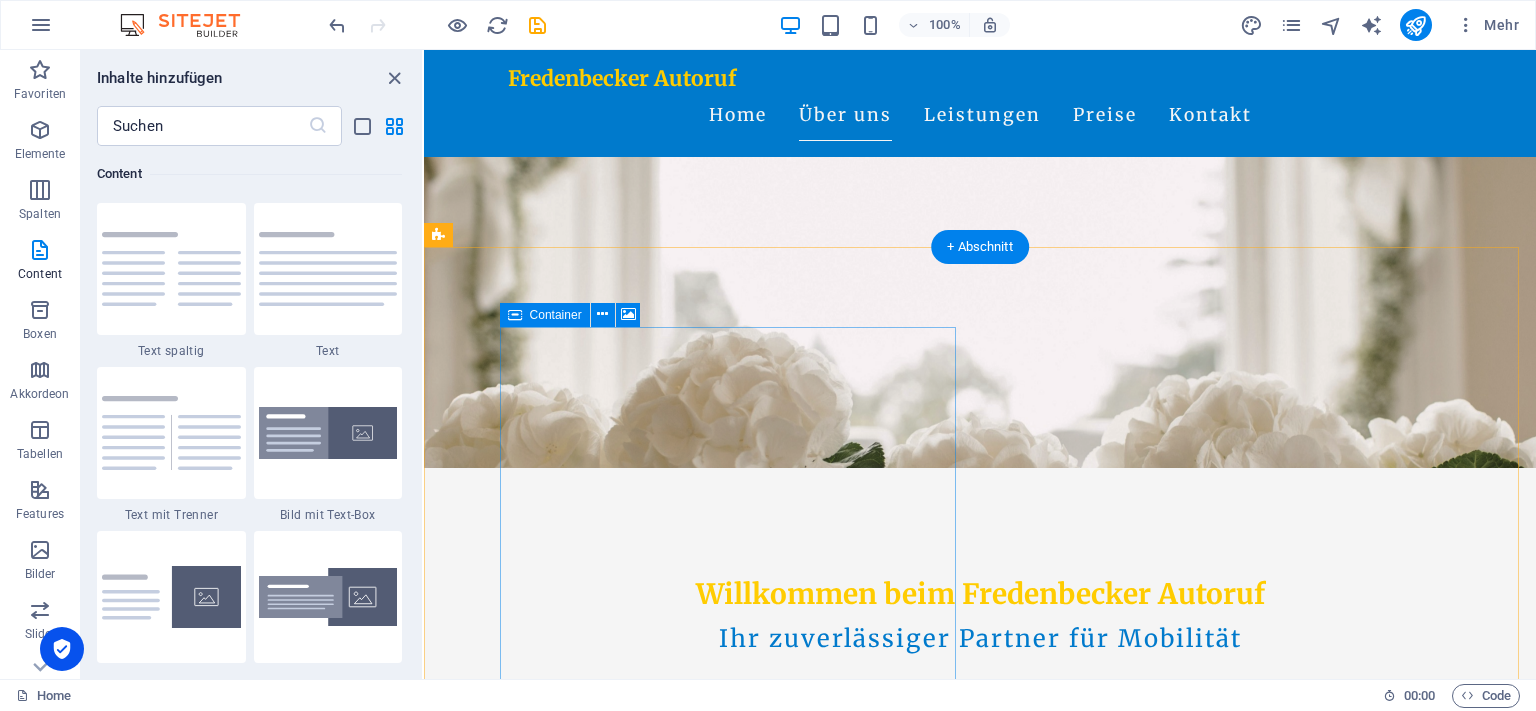 scroll, scrollTop: 422, scrollLeft: 0, axis: vertical 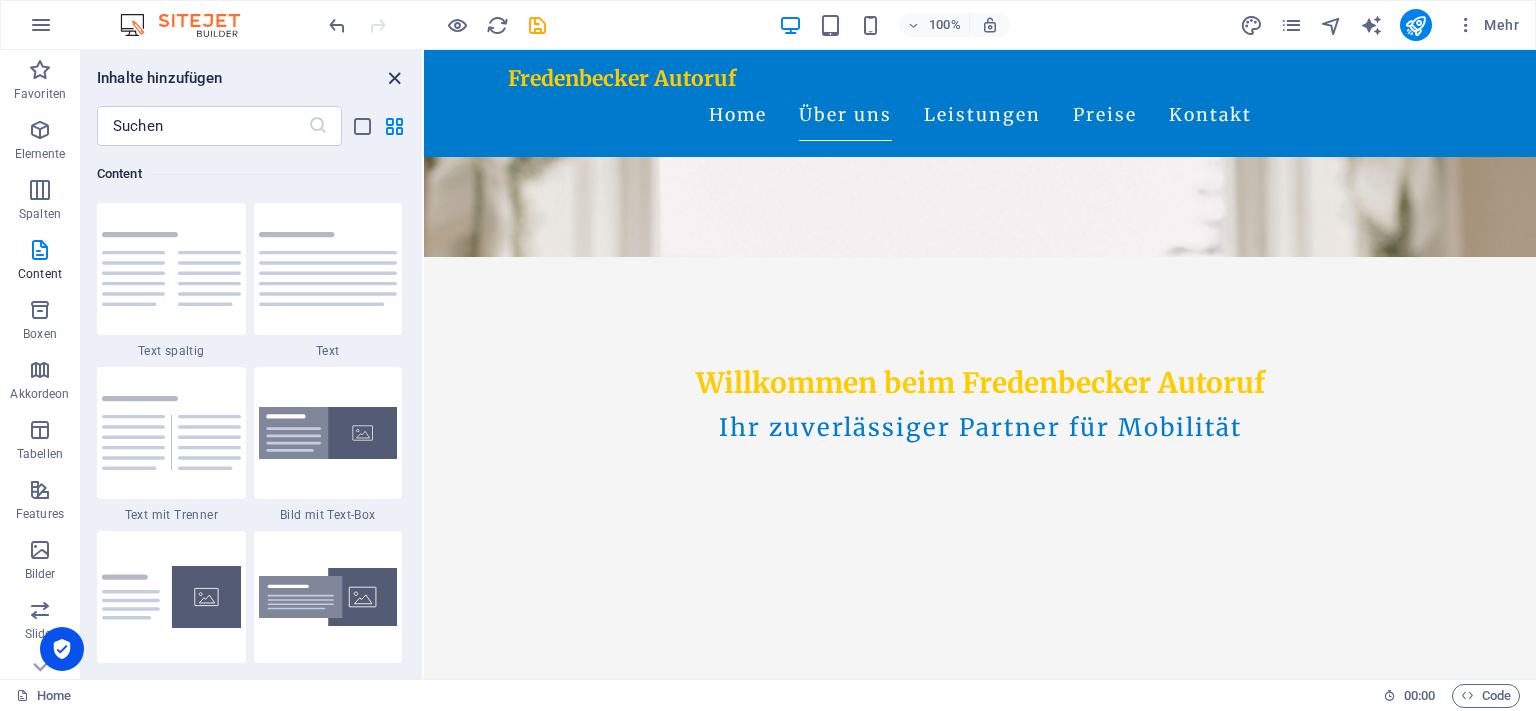 click at bounding box center (394, 78) 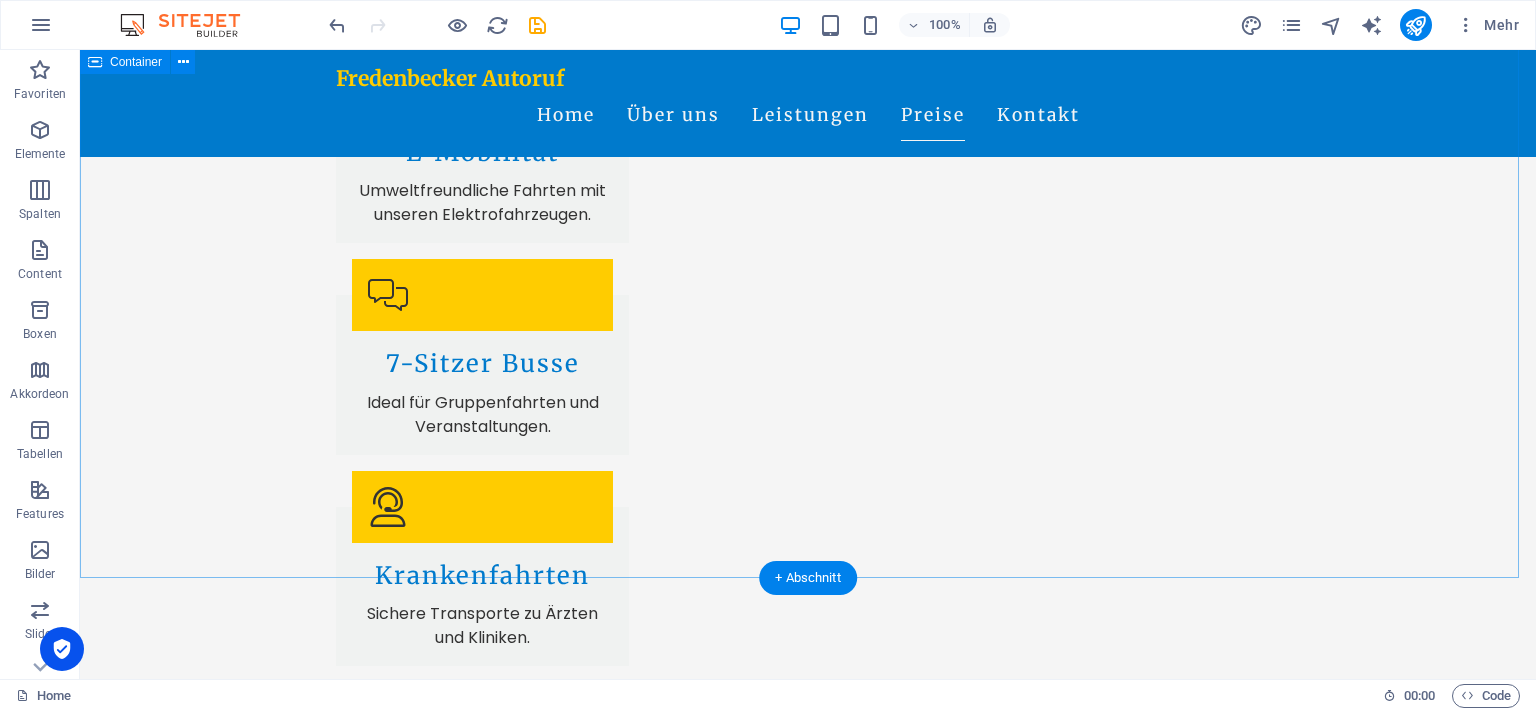 scroll, scrollTop: 2956, scrollLeft: 0, axis: vertical 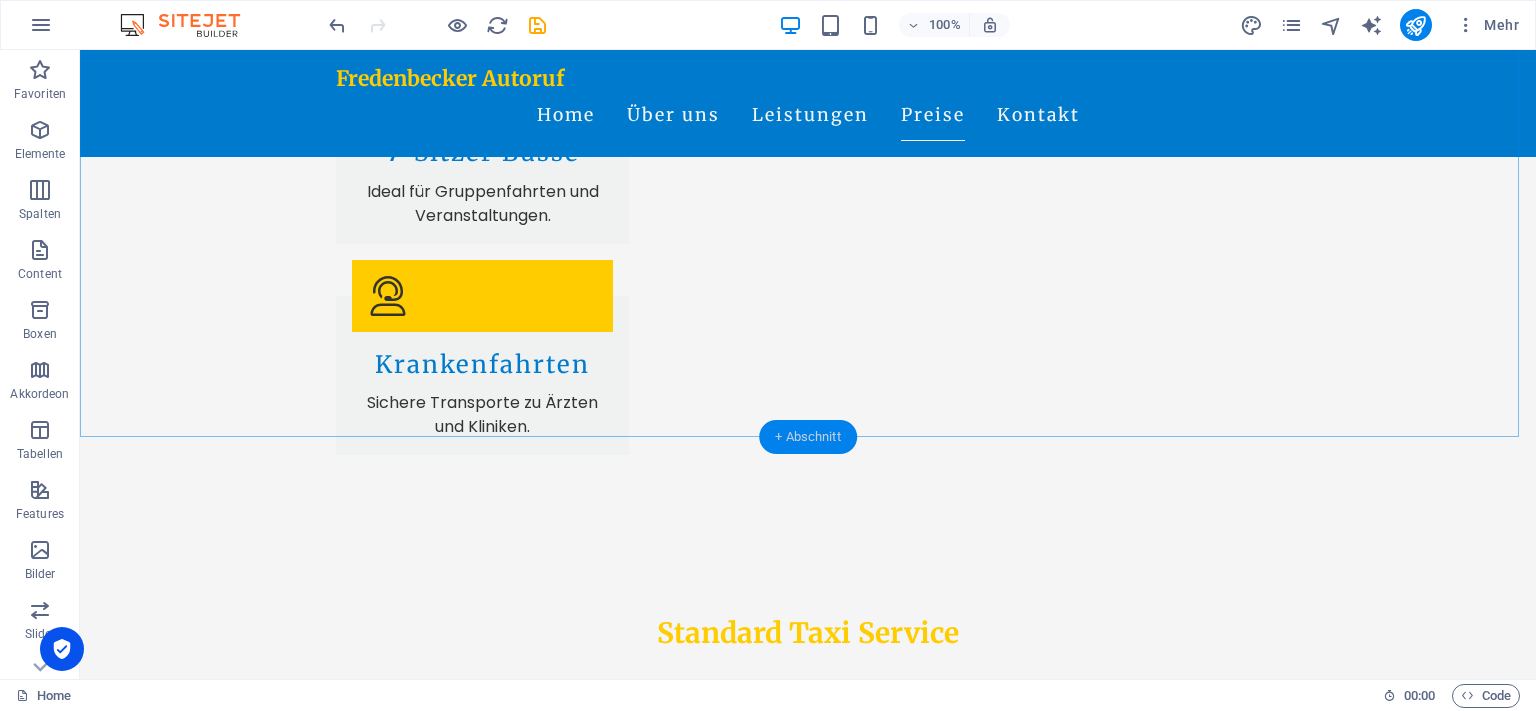 click on "+ Abschnitt" at bounding box center (808, 437) 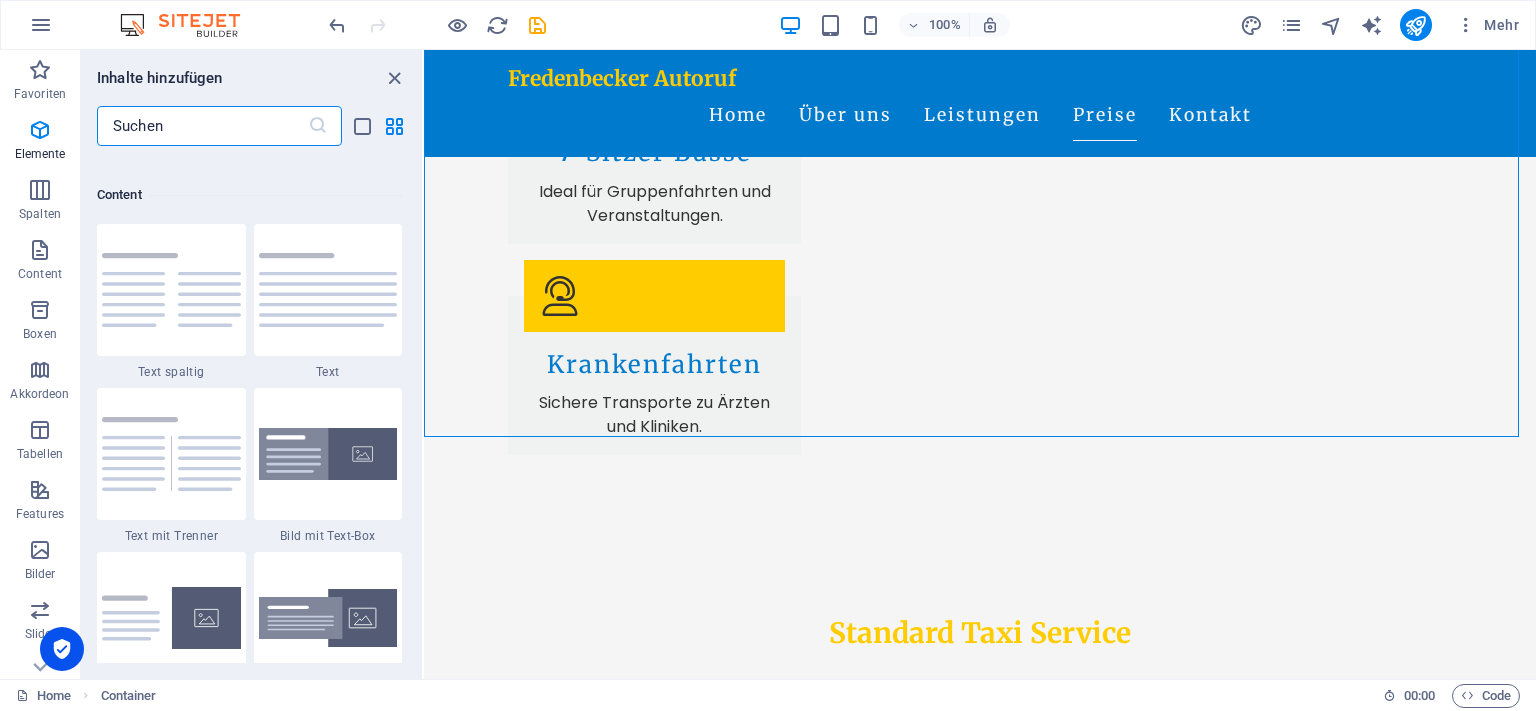 scroll, scrollTop: 3499, scrollLeft: 0, axis: vertical 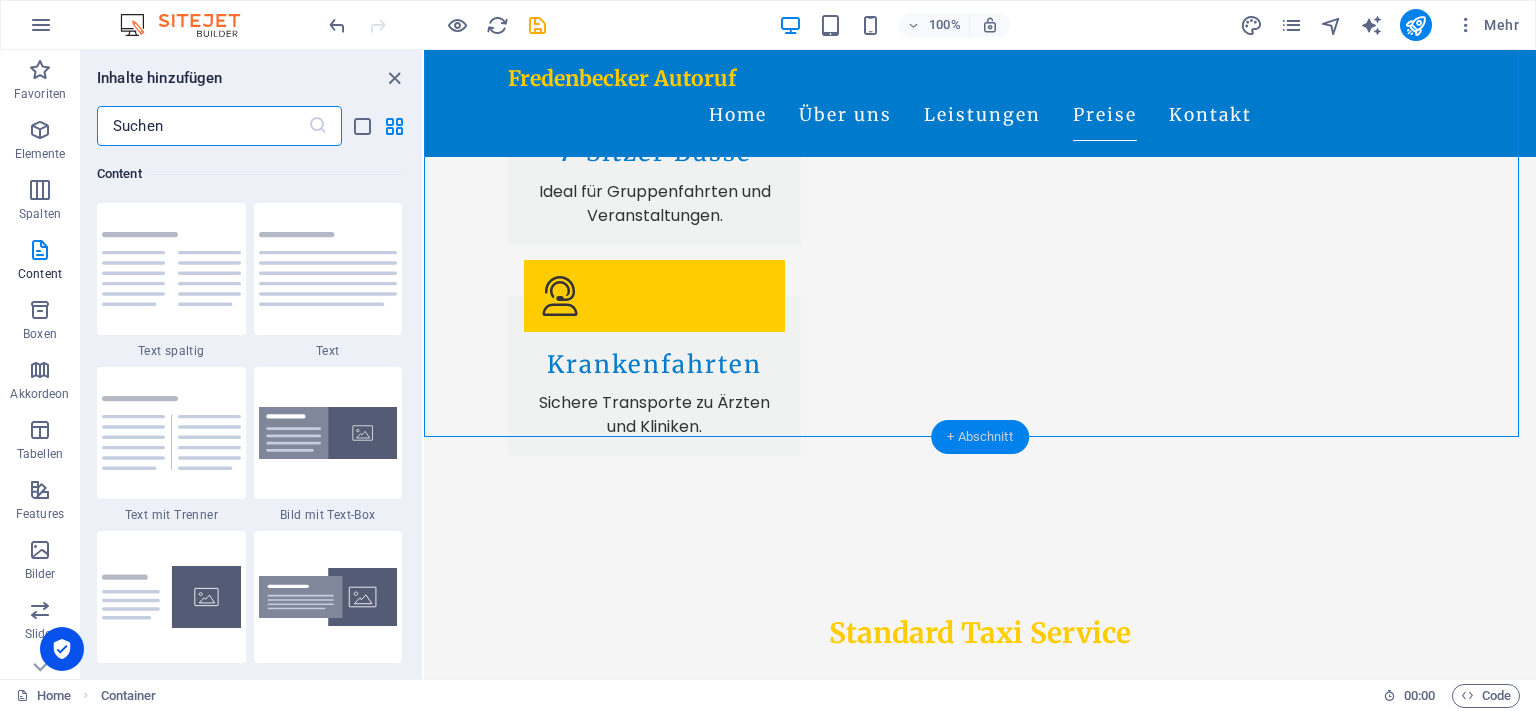 click on "+ Abschnitt" at bounding box center [980, 437] 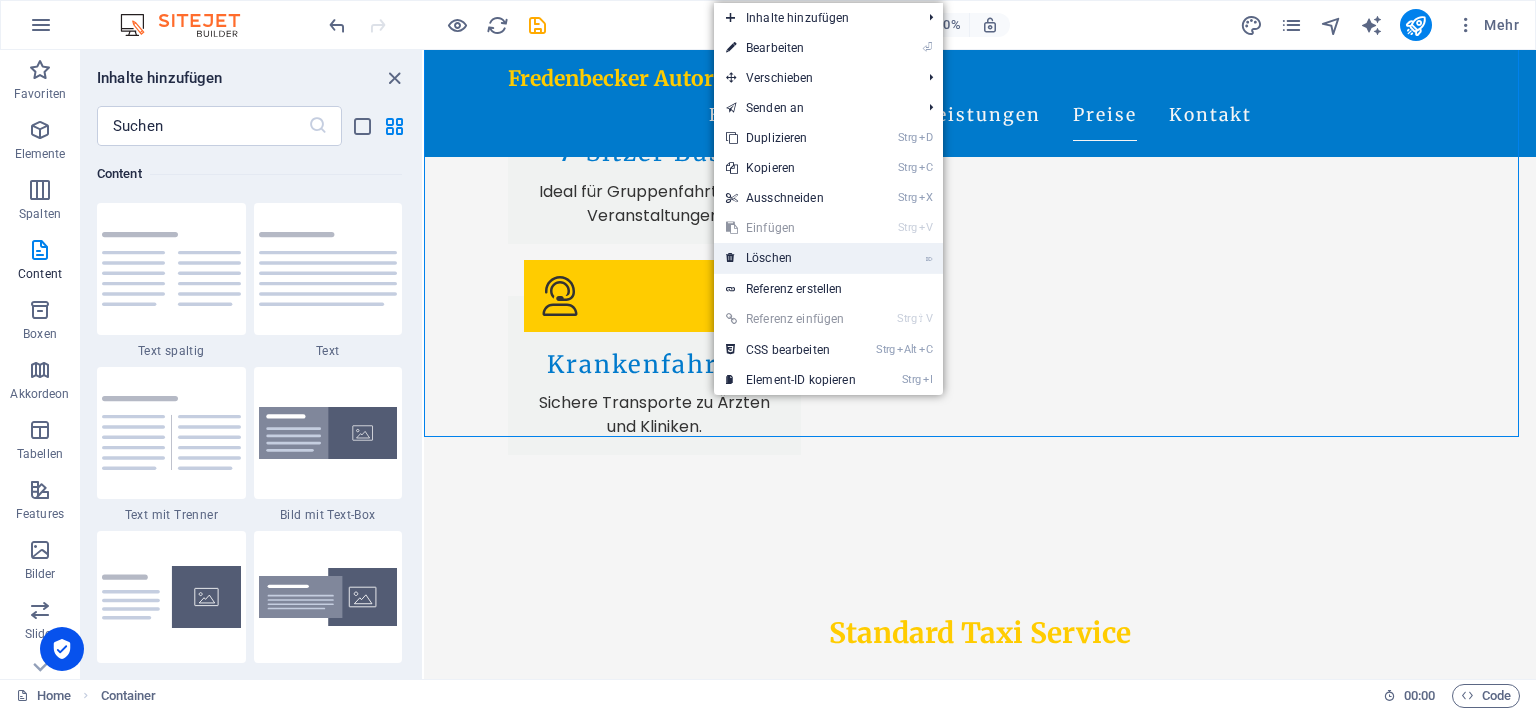 click on "⌦  Löschen" at bounding box center [791, 258] 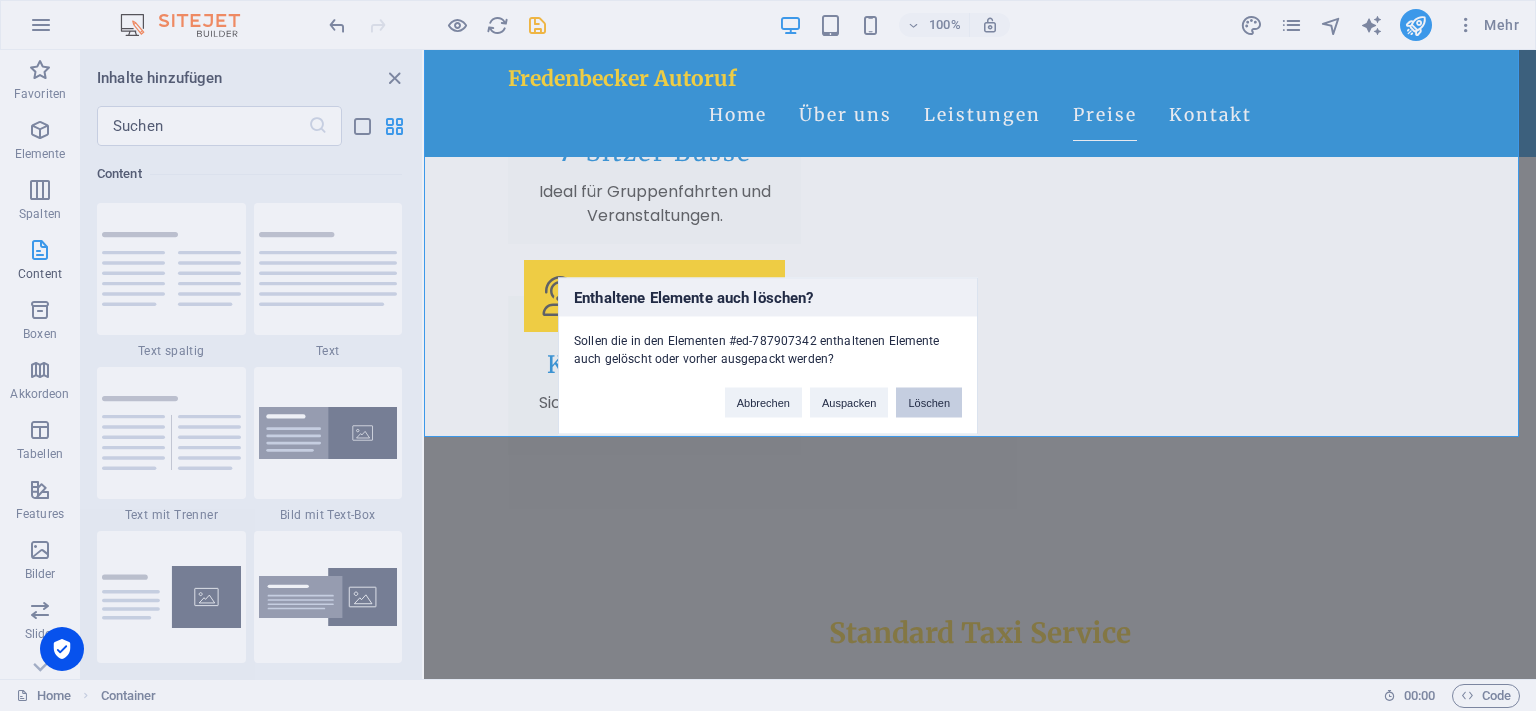 click on "Löschen" at bounding box center [929, 402] 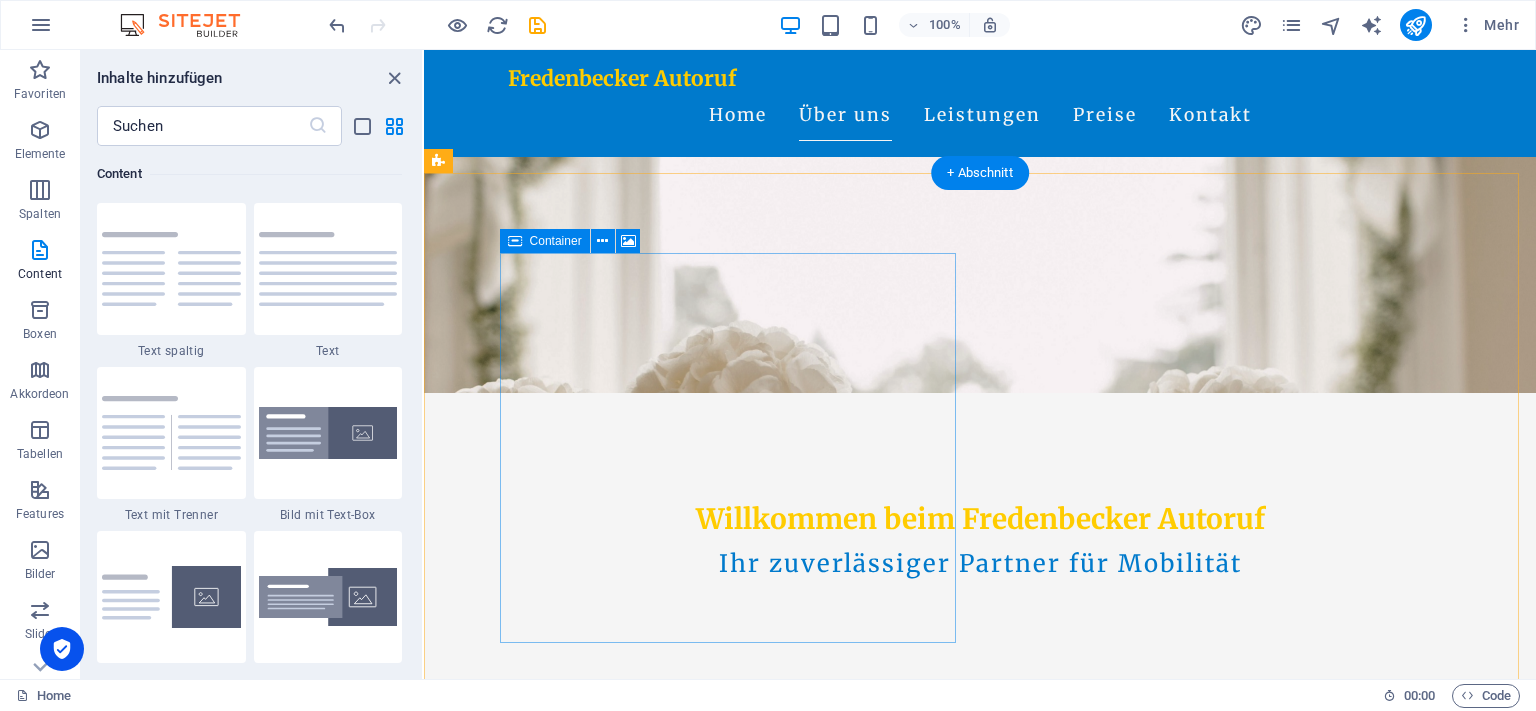 scroll, scrollTop: 284, scrollLeft: 0, axis: vertical 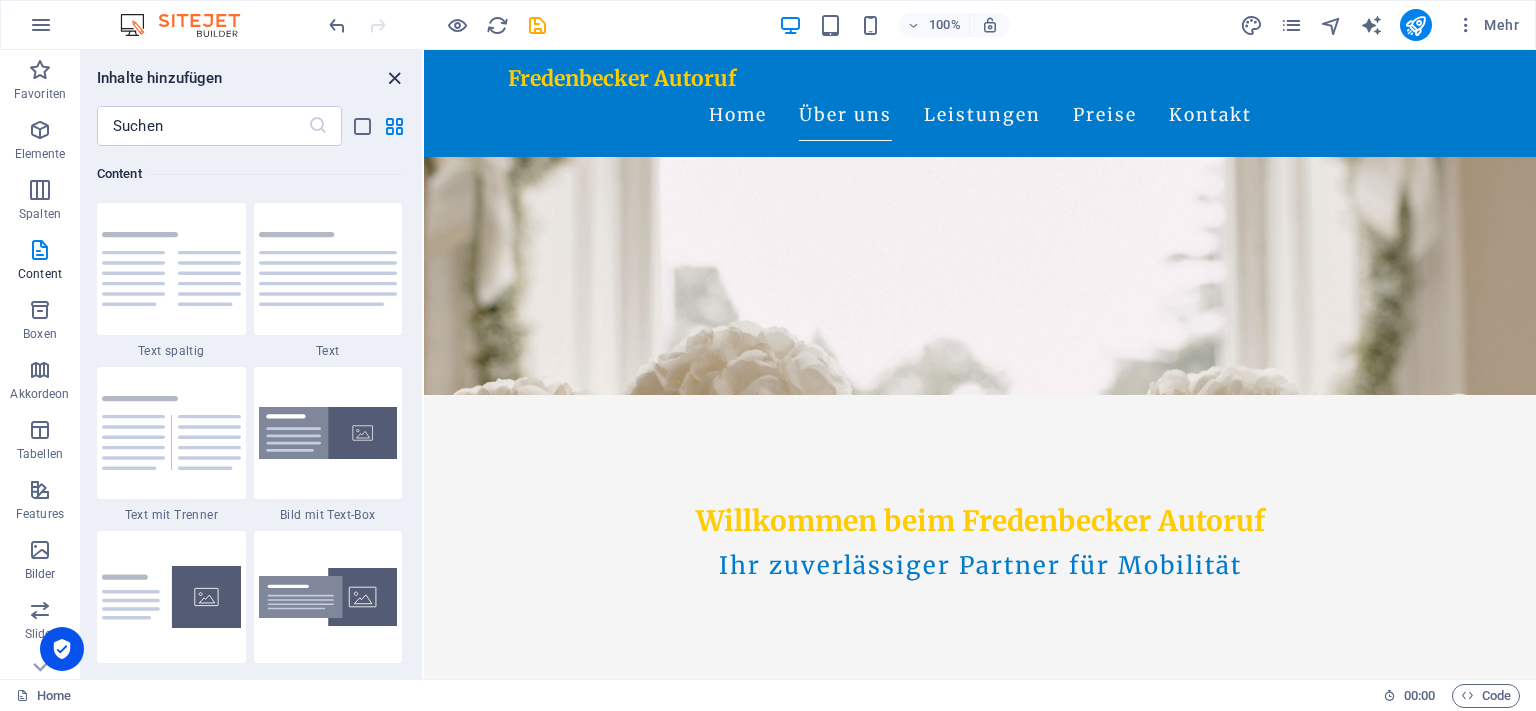 click at bounding box center (394, 78) 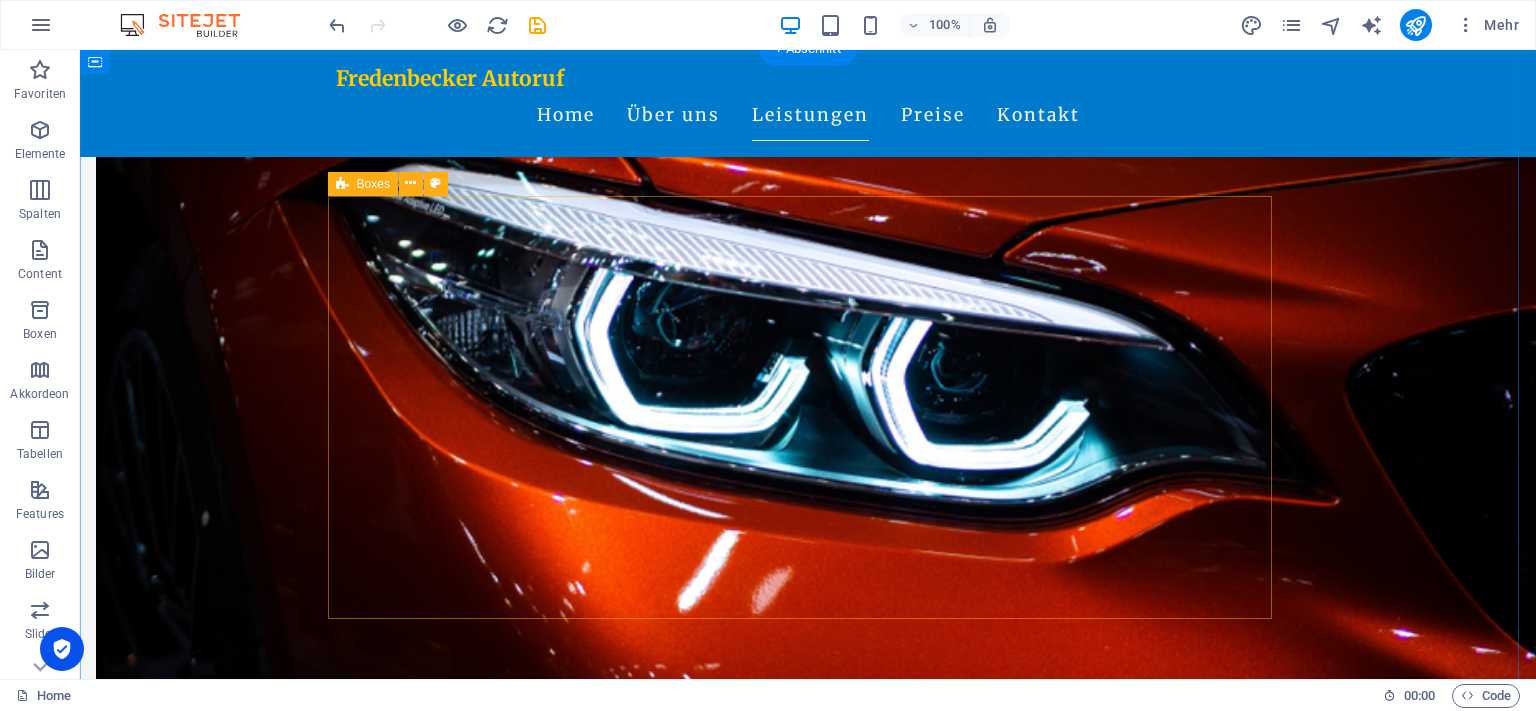 scroll, scrollTop: 918, scrollLeft: 0, axis: vertical 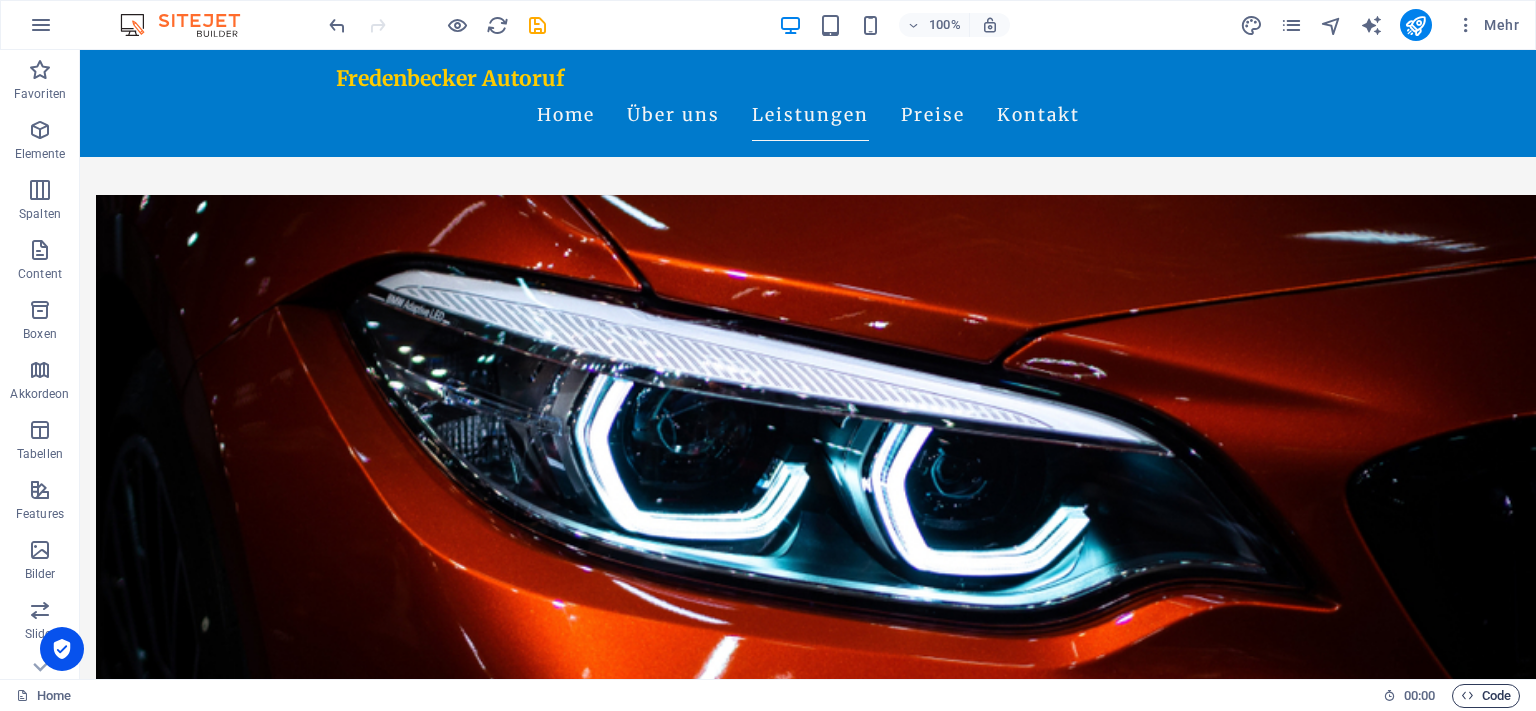 click on "Code" at bounding box center [1486, 696] 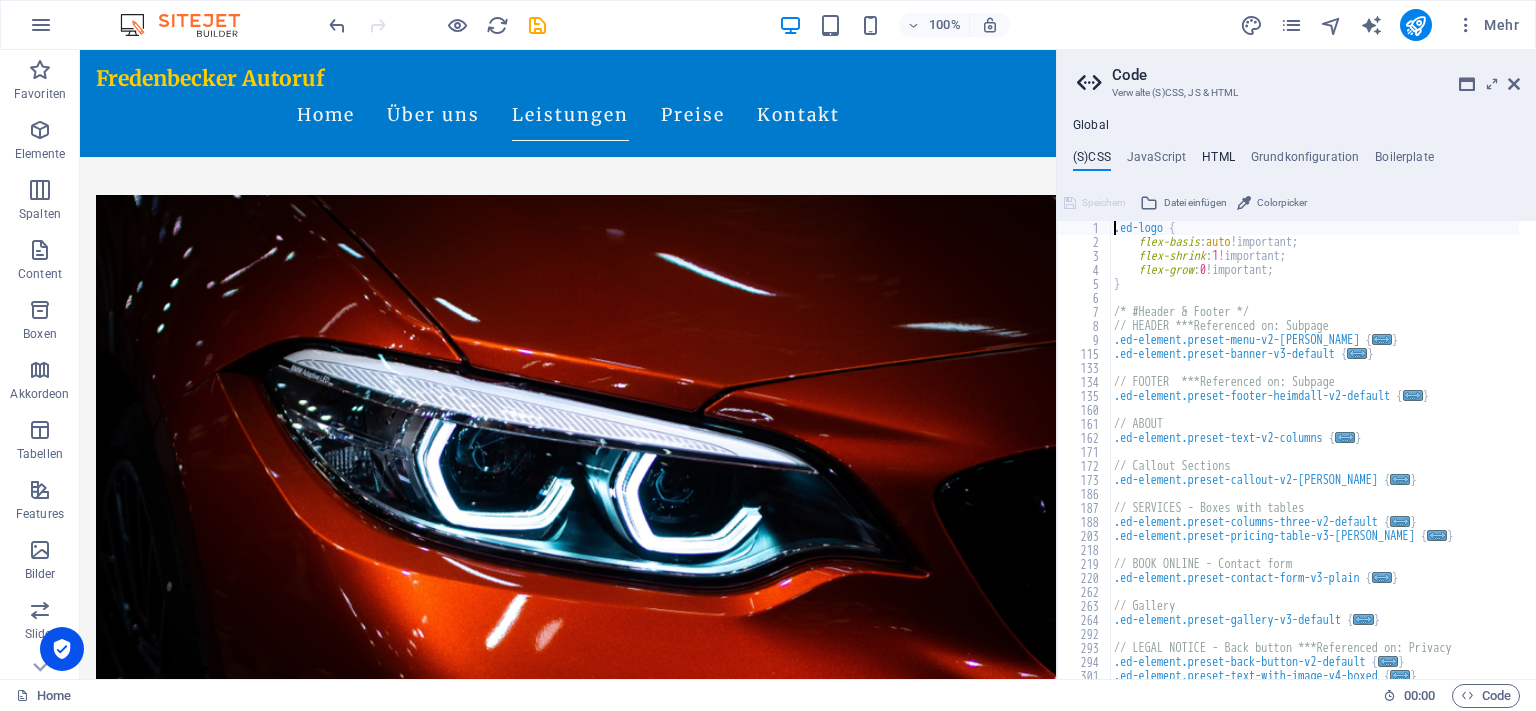 click on "HTML" at bounding box center [1218, 161] 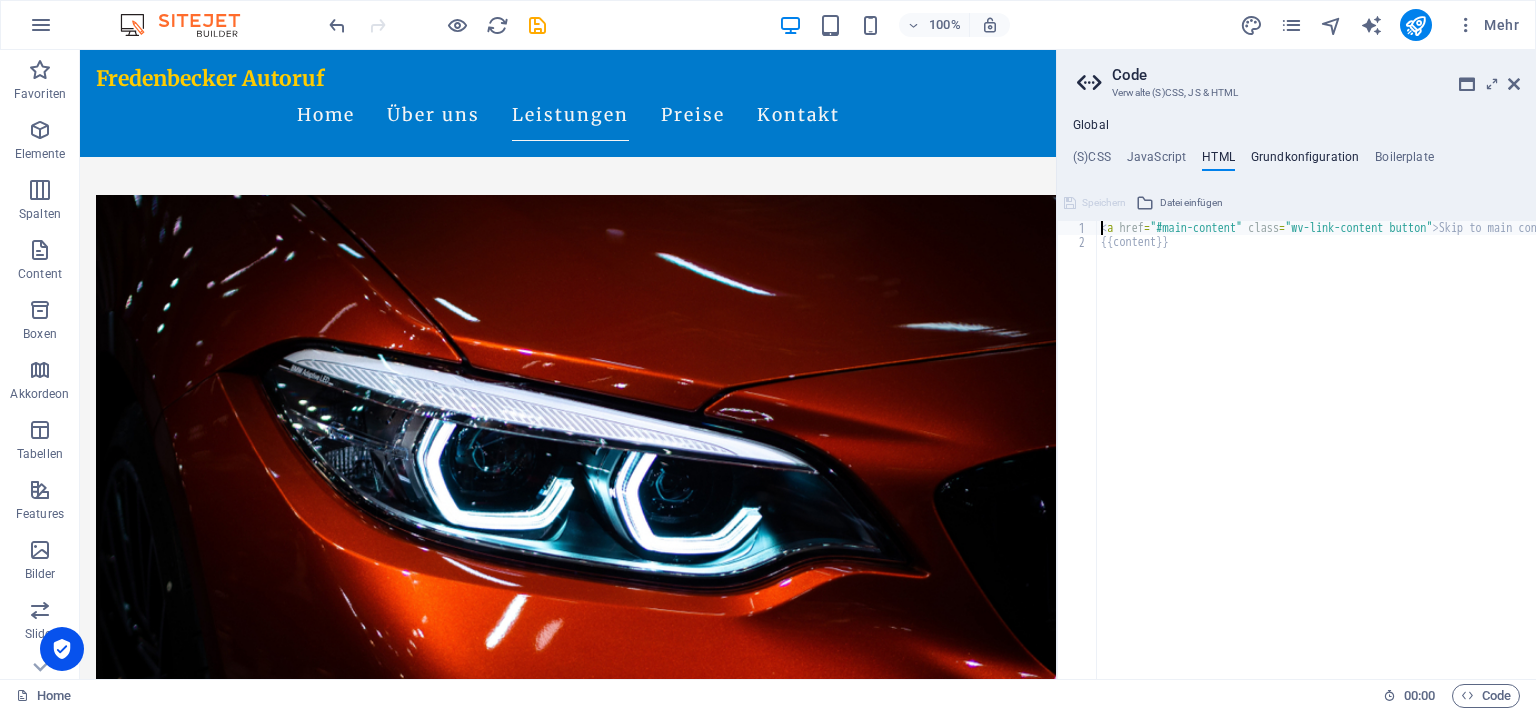click on "Grundkonfiguration" at bounding box center [1305, 161] 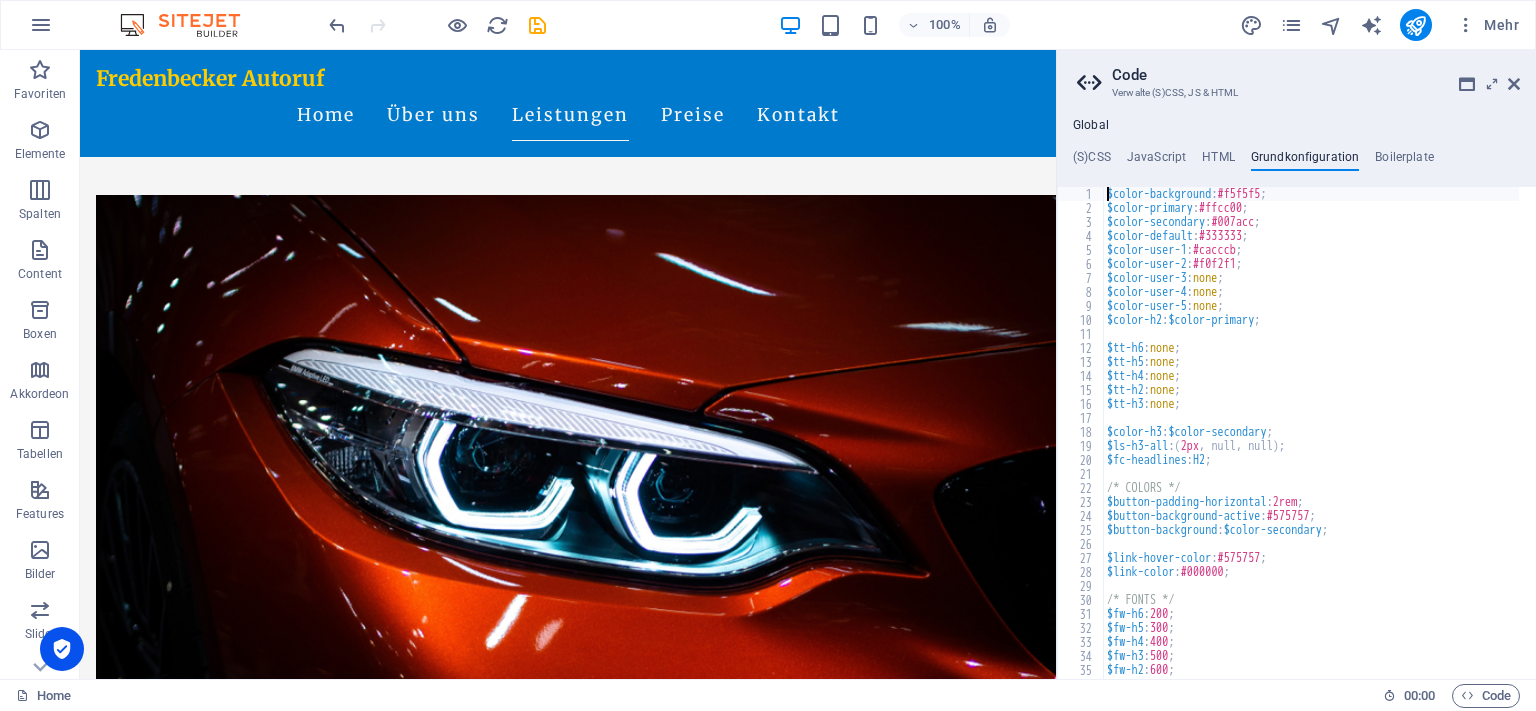 type on "$color-background: #f5f5f5;" 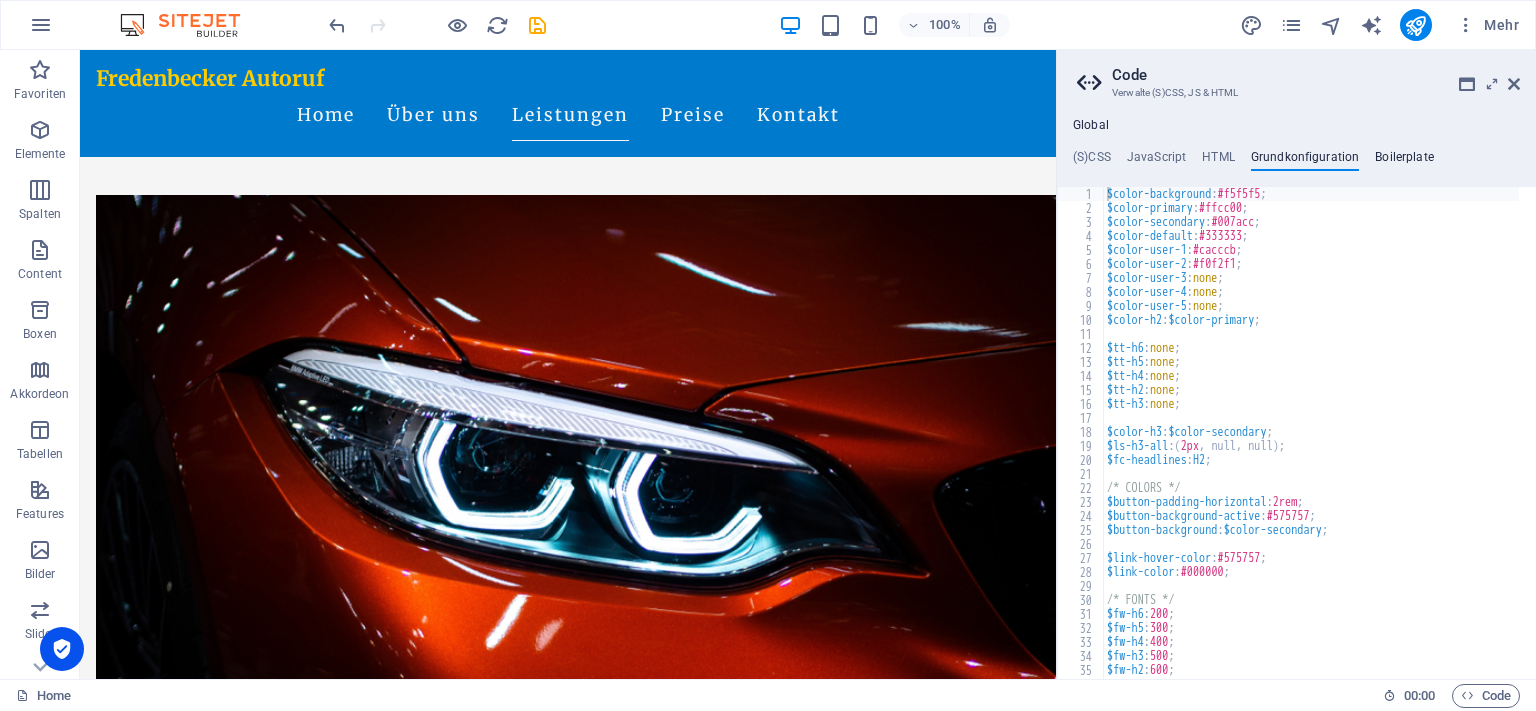 click on "Boilerplate" at bounding box center [1404, 161] 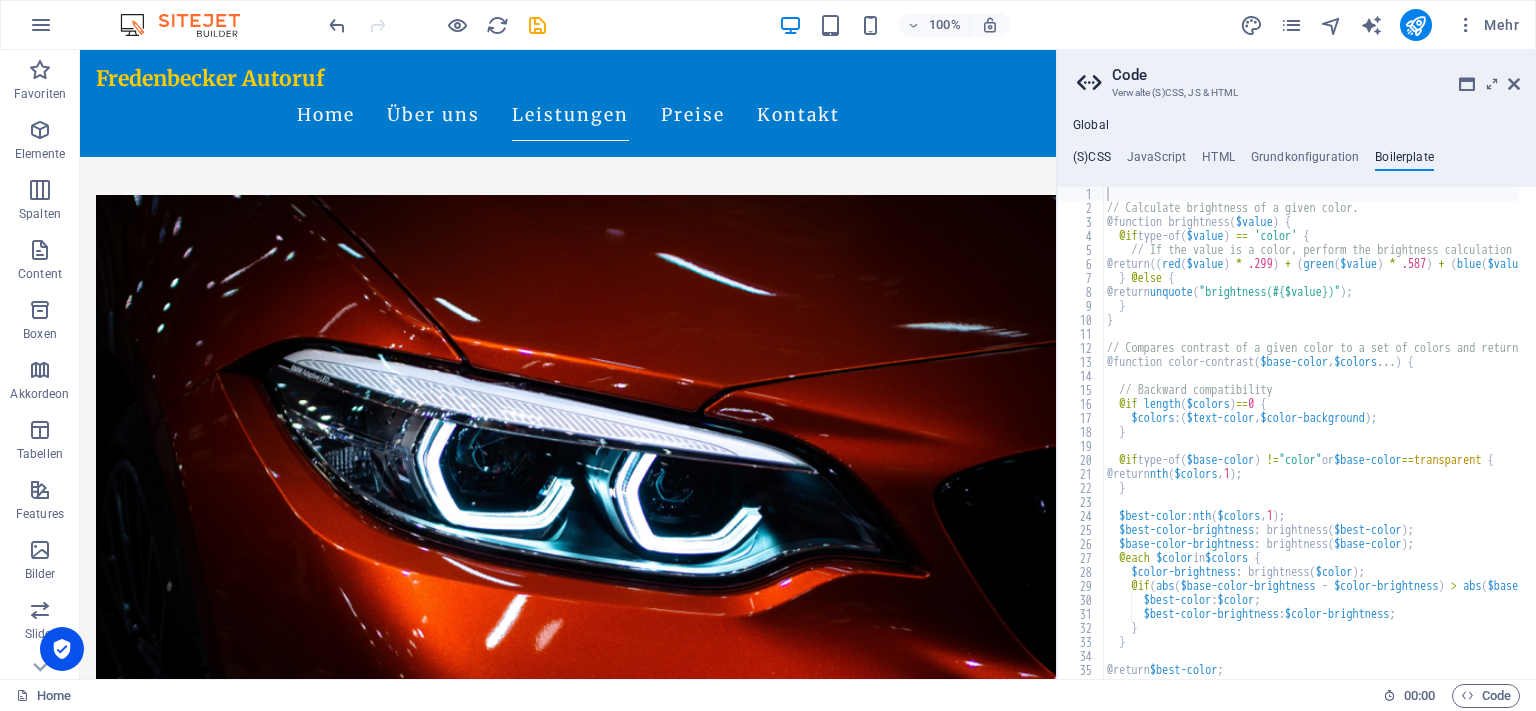 click on "(S)CSS" at bounding box center [1092, 161] 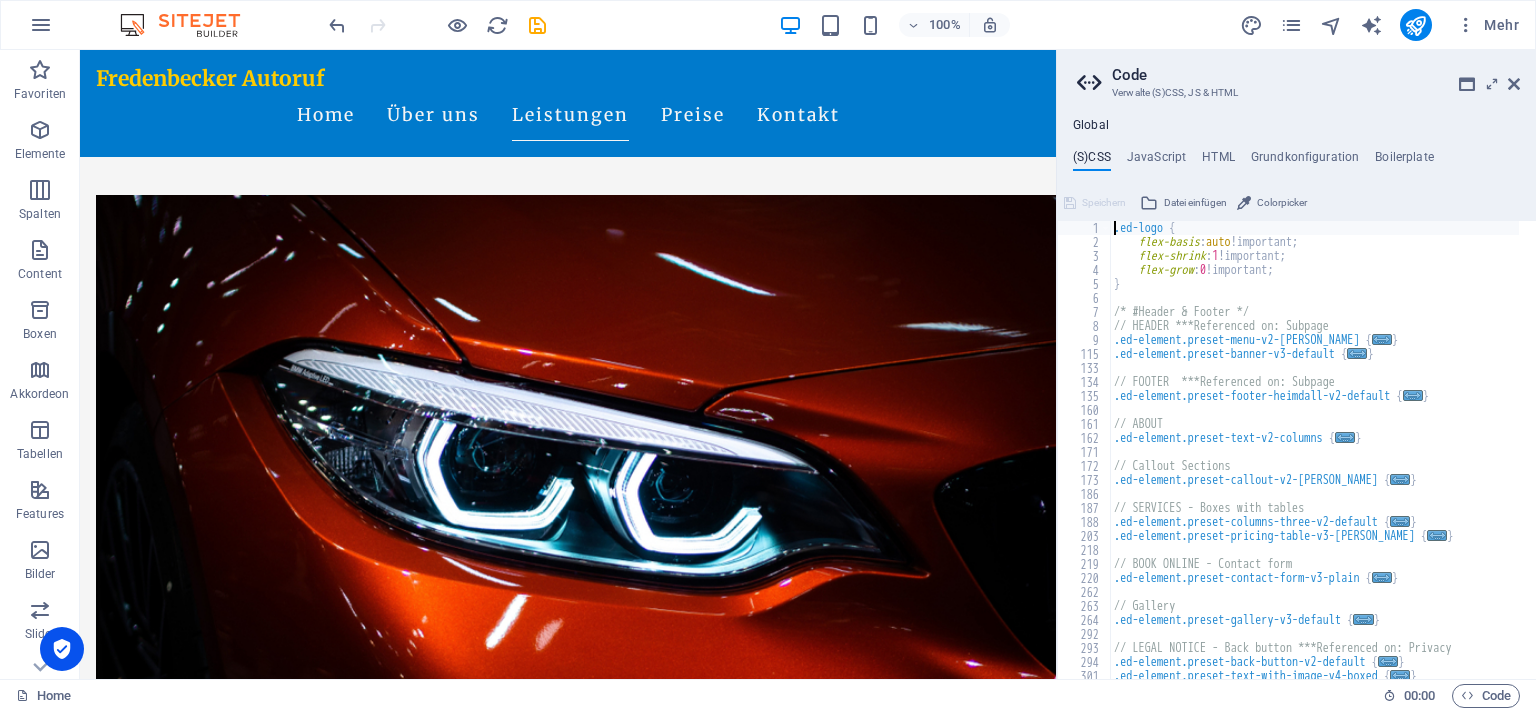 scroll, scrollTop: 0, scrollLeft: 0, axis: both 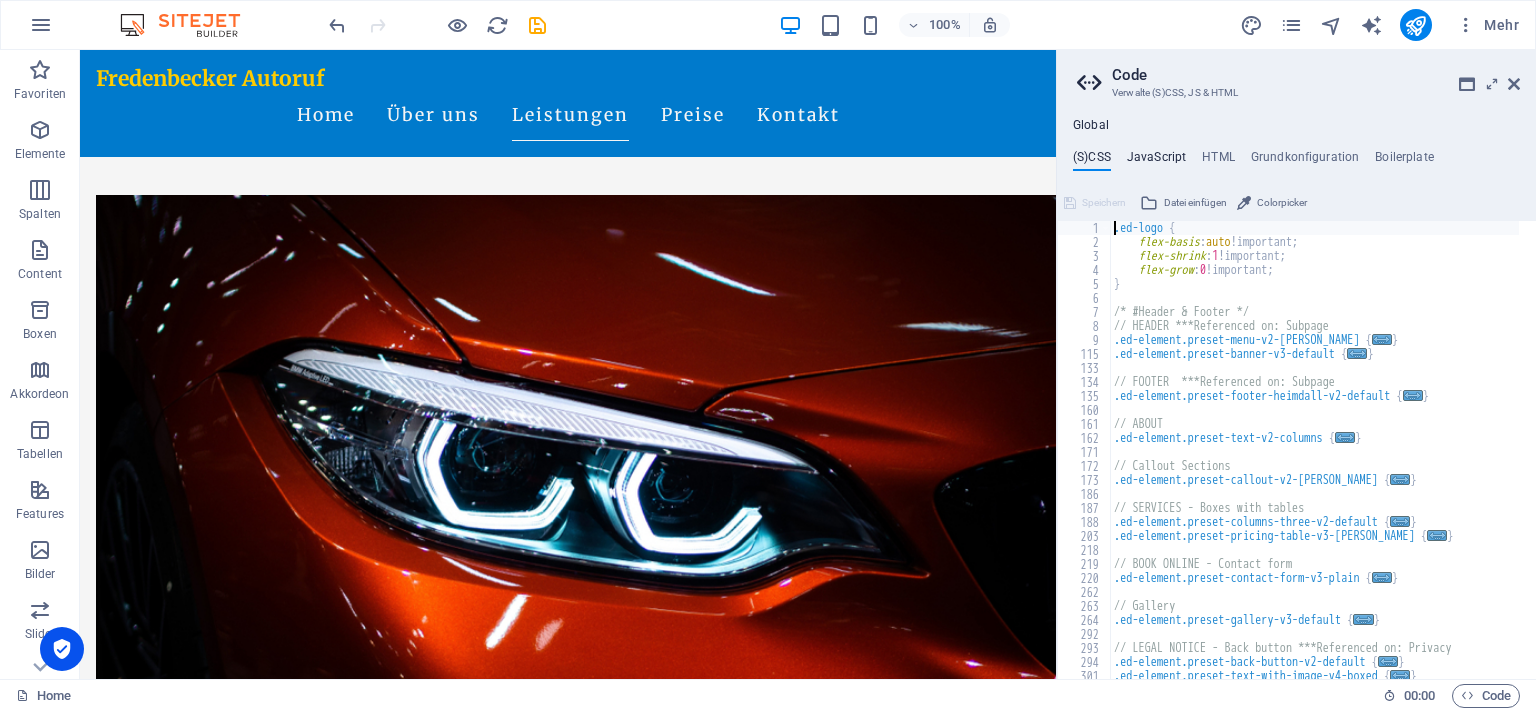 click on "JavaScript" at bounding box center [1156, 161] 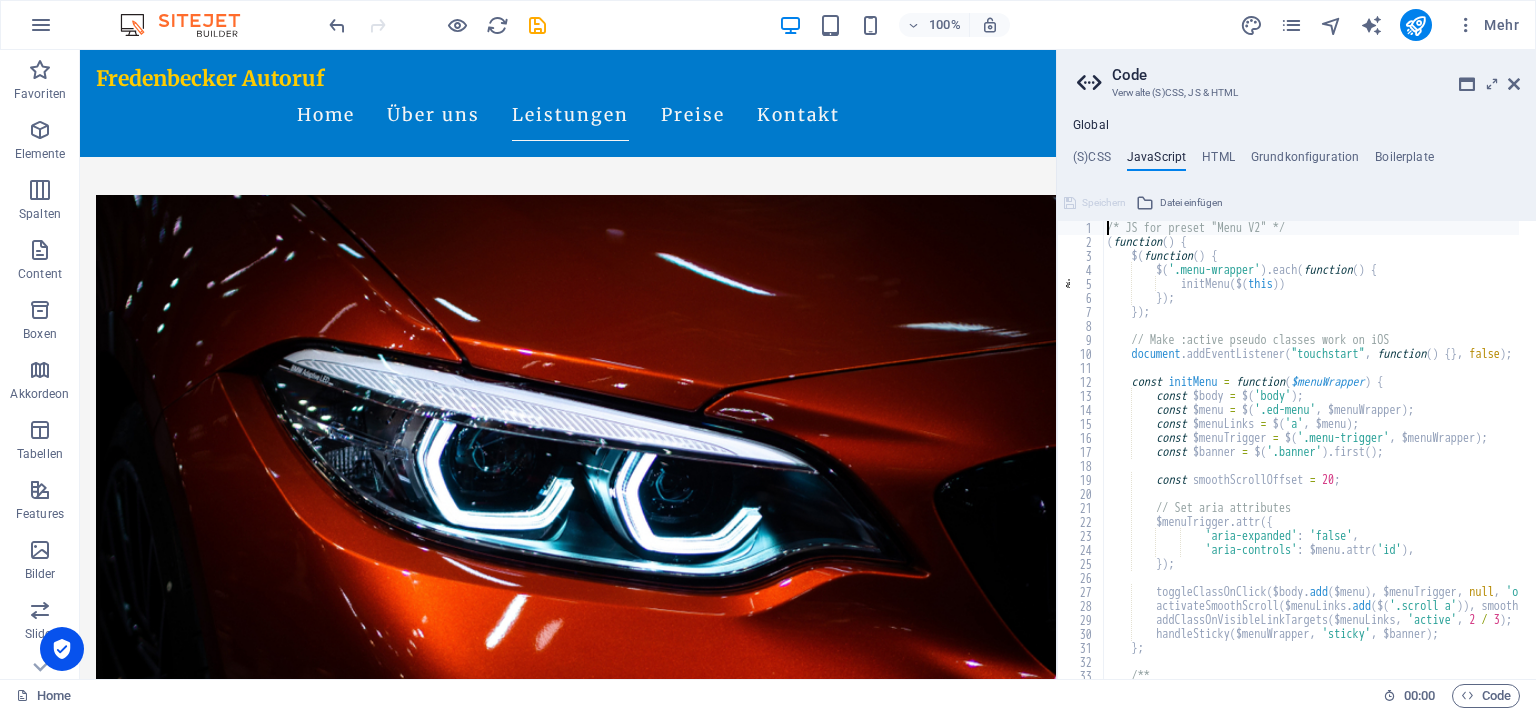 type on "/* JS for preset "Menu V2" */" 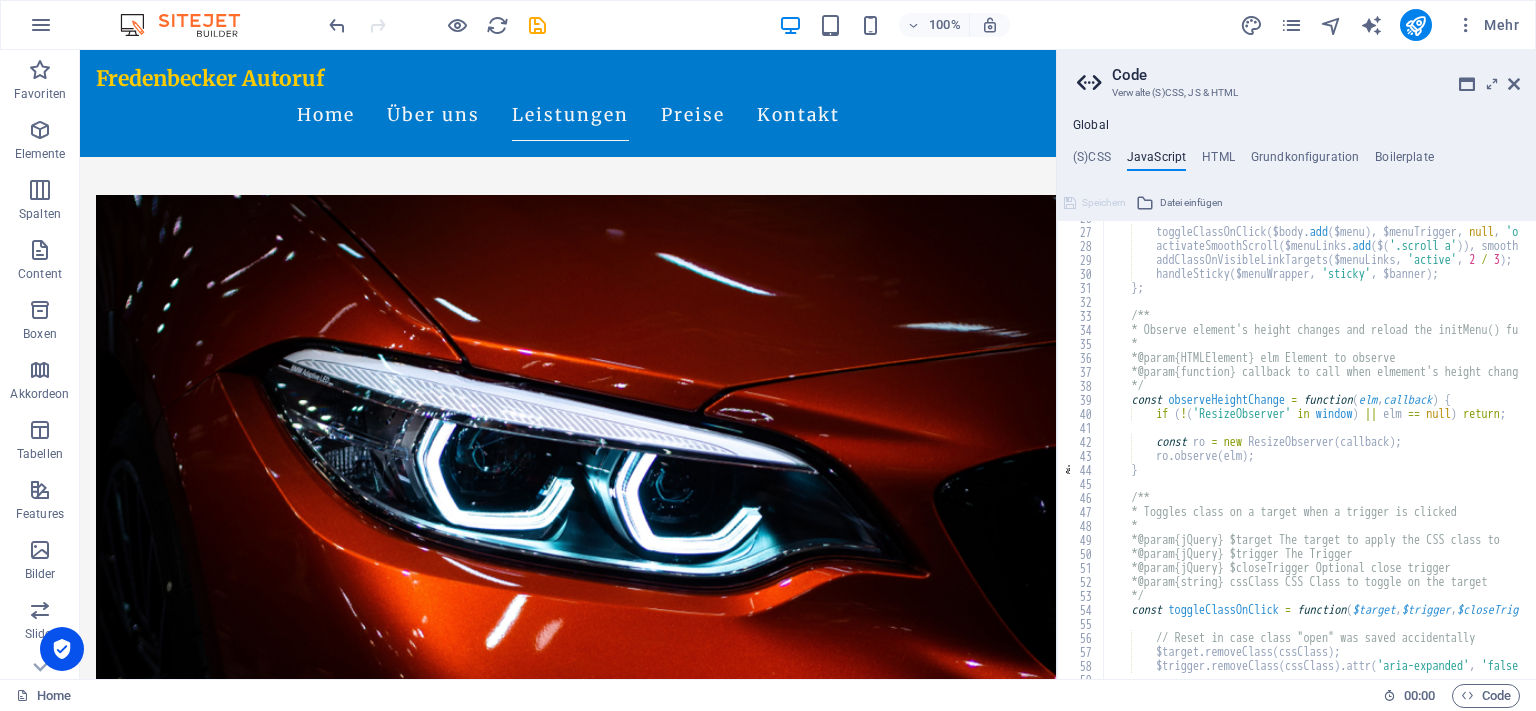scroll, scrollTop: 600, scrollLeft: 0, axis: vertical 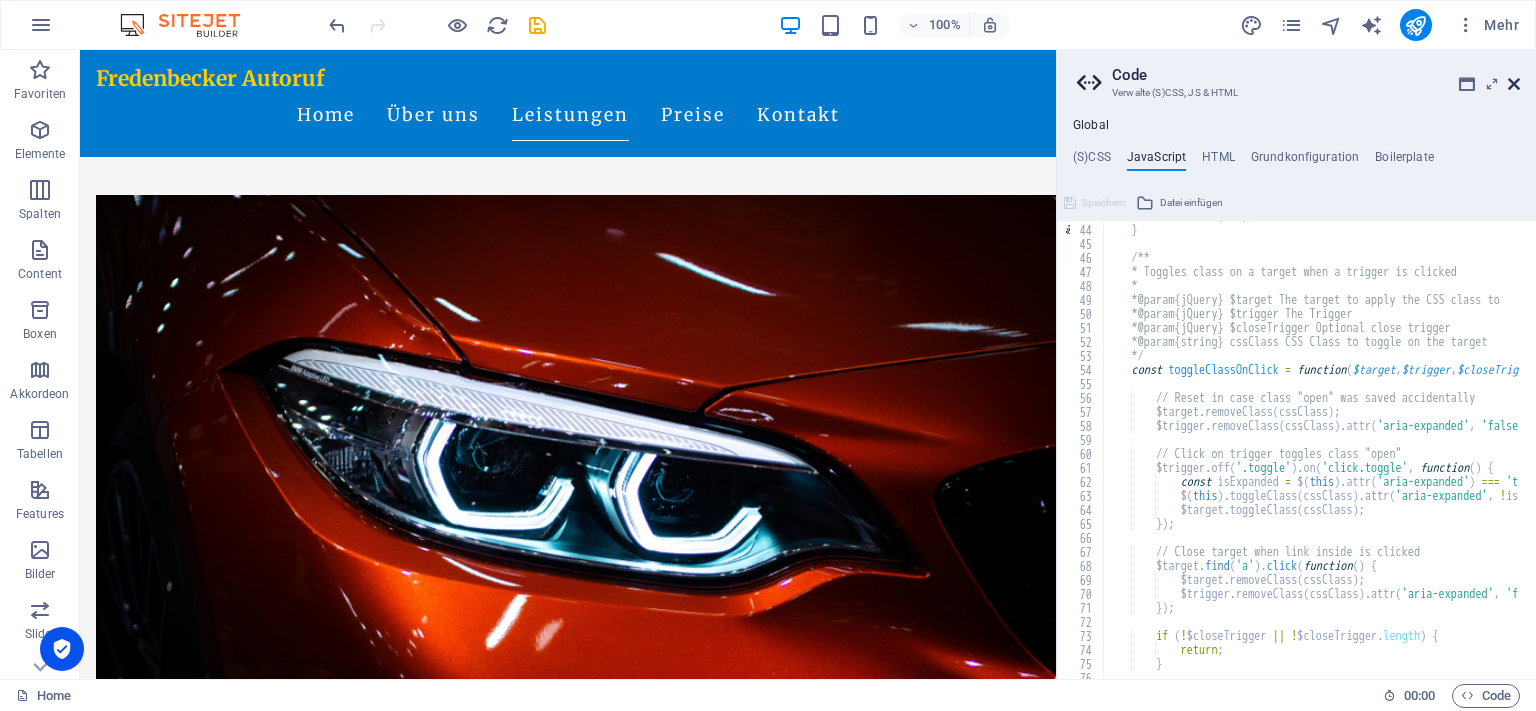 click at bounding box center (1514, 84) 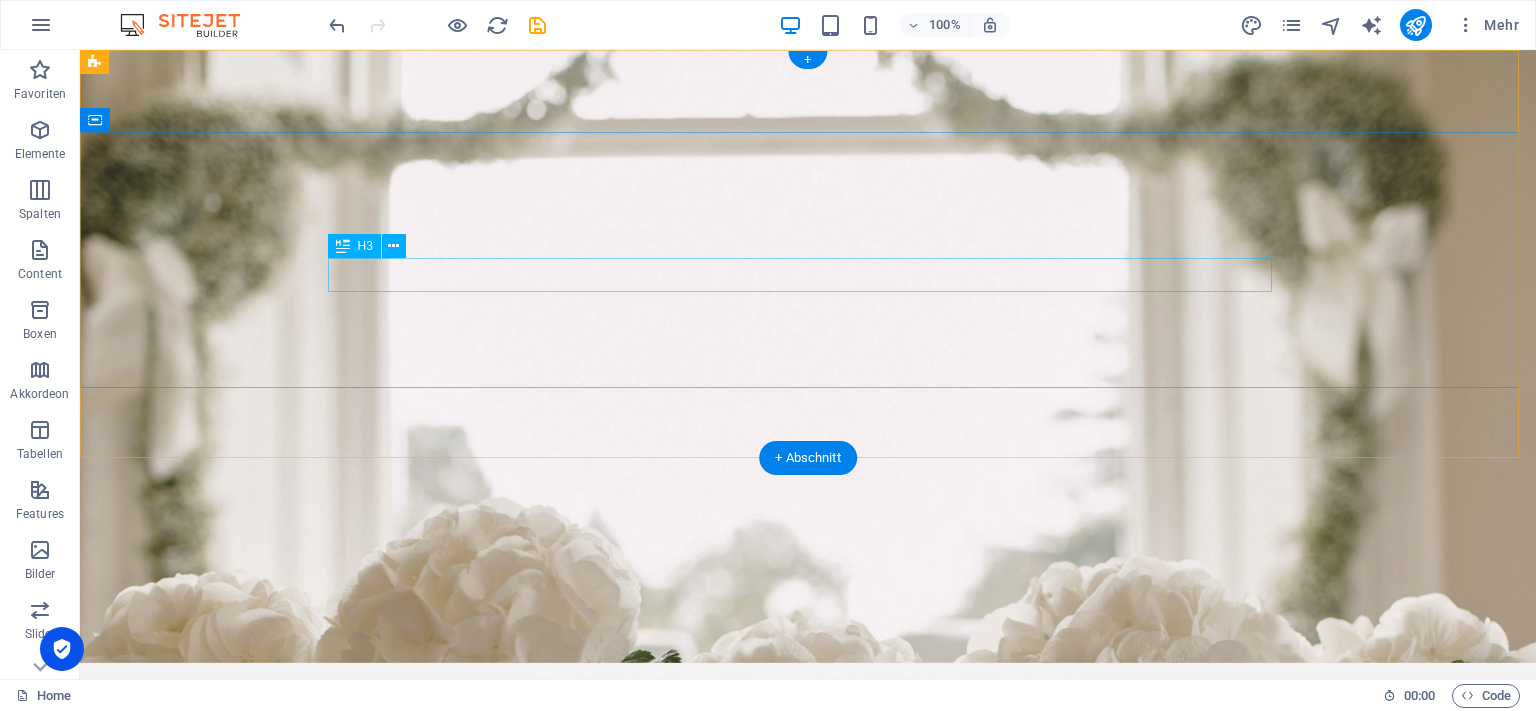 scroll, scrollTop: 0, scrollLeft: 0, axis: both 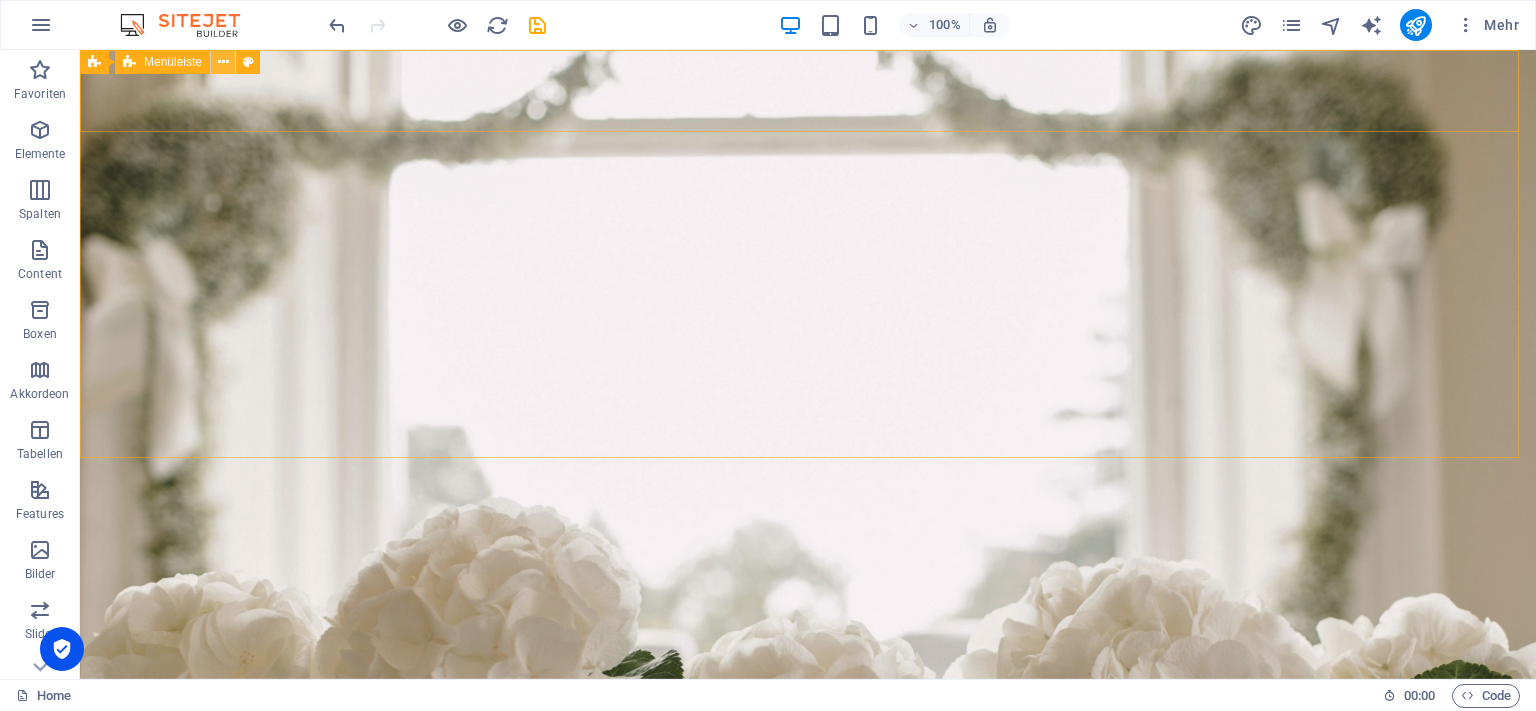 click at bounding box center [223, 62] 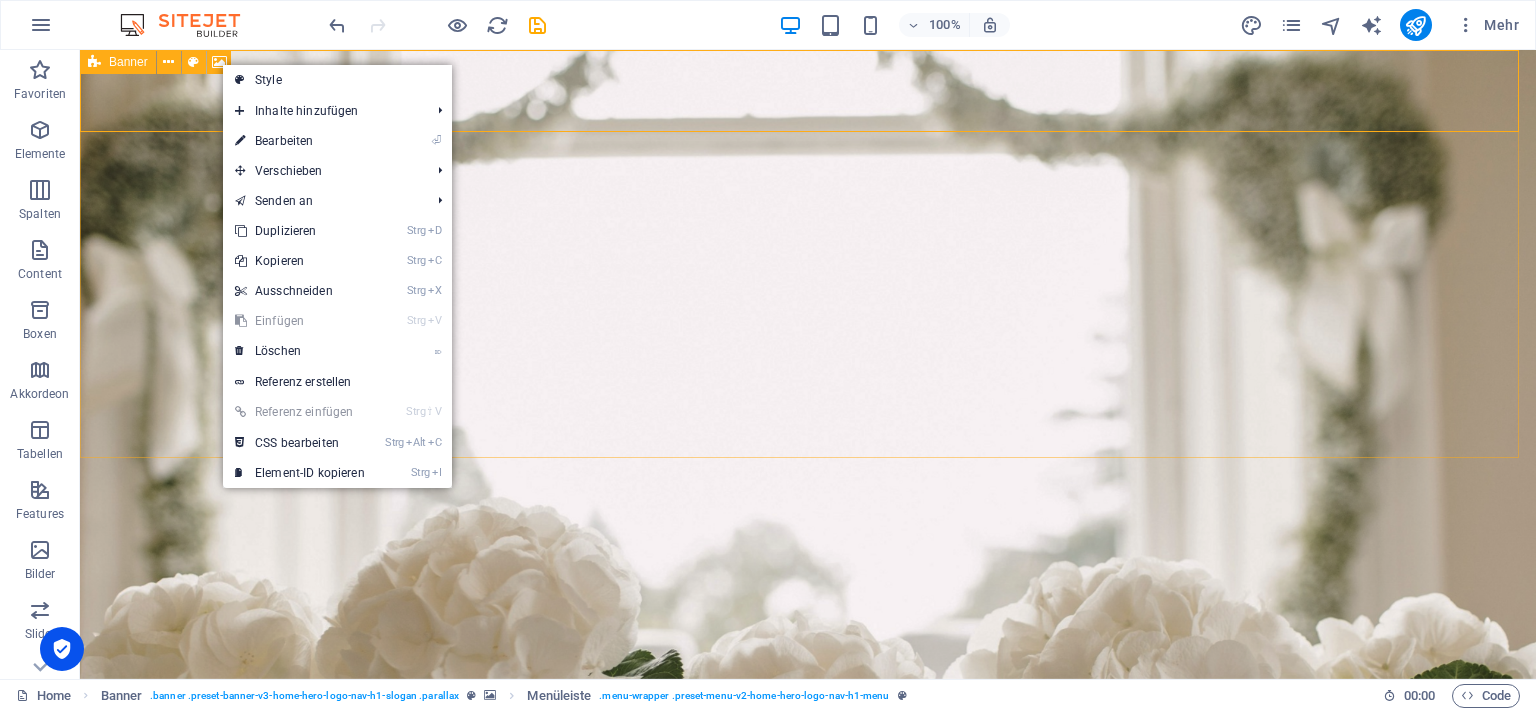 click on "Banner" at bounding box center (128, 62) 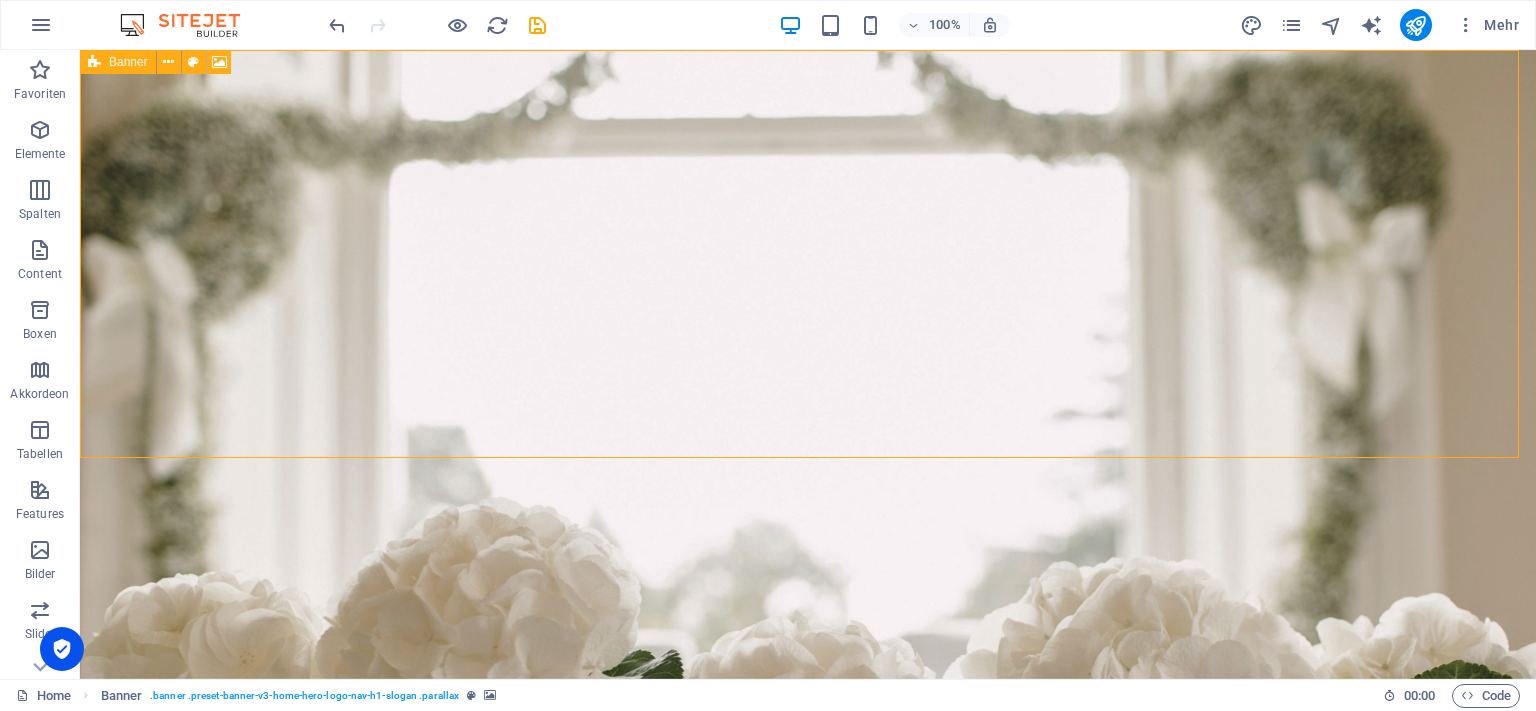 click on "Banner" at bounding box center (128, 62) 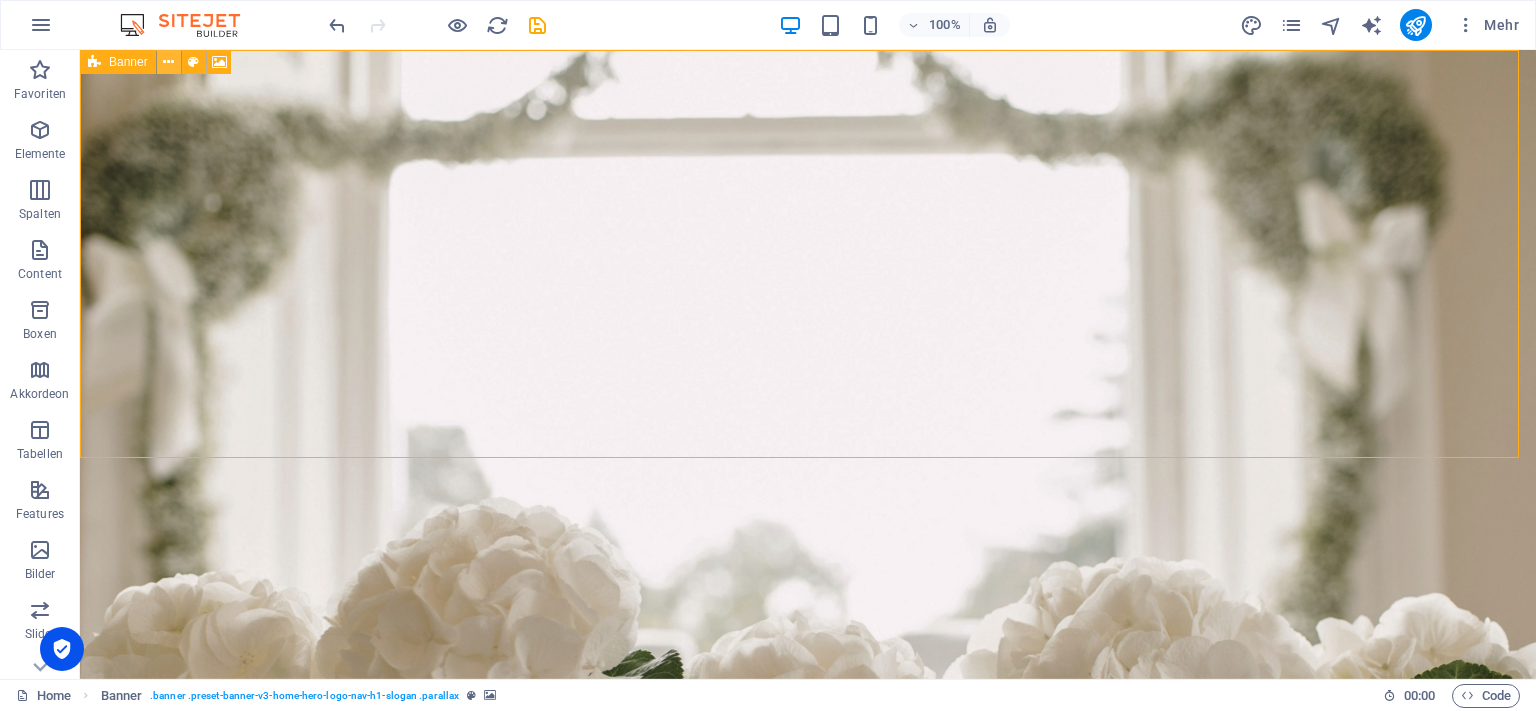 click at bounding box center (168, 62) 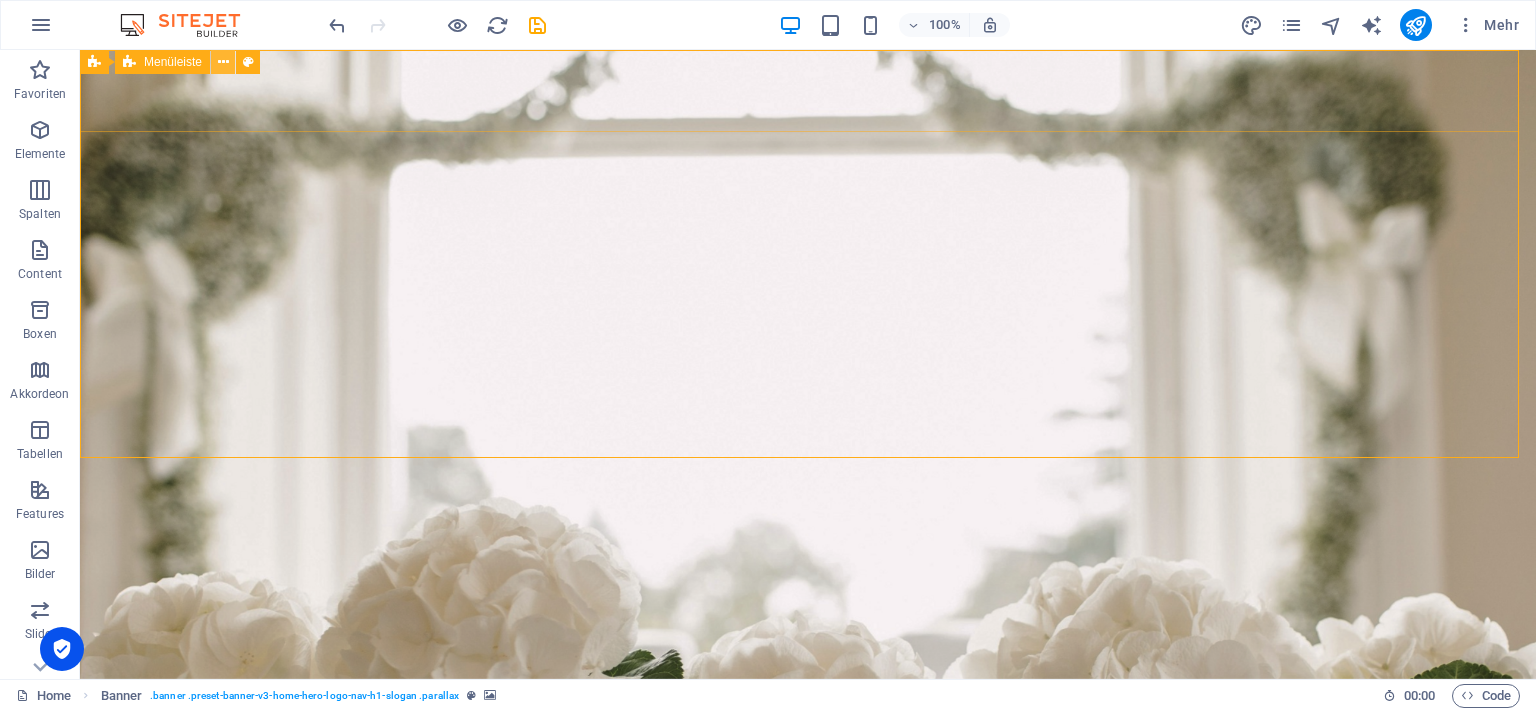 click at bounding box center (223, 62) 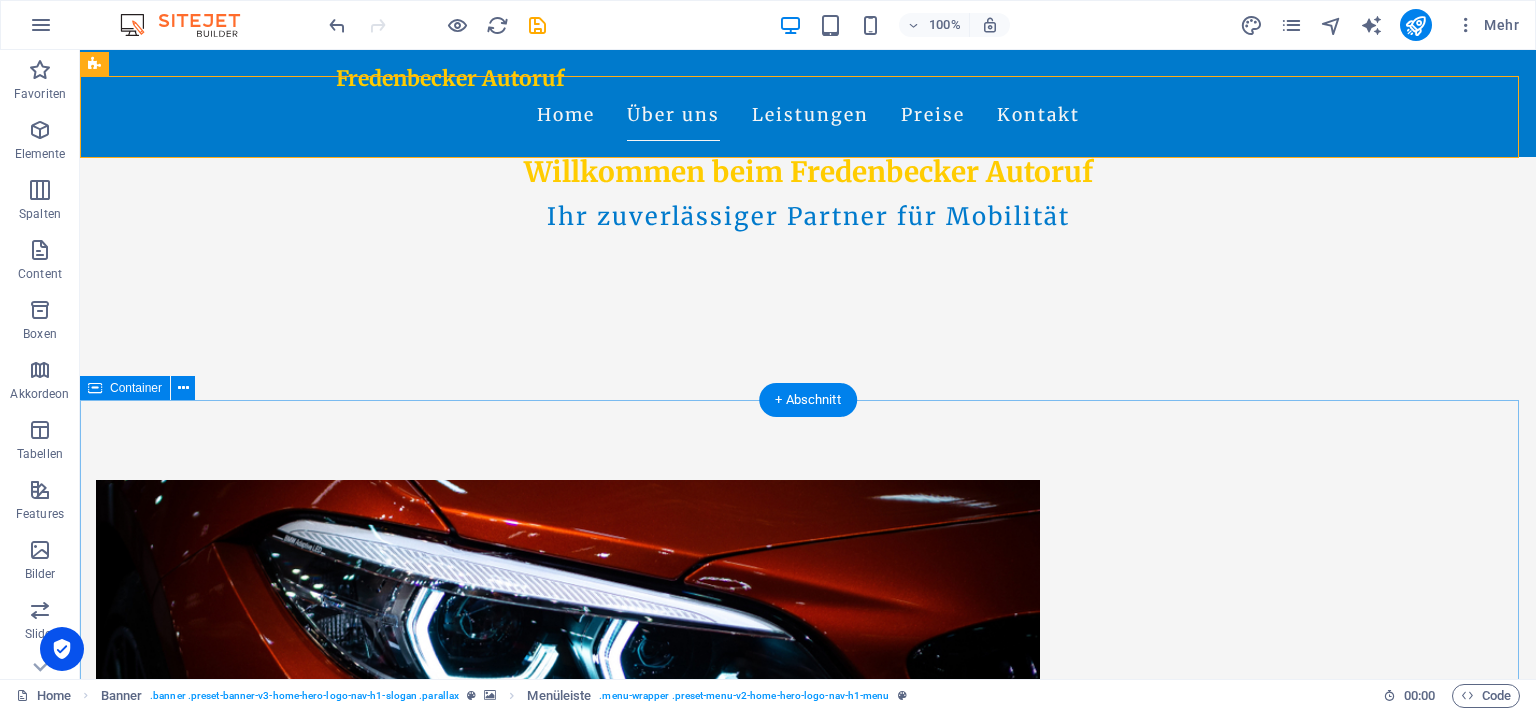 scroll, scrollTop: 316, scrollLeft: 0, axis: vertical 